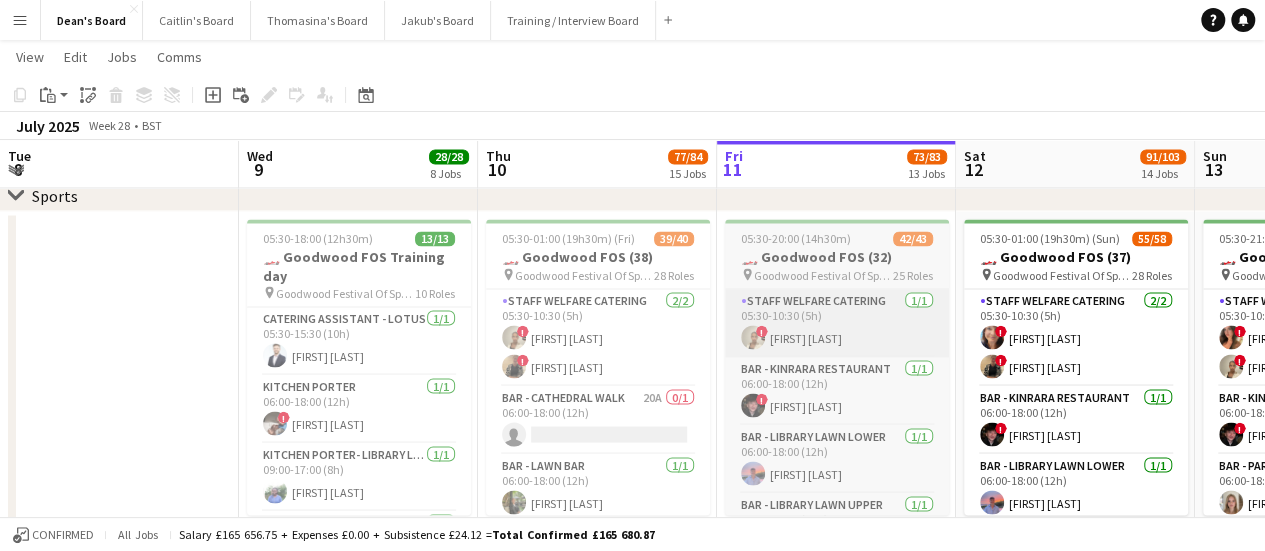 scroll, scrollTop: 0, scrollLeft: 0, axis: both 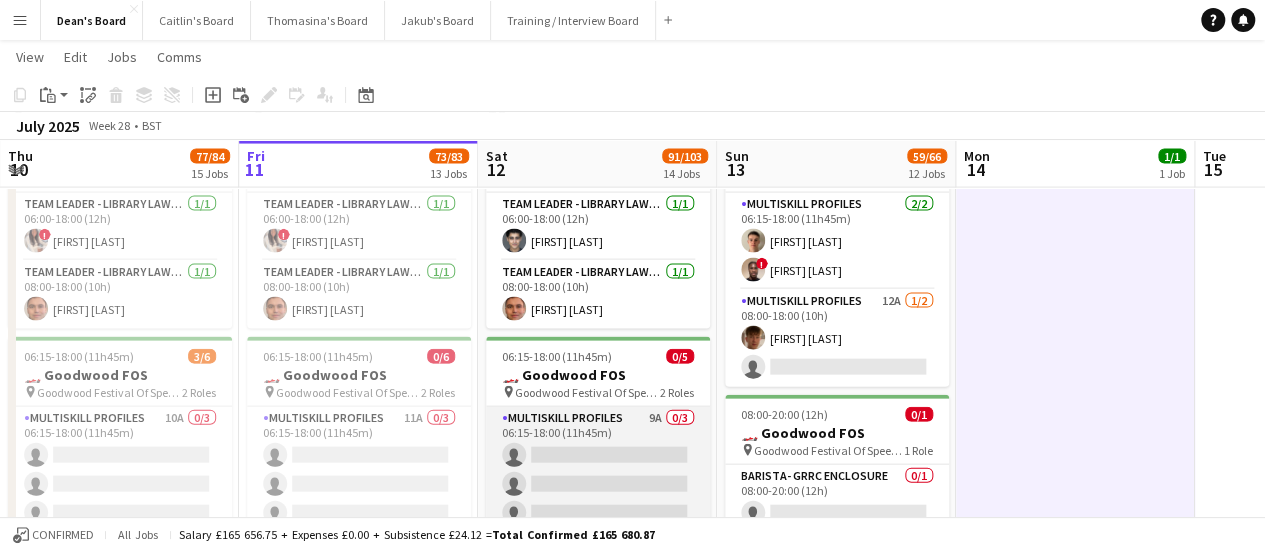 click on "MULTISKILL PROFILES   9A   0/3   06:15-18:00 (11h45m)
single-neutral-actions
single-neutral-actions
single-neutral-actions" at bounding box center [598, 470] 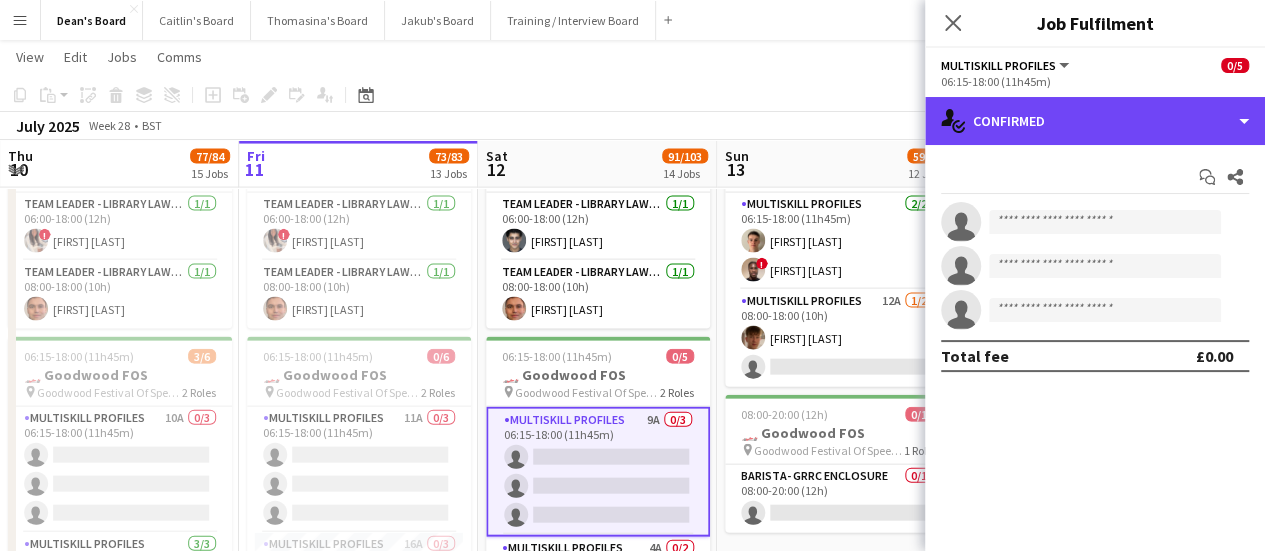 drag, startPoint x: 1160, startPoint y: 115, endPoint x: 1157, endPoint y: 170, distance: 55.081757 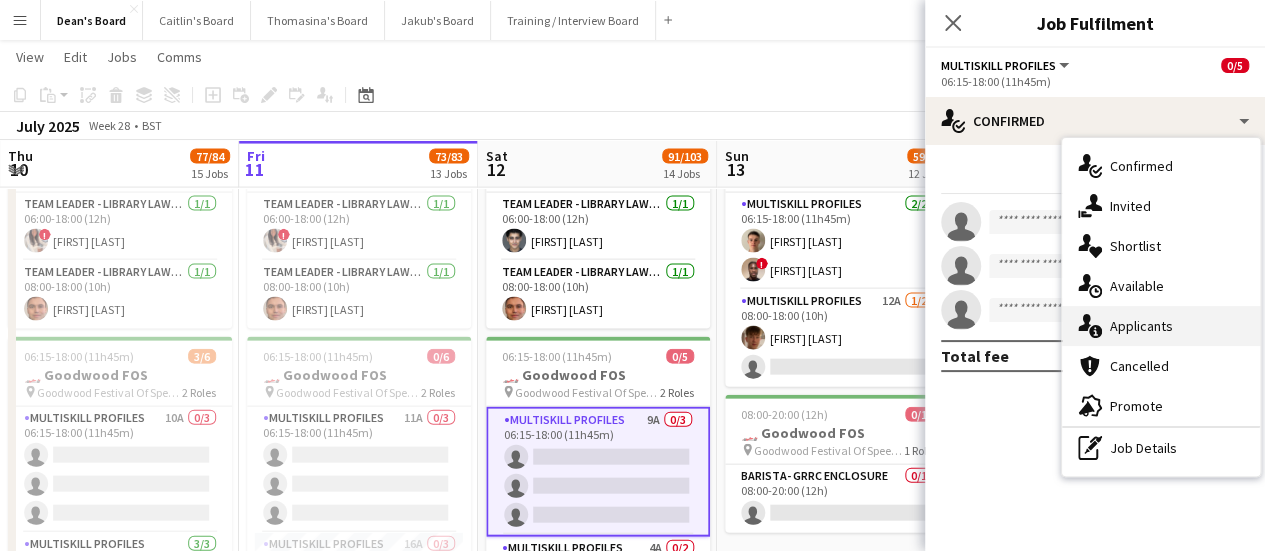click on "single-neutral-actions-information
Applicants" at bounding box center (1161, 326) 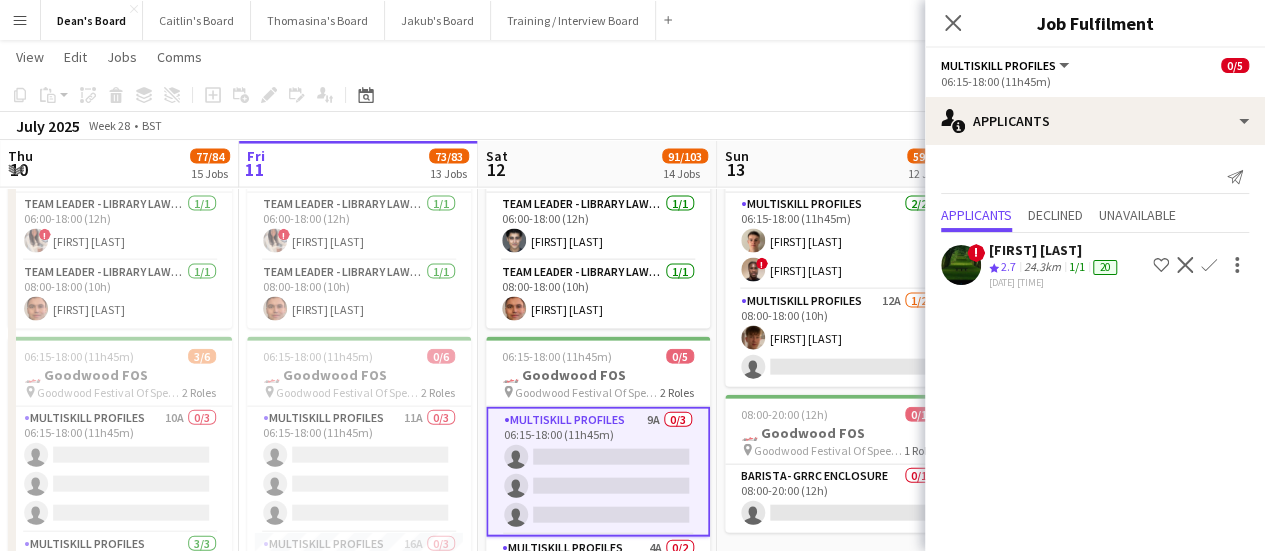 scroll, scrollTop: 0, scrollLeft: 0, axis: both 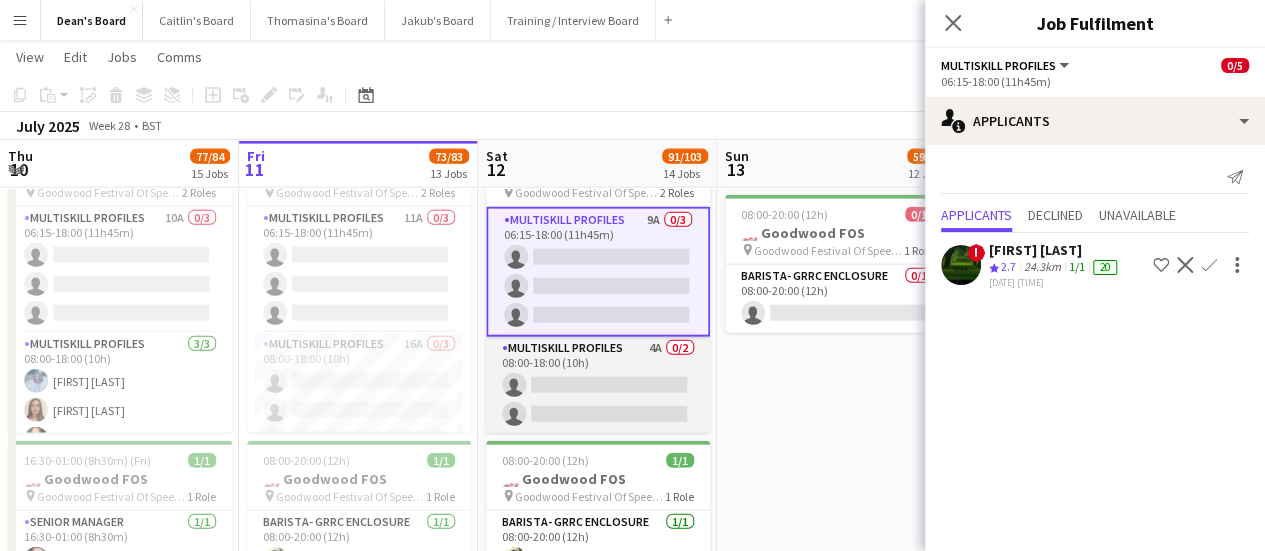 click on "MULTISKILL PROFILES   4A   0/2   08:00-18:00 (10h)
single-neutral-actions
single-neutral-actions" at bounding box center [598, 385] 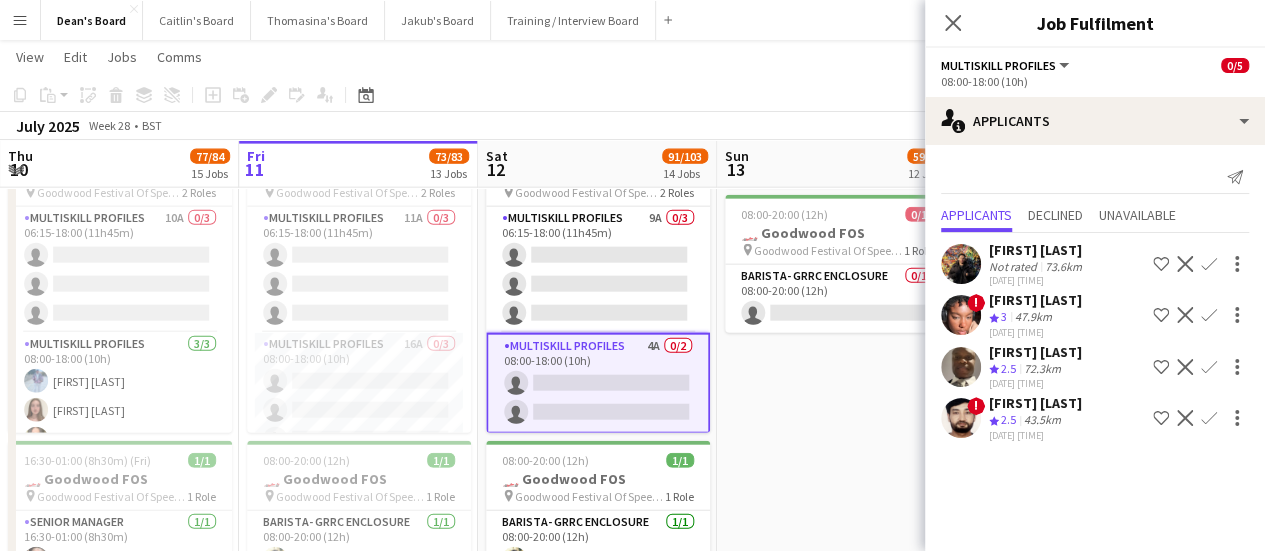 scroll, scrollTop: 0, scrollLeft: 0, axis: both 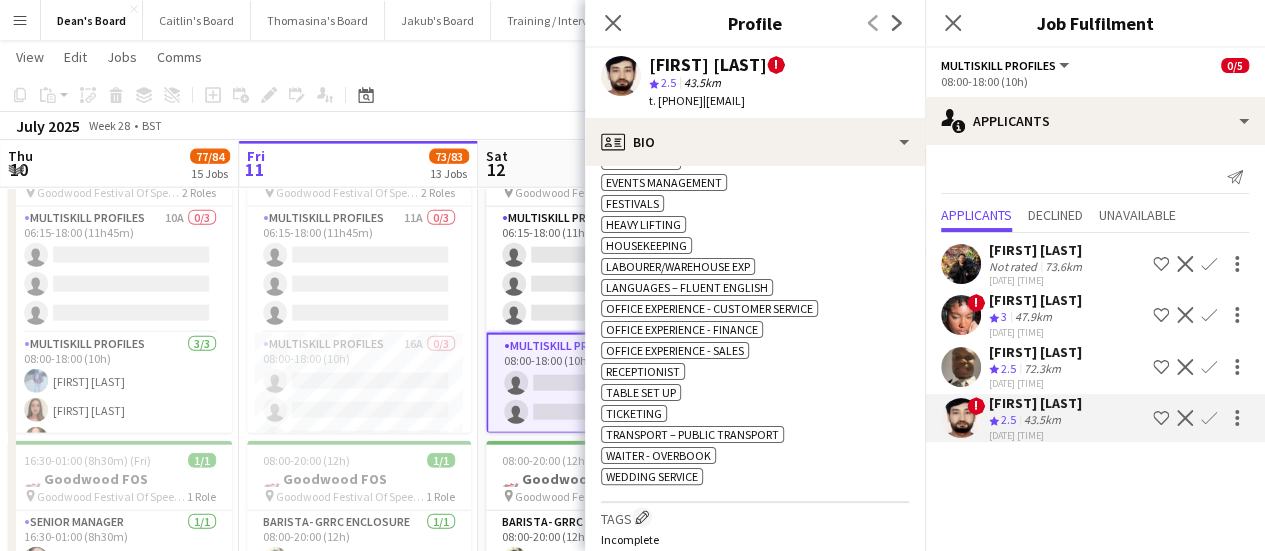 click on "[FIRST] [LAST]" at bounding box center [1035, 403] 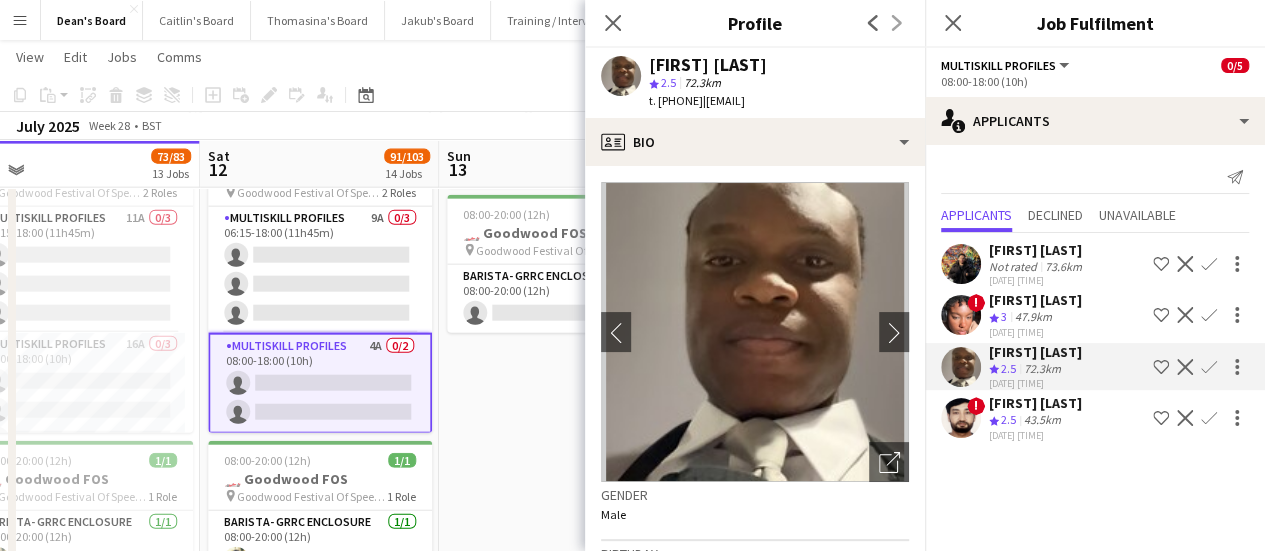 drag, startPoint x: 346, startPoint y: 253, endPoint x: 226, endPoint y: 237, distance: 121.061966 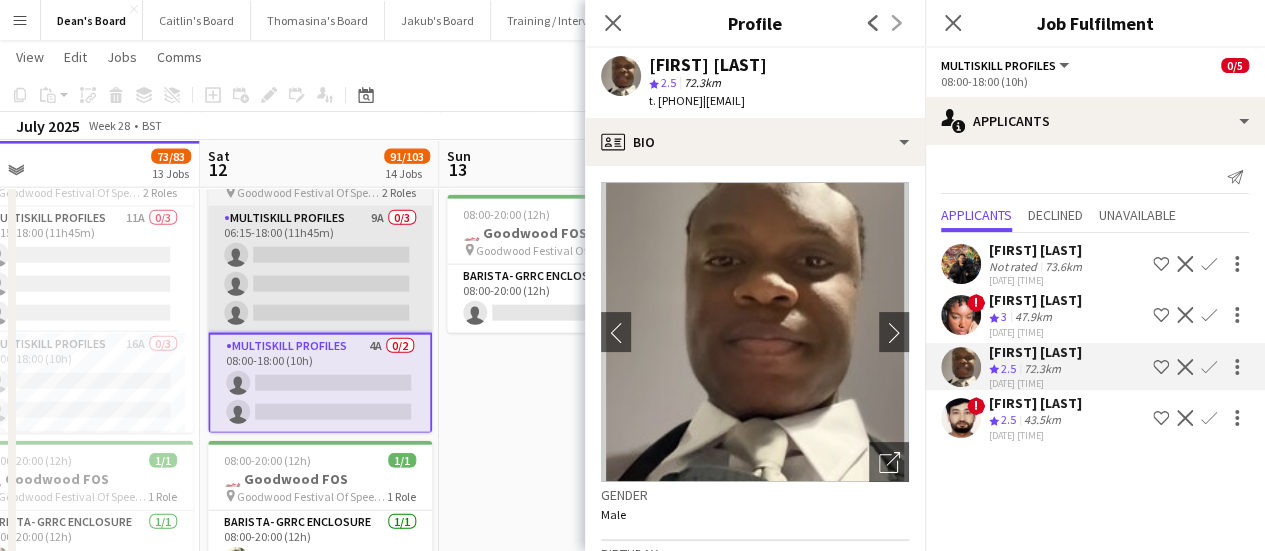scroll, scrollTop: 0, scrollLeft: 752, axis: horizontal 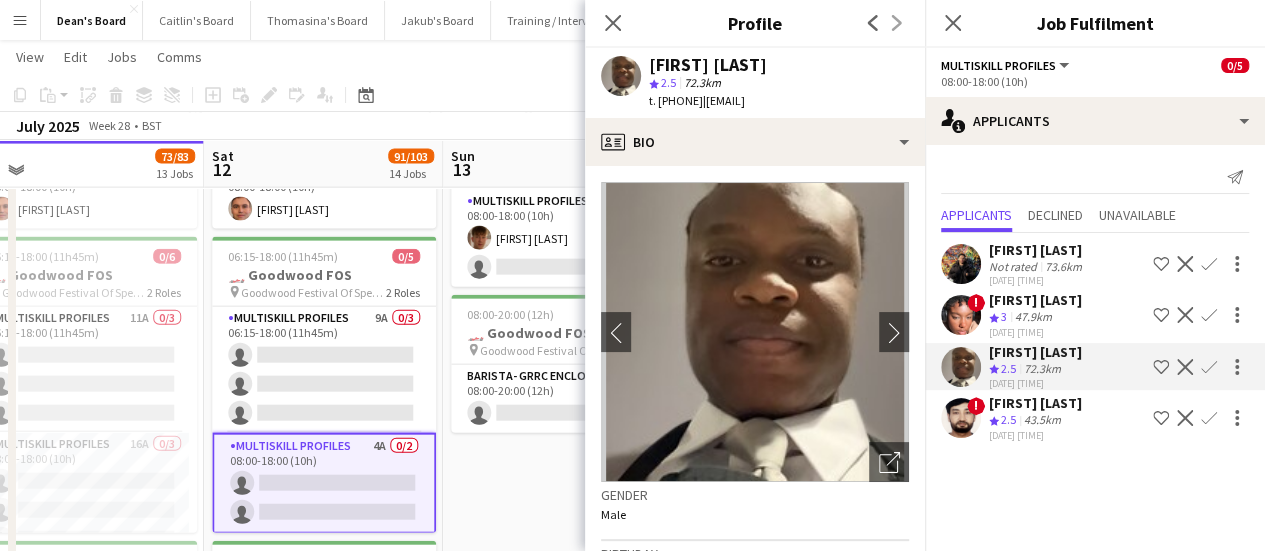 click on "[FIRST] [LAST]" at bounding box center (1035, 352) 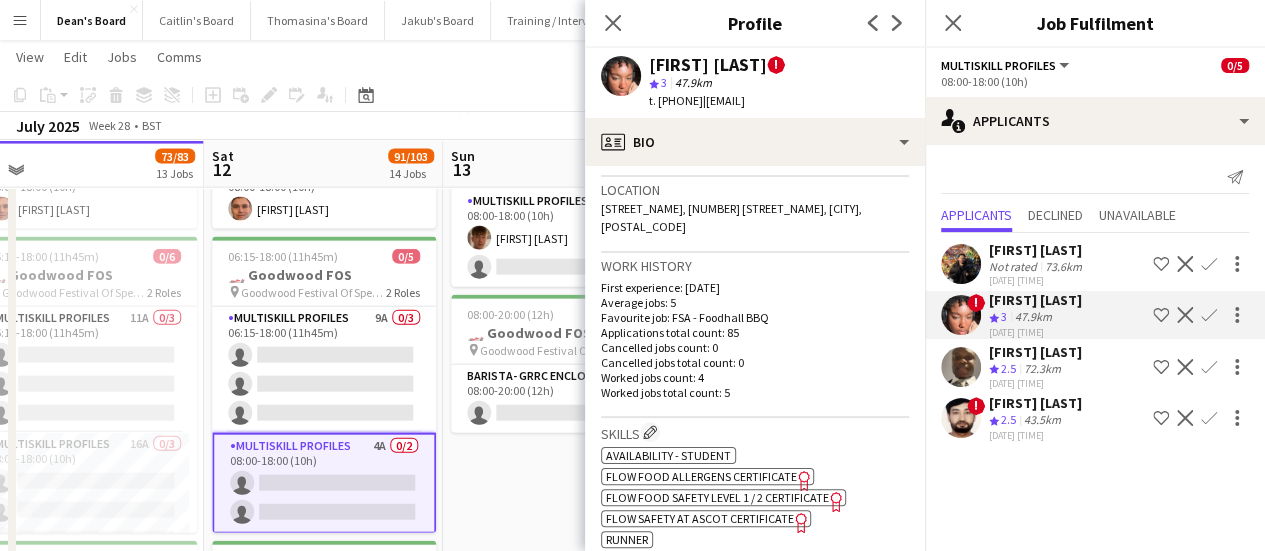 scroll, scrollTop: 800, scrollLeft: 0, axis: vertical 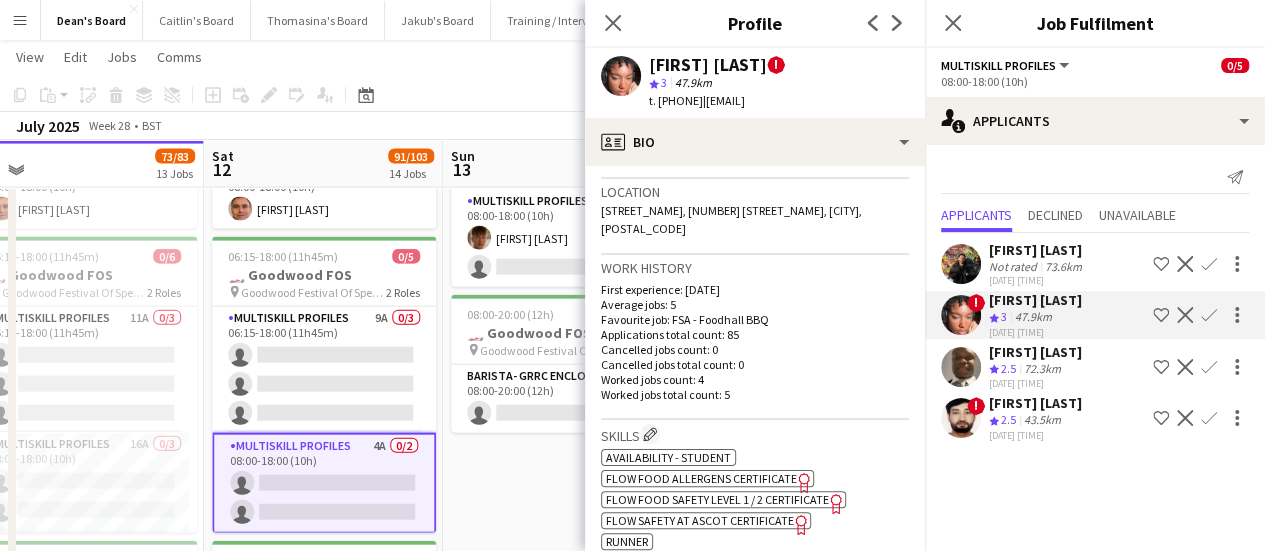 click on "Tue   8   Wed   9   28/28   8 Jobs   Thu   10   77/84   15 Jobs   Fri   11   73/83   13 Jobs   Sat   12   91/103   14 Jobs   Sun   13   59/66   12 Jobs   Mon   14   1/1   1 Job   Tue   15   Wed   16   1/1   1 Job   Thu   17   1/1   1 Job   Fri   18   1/1   1 Job      12:00-16:00 (4h)    2/2   🏎️ Kerb @ Goodwood FOS(4)
pin
Goodwood Festival Of Speed Chichester, PO18 0PH   1 Role   Porter   2/2   12:00-16:00 (4h)
[FIRST] [LAST] [FIRST] [LAST]     12:00-16:00 (4h)    2/2   🏎️ Kerb @ Goodwood FOS
pin
Goodwood Festival Of Speed Chichester, PO18 0PH   2 Roles   Bar Manager- Cricket Pitch   1/1   12:00-16:00 (4h)
[FIRST] [LAST]  FOH Manager- Cathedral Walk    1/1   12:00-16:00 (4h)
! [FIRST] [LAST]     16:00-22:00 (6h)    2/2   Private Party- Bentley
pin
Coldrey Farm House, GU34 4NE   1 Role   Catering Assistant   2/2   16:00-22:00 (6h)
[FIRST] [LAST] ! [FIRST] [LAST]
Toggle View
0/4     pin" at bounding box center [632, 104] 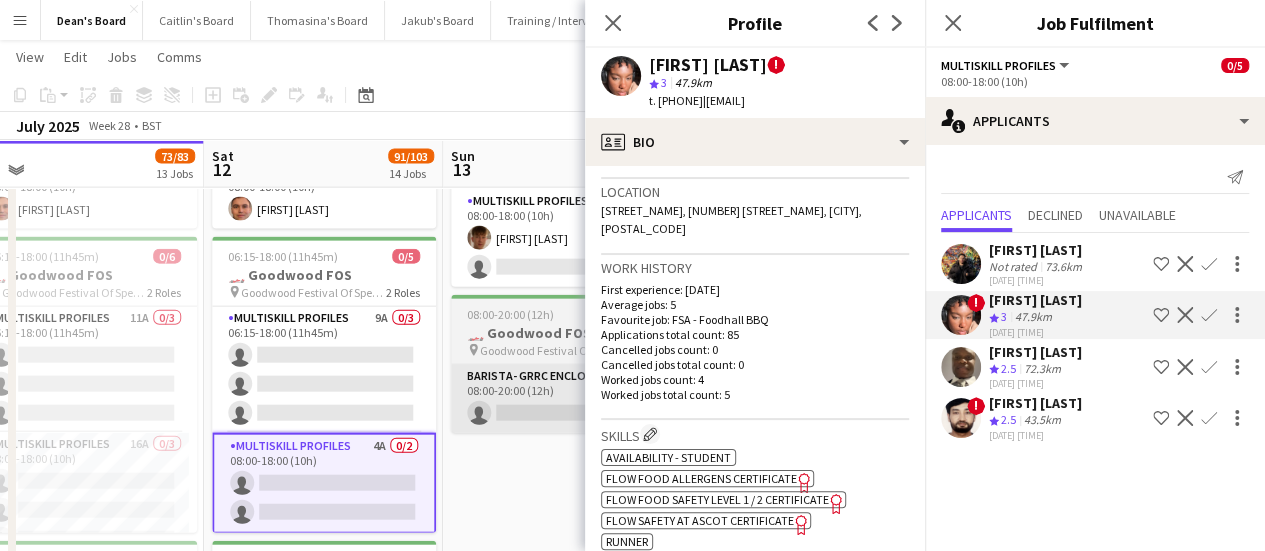 scroll, scrollTop: 0, scrollLeft: 830, axis: horizontal 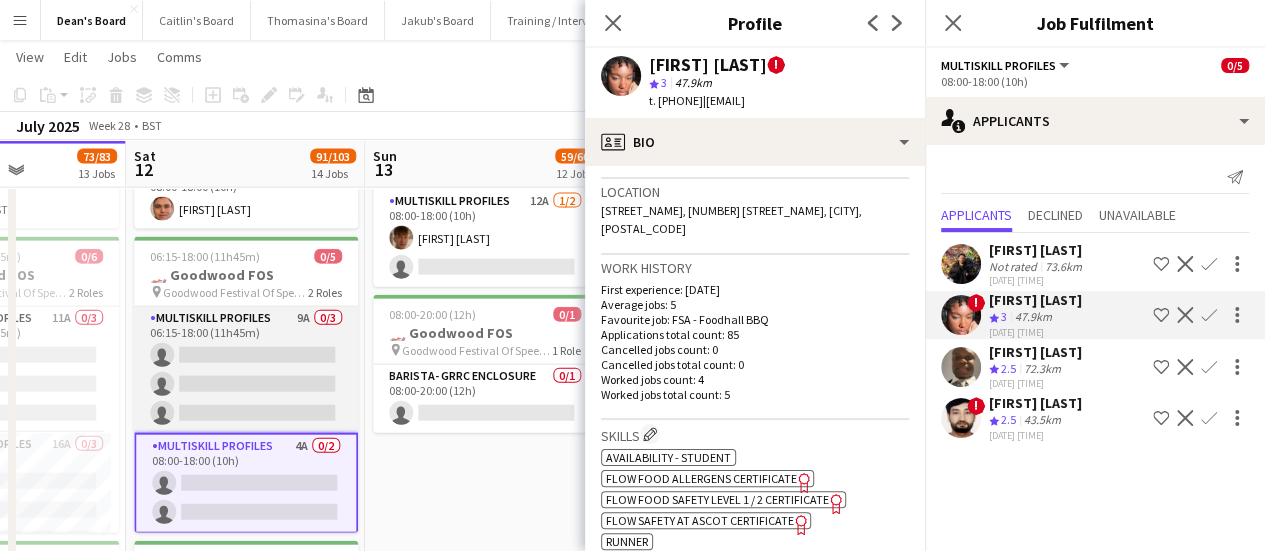 click on "MULTISKILL PROFILES   9A   0/3   06:15-18:00 (11h45m)
single-neutral-actions
single-neutral-actions
single-neutral-actions" at bounding box center (246, 370) 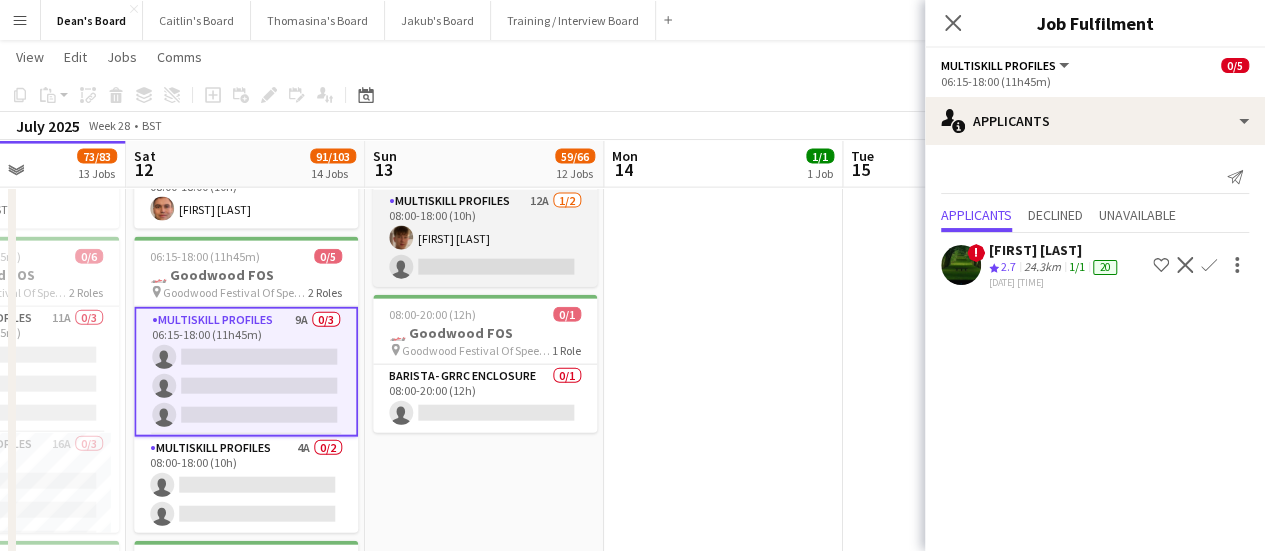 click on "MULTISKILL PROFILES   12A   1/2   08:00-18:00 (10h)
[FIRST] [LAST]
single-neutral-actions" at bounding box center (485, 238) 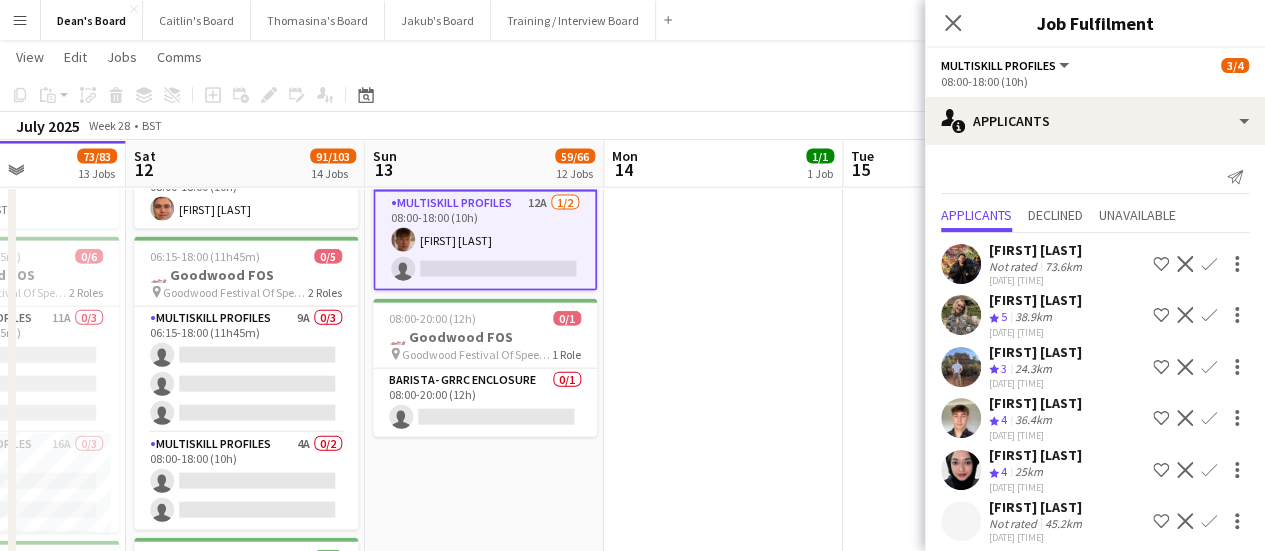 scroll, scrollTop: 44, scrollLeft: 0, axis: vertical 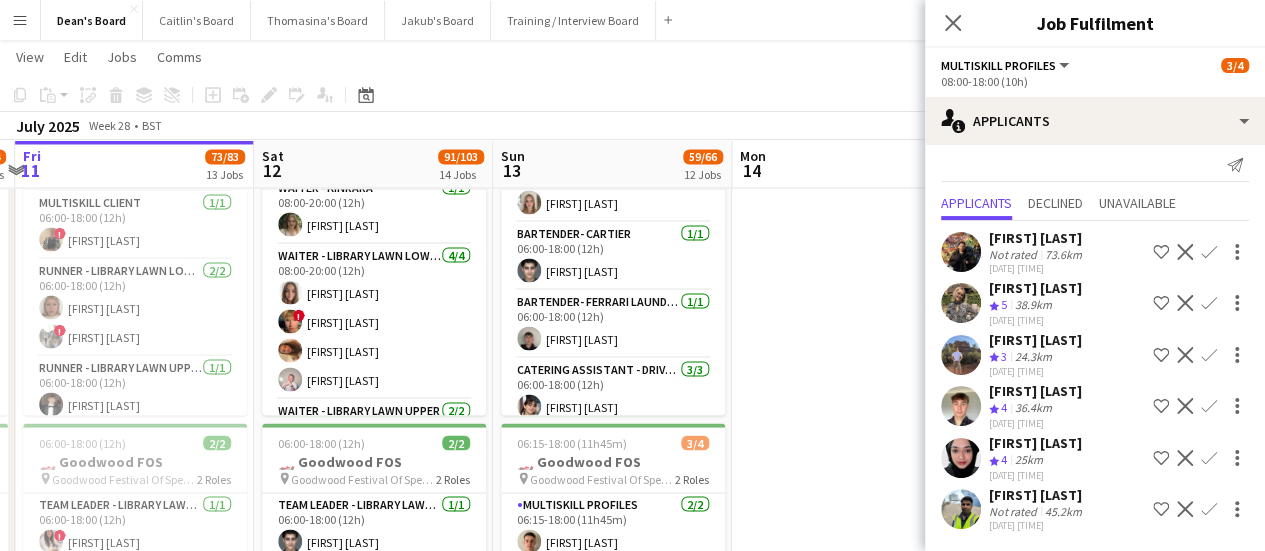 drag, startPoint x: 191, startPoint y: 327, endPoint x: 319, endPoint y: 326, distance: 128.0039 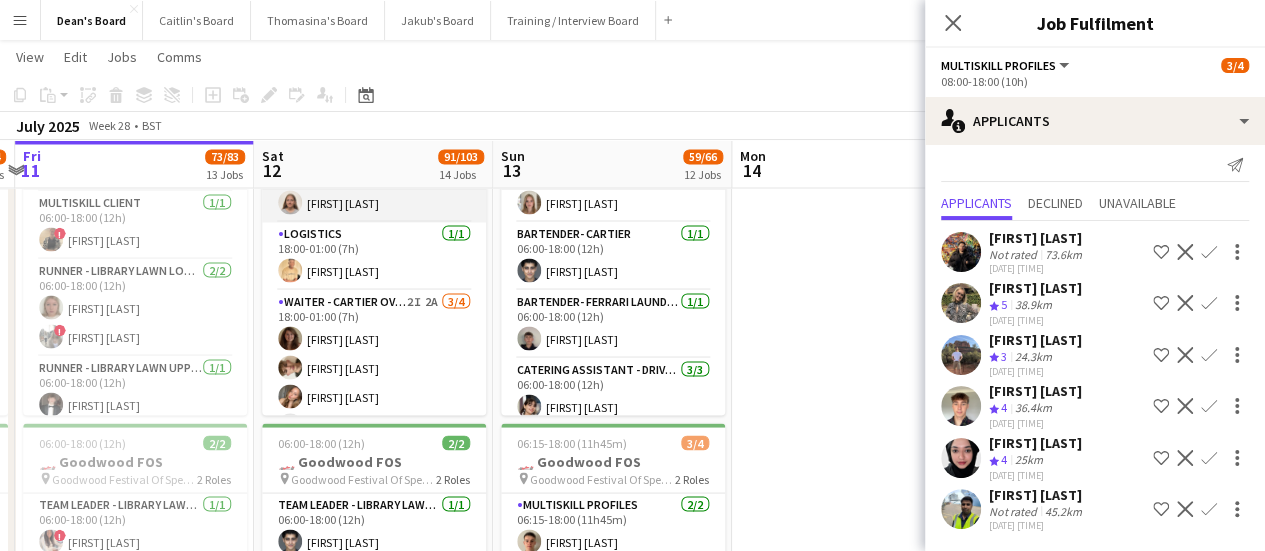 scroll, scrollTop: 2547, scrollLeft: 0, axis: vertical 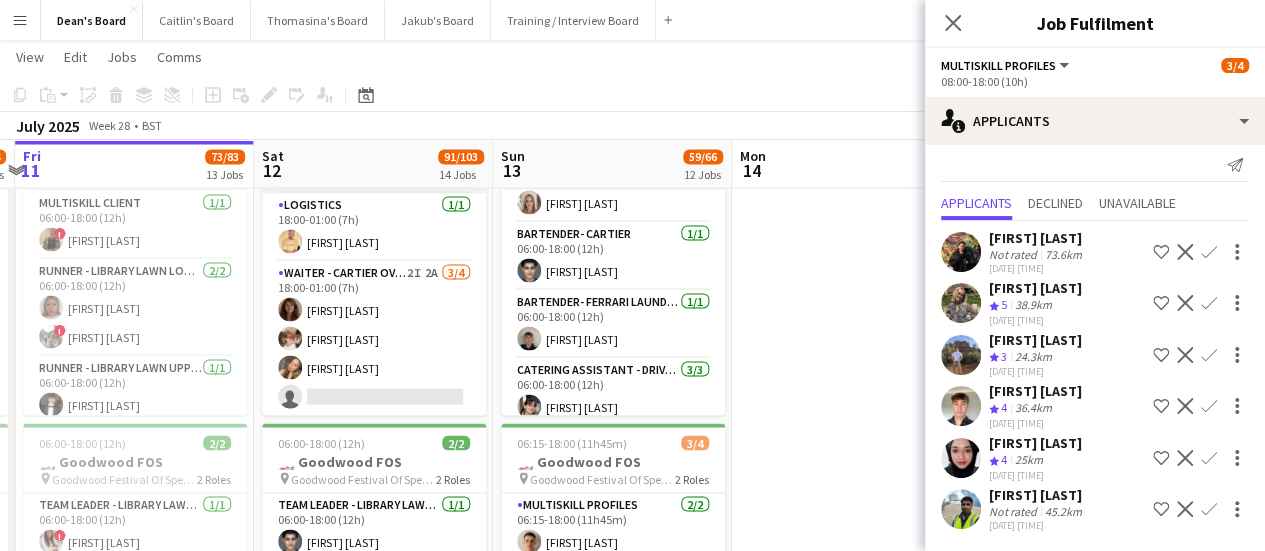 click on "Waiter - Cartier Overnight   2I   2A   3/4   18:00-01:00 (7h)
[FIRST] [LAST] [FIRST] [LAST] [FIRST] [LAST]
single-neutral-actions" at bounding box center (374, 338) 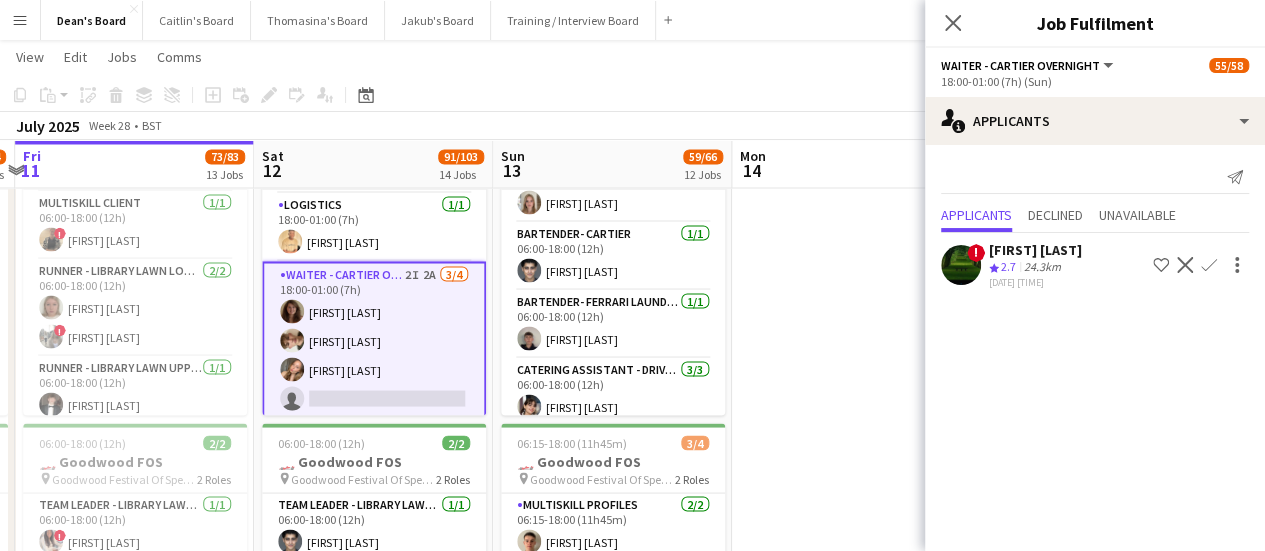 scroll, scrollTop: 0, scrollLeft: 0, axis: both 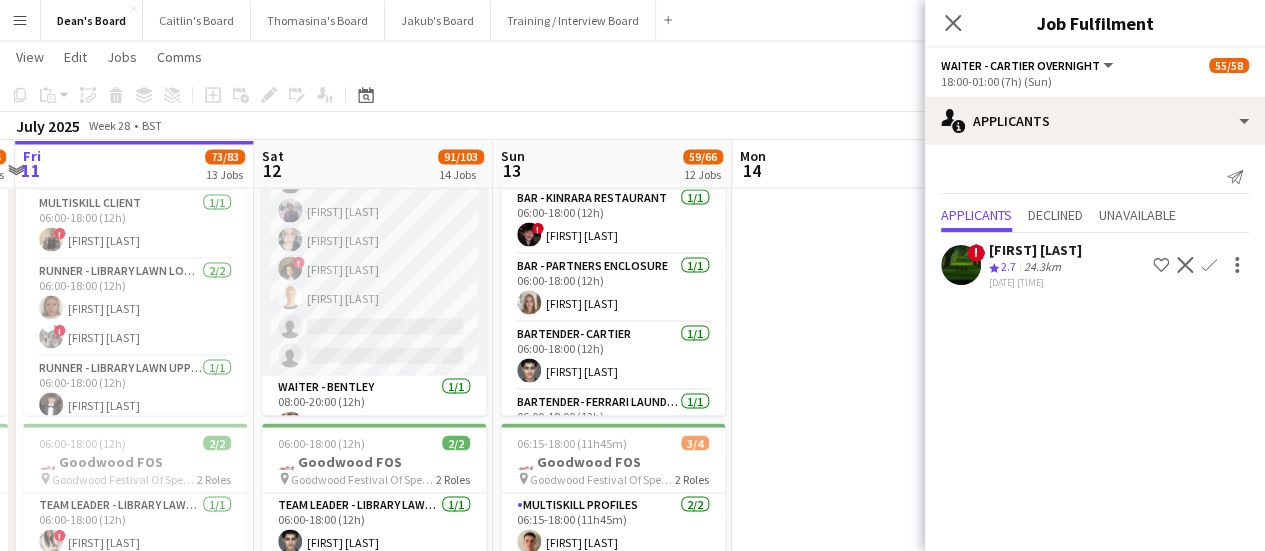 click on "MULTISKILL CLIENT   106I   2A   14/16   08:00-20:00 (12h)
[FIRST] [LAST] [FIRST] [LAST] [FIRST] [LAST] [FIRST] [LAST] [FIRST] [LAST] [FIRST] [LAST] ! [FIRST] [LAST] [FIRST] [LAST] [FIRST] [LAST] [FIRST] [LAST] [FIRST] [LAST] ! [FIRST] [LAST] [FIRST] [LAST]
single-neutral-actions
single-neutral-actions" at bounding box center [374, 123] 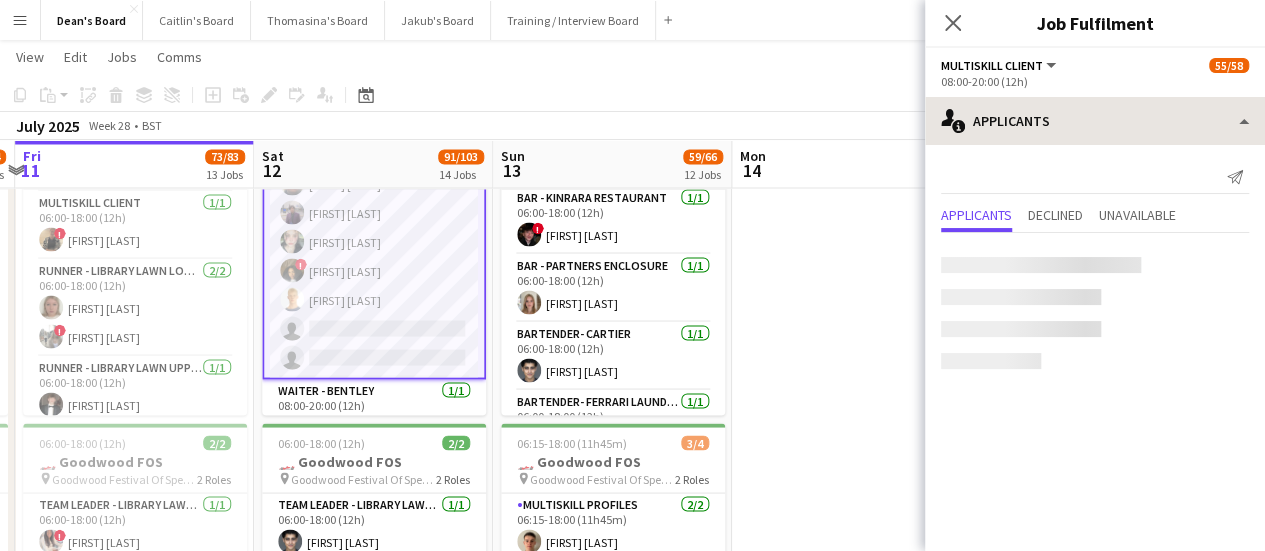 scroll, scrollTop: 1853, scrollLeft: 0, axis: vertical 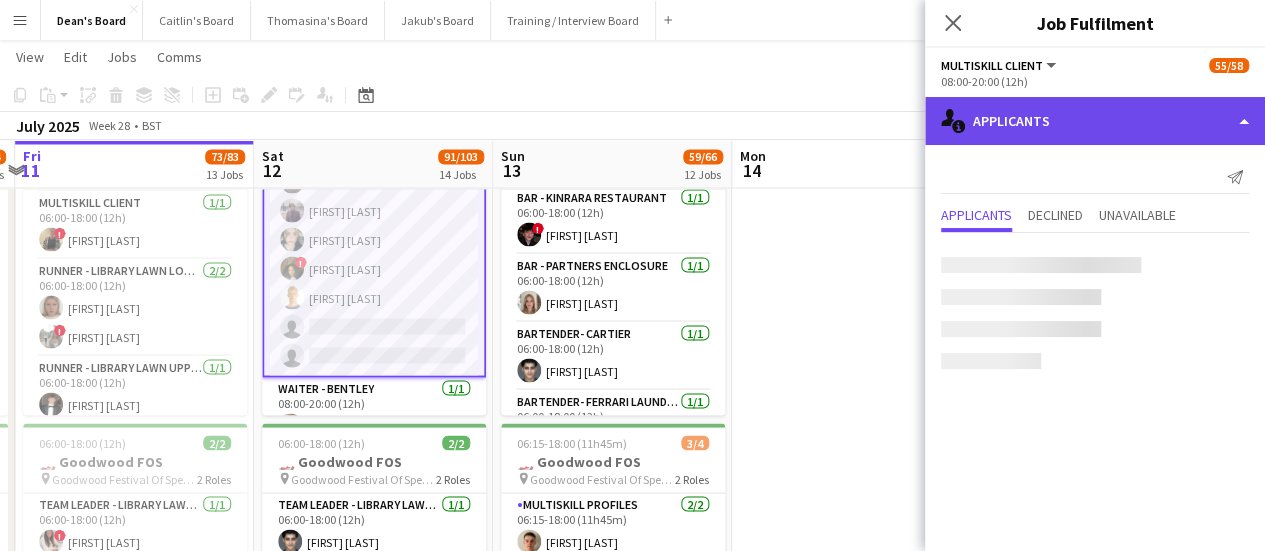 click on "single-neutral-actions-information
Applicants" 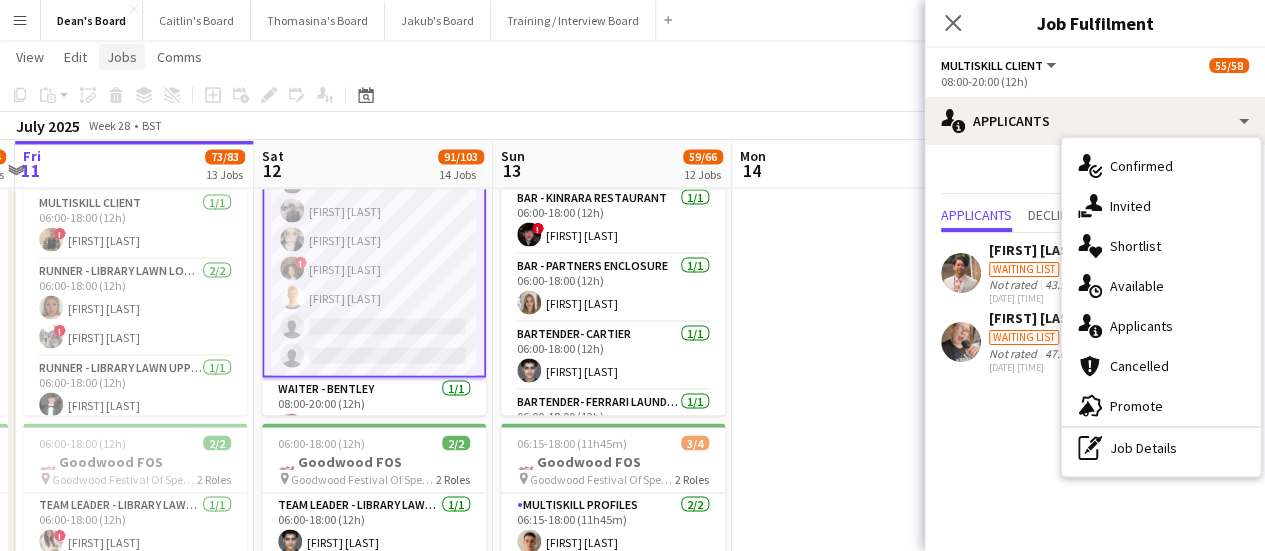 drag, startPoint x: 113, startPoint y: 147, endPoint x: 104, endPoint y: 51, distance: 96.42095 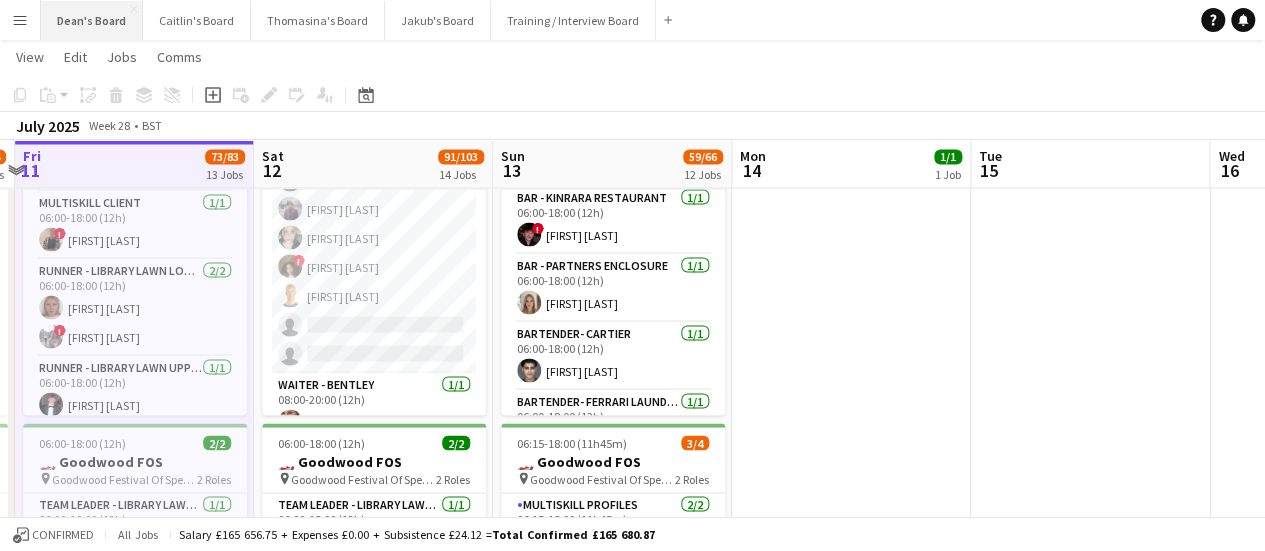 scroll, scrollTop: 1851, scrollLeft: 0, axis: vertical 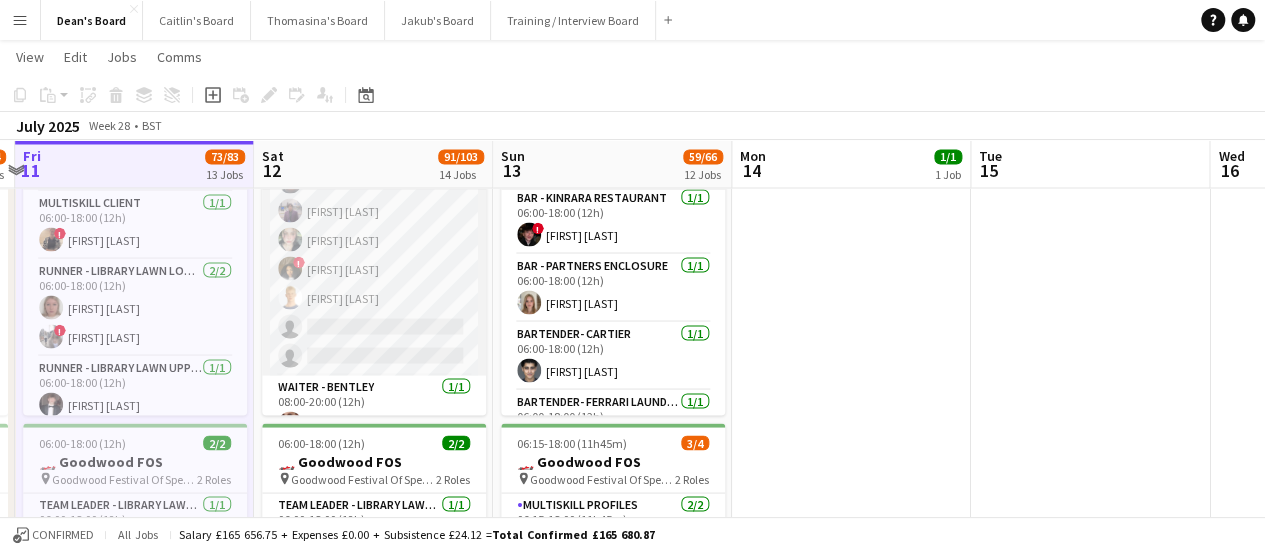 click on "MULTISKILL CLIENT   105I   2A   14/16   08:00-20:00 (12h)
[FIRST] [LAST] [FIRST] [LAST] [FIRST] [LAST] [FIRST] [LAST] [FIRST] [LAST] [FIRST] [LAST] [FIRST] [LAST] [FIRST] [LAST] [FIRST] [LAST] [FIRST] [LAST] [FIRST] [LAST] [FIRST] [LAST] [FIRST] [LAST]
single-neutral-actions
single-neutral-actions" at bounding box center [374, 123] 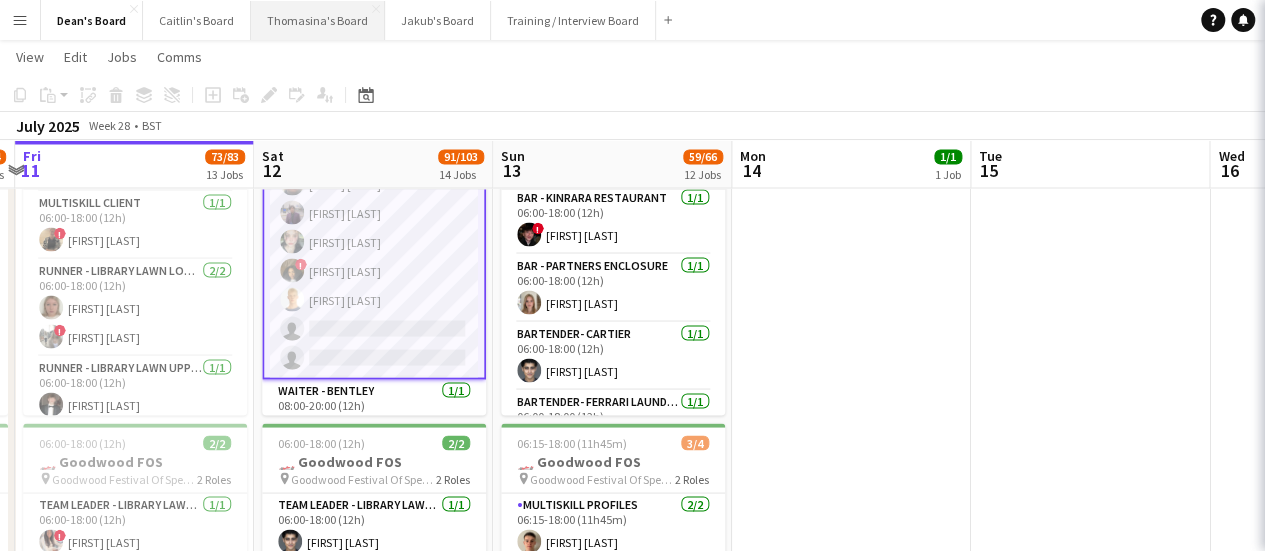 scroll, scrollTop: 1853, scrollLeft: 0, axis: vertical 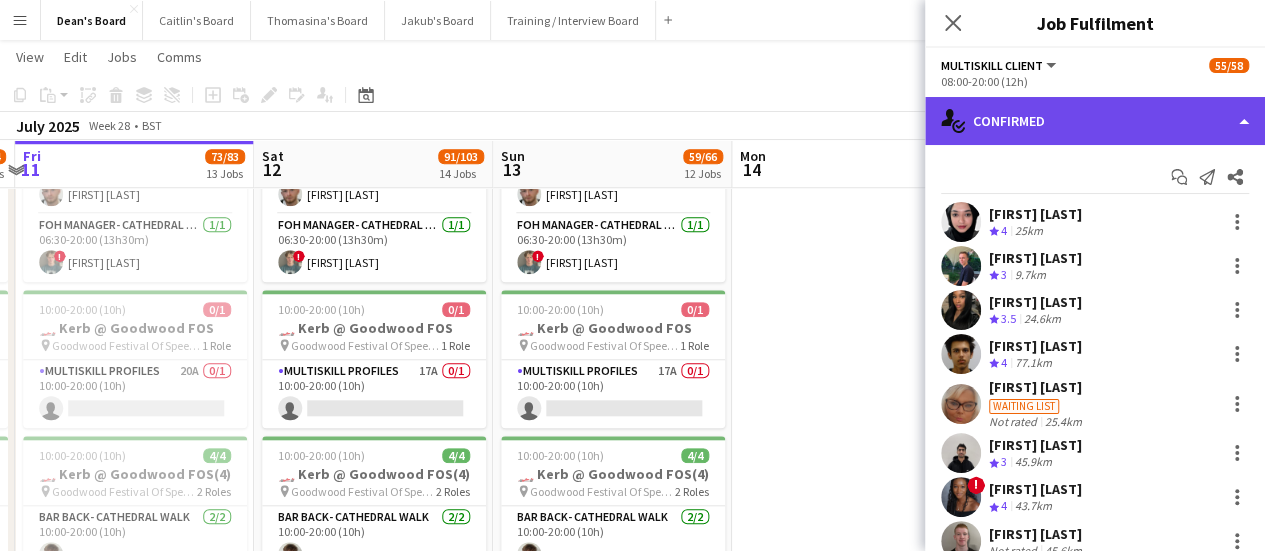 click on "single-neutral-actions-check-2
Confirmed" 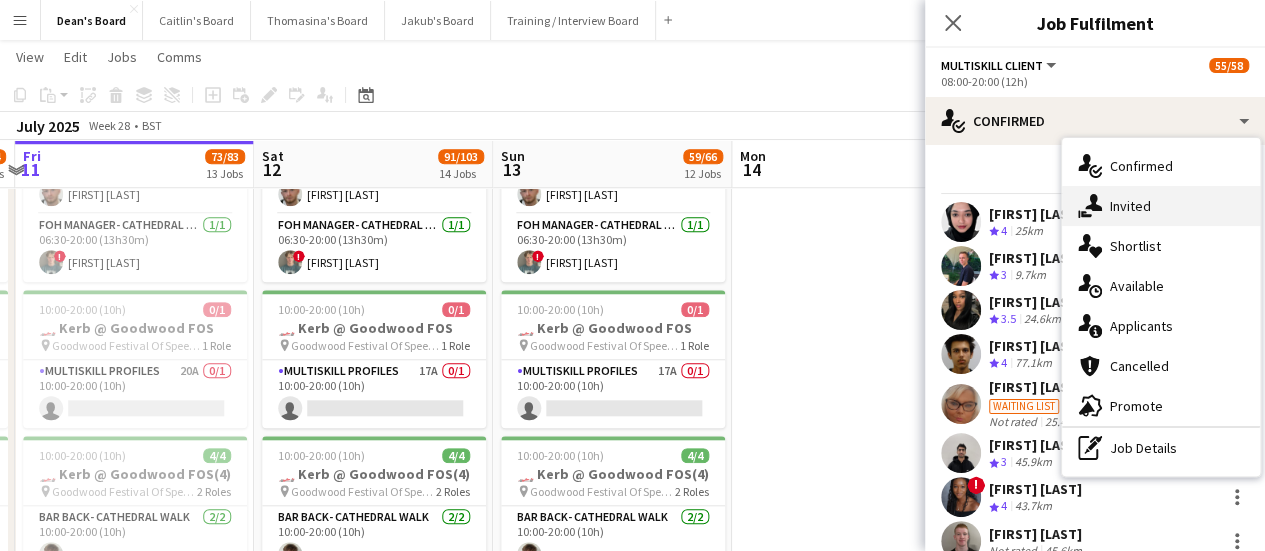click on "single-neutral-actions-share-1
Invited" at bounding box center (1161, 206) 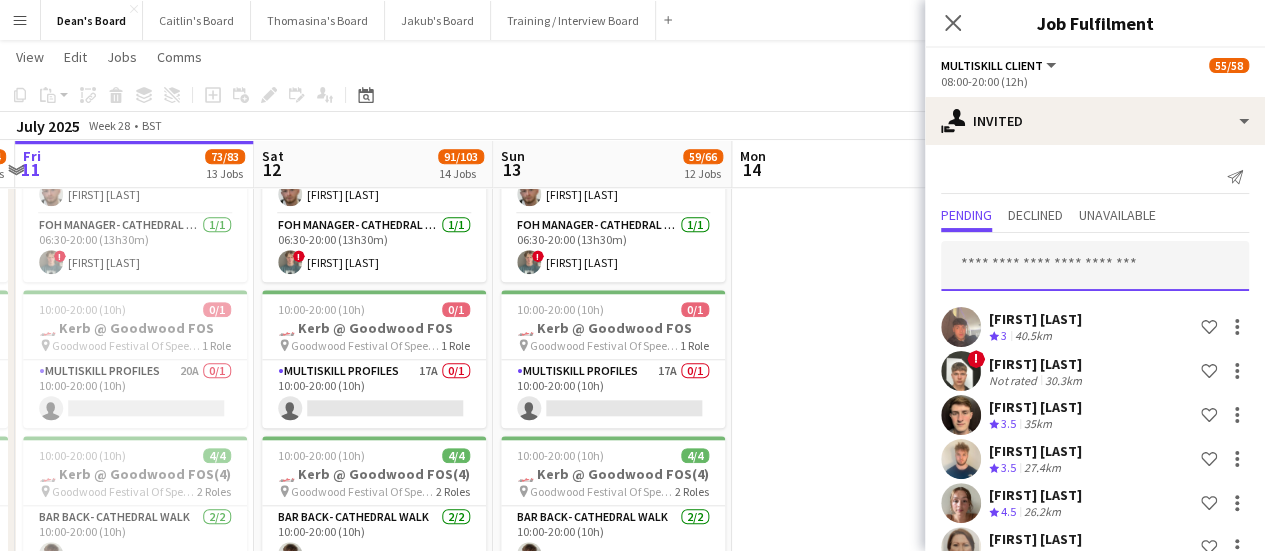 click at bounding box center (1095, 266) 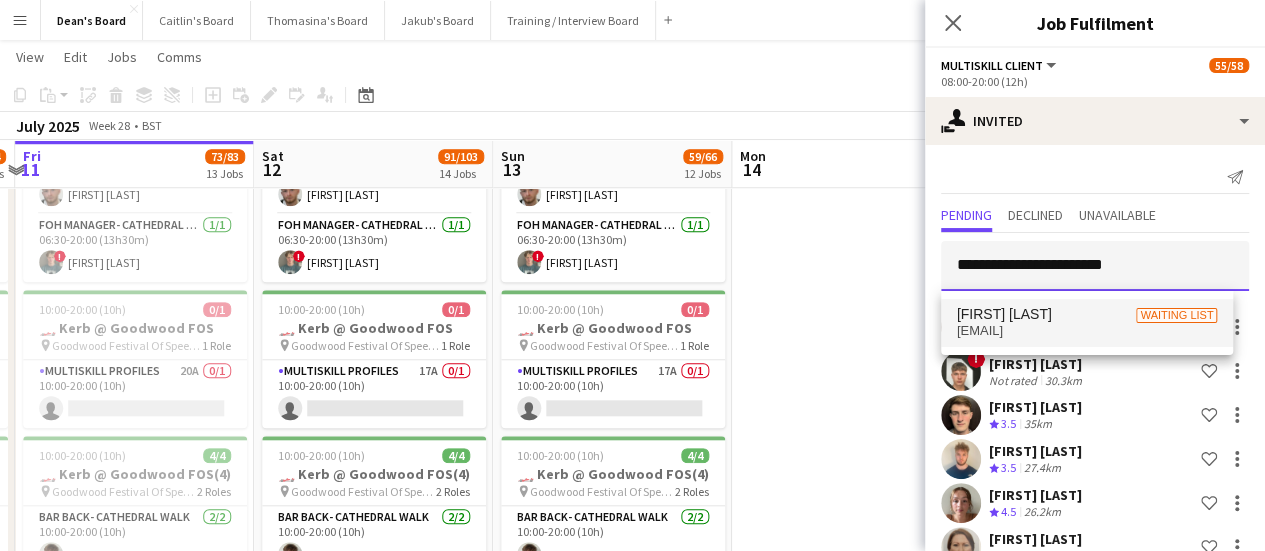 type on "**********" 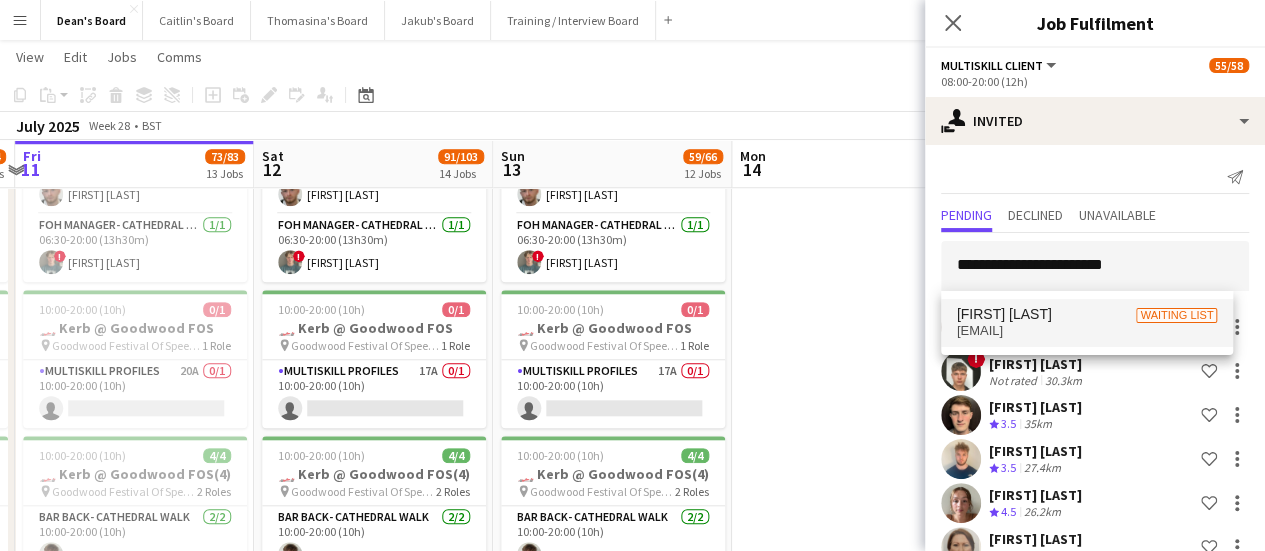 click on "[EMAIL]" at bounding box center [1087, 331] 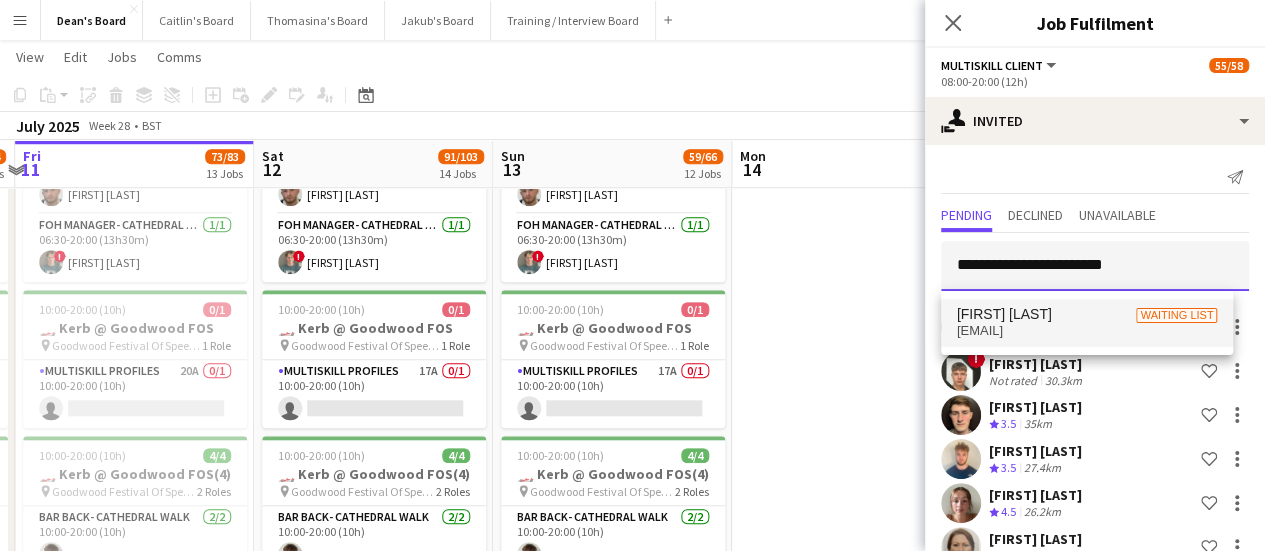 type 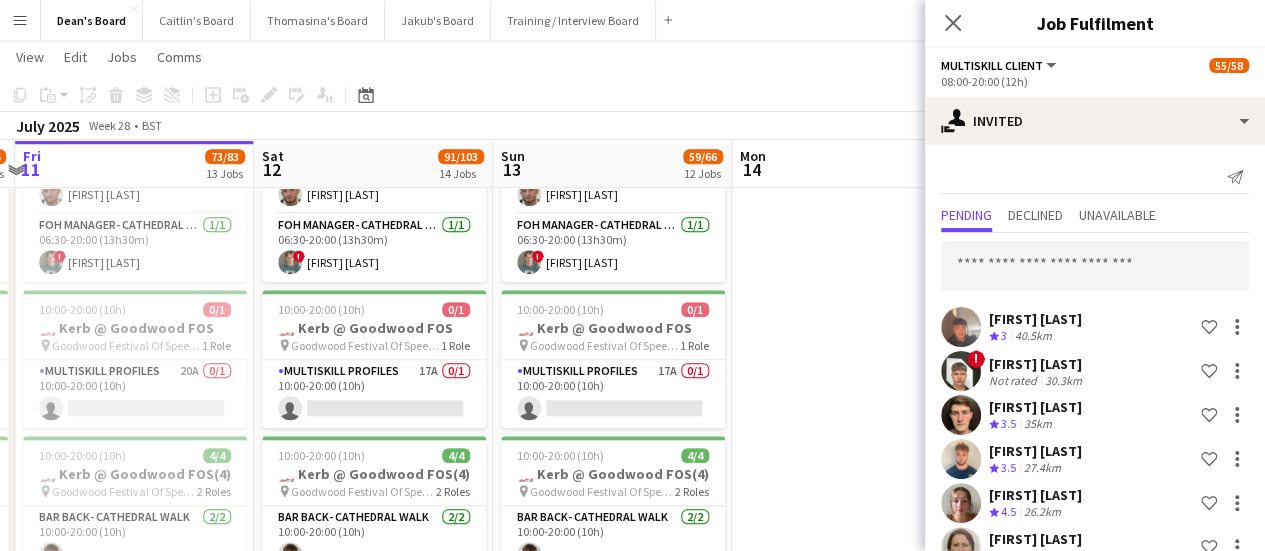 scroll, scrollTop: 4762, scrollLeft: 0, axis: vertical 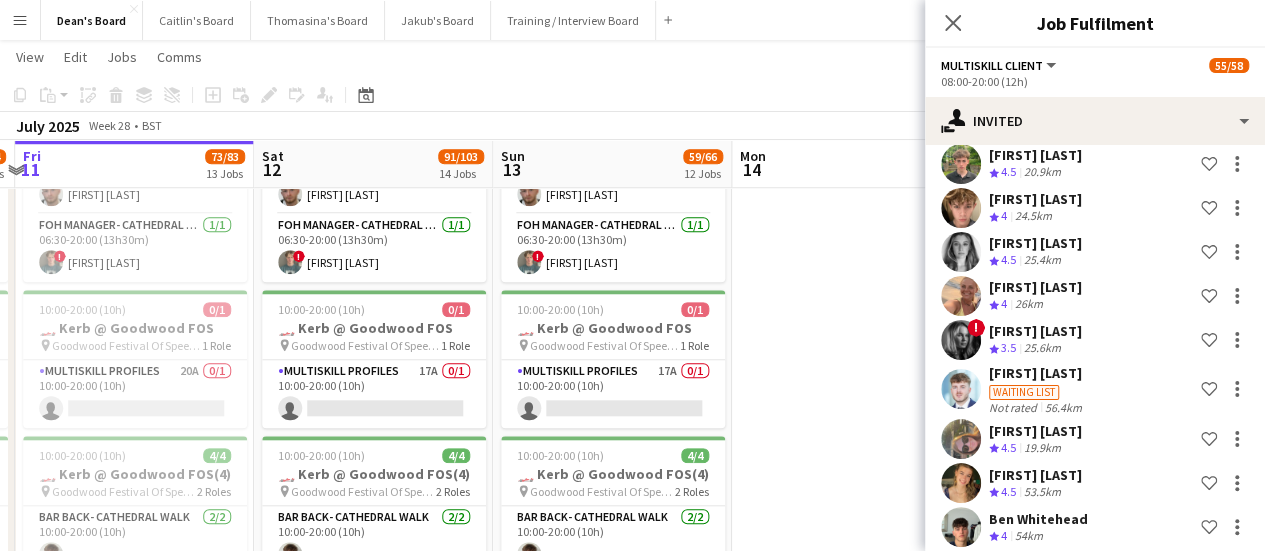 click 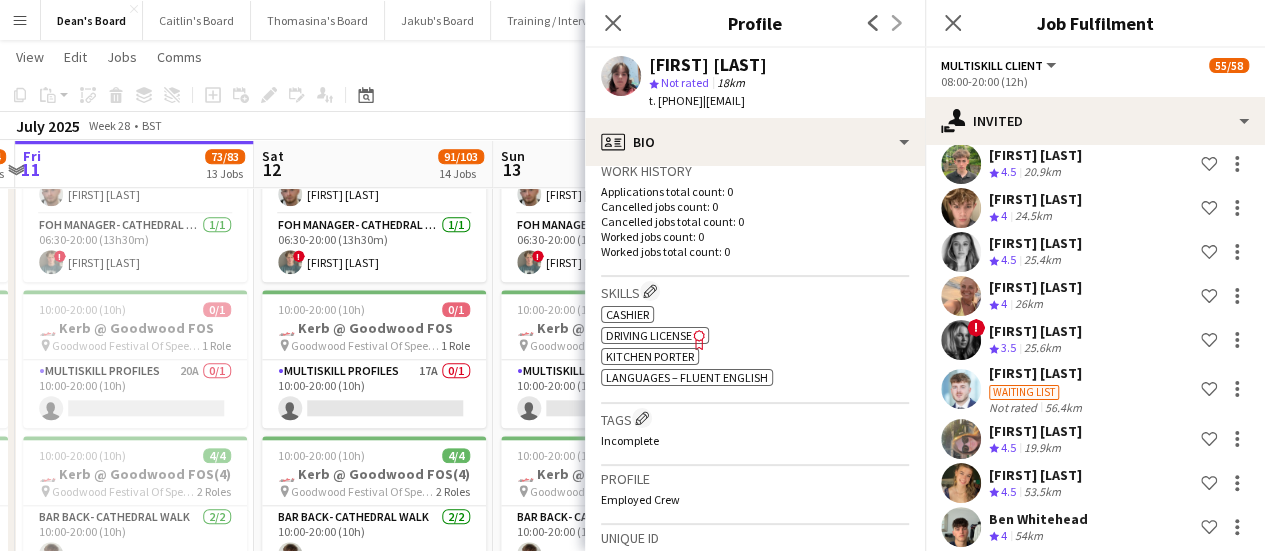 scroll, scrollTop: 400, scrollLeft: 0, axis: vertical 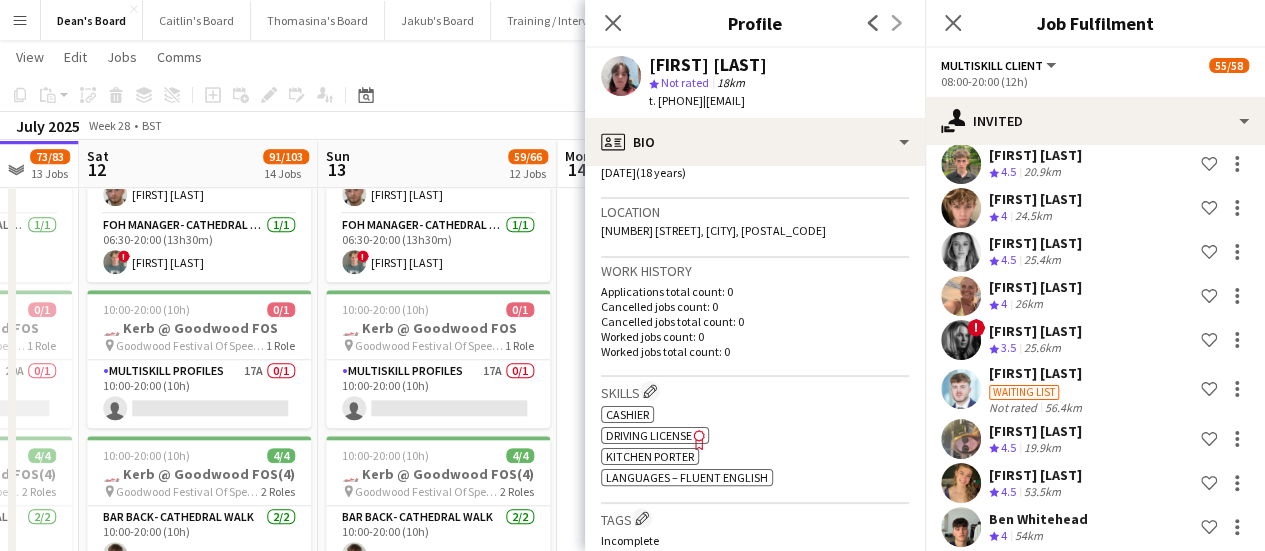 drag, startPoint x: 560, startPoint y: 329, endPoint x: 380, endPoint y: 329, distance: 180 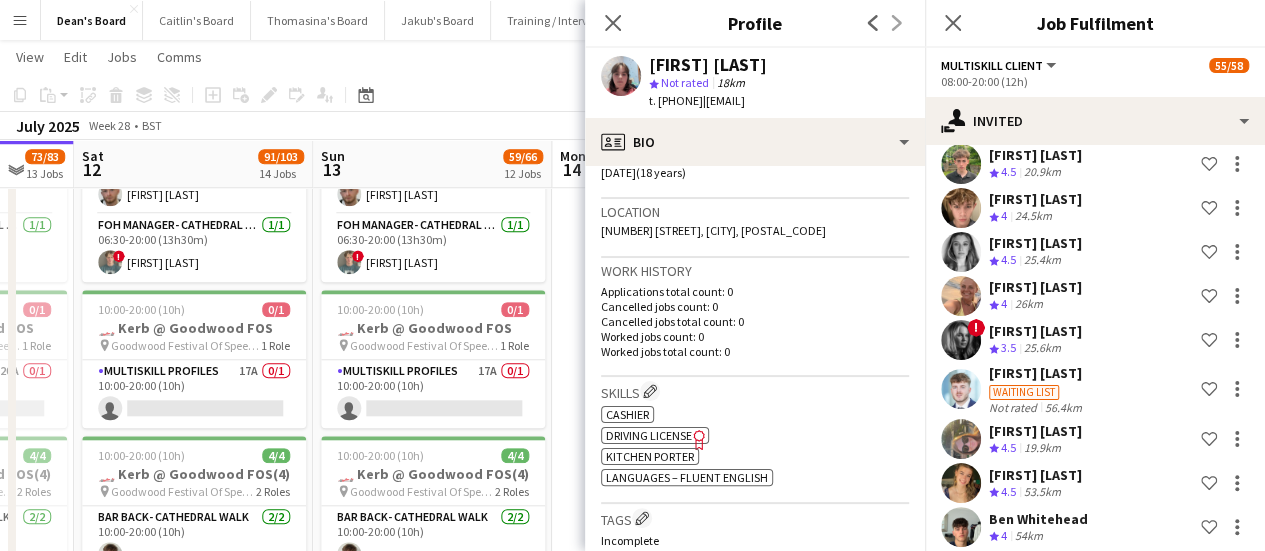scroll, scrollTop: 0, scrollLeft: 879, axis: horizontal 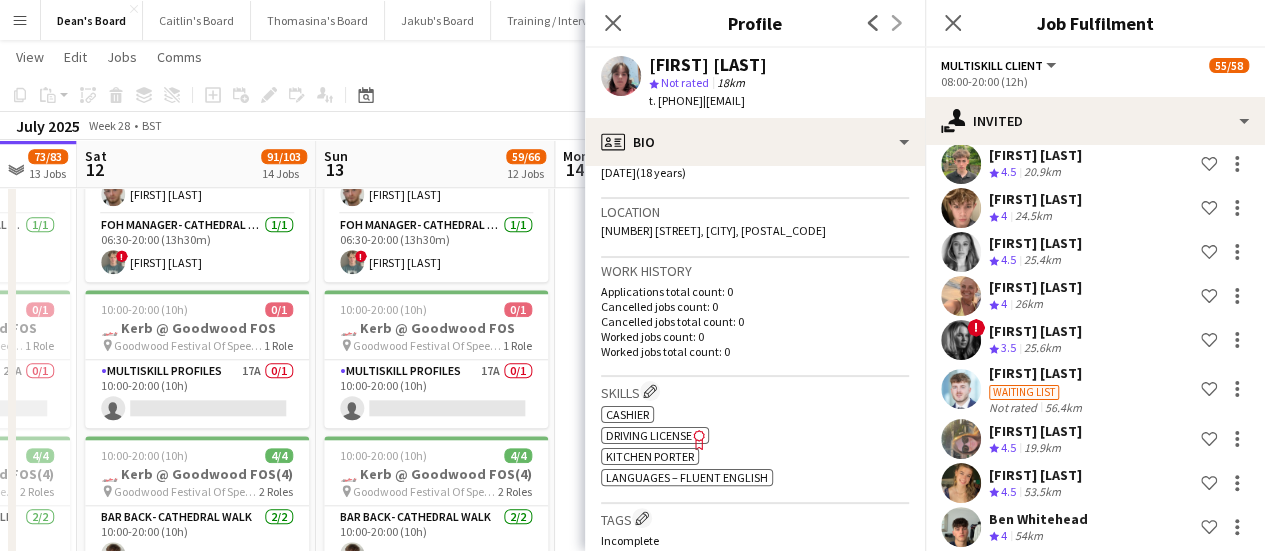 drag, startPoint x: 573, startPoint y: 312, endPoint x: 600, endPoint y: 313, distance: 27.018513 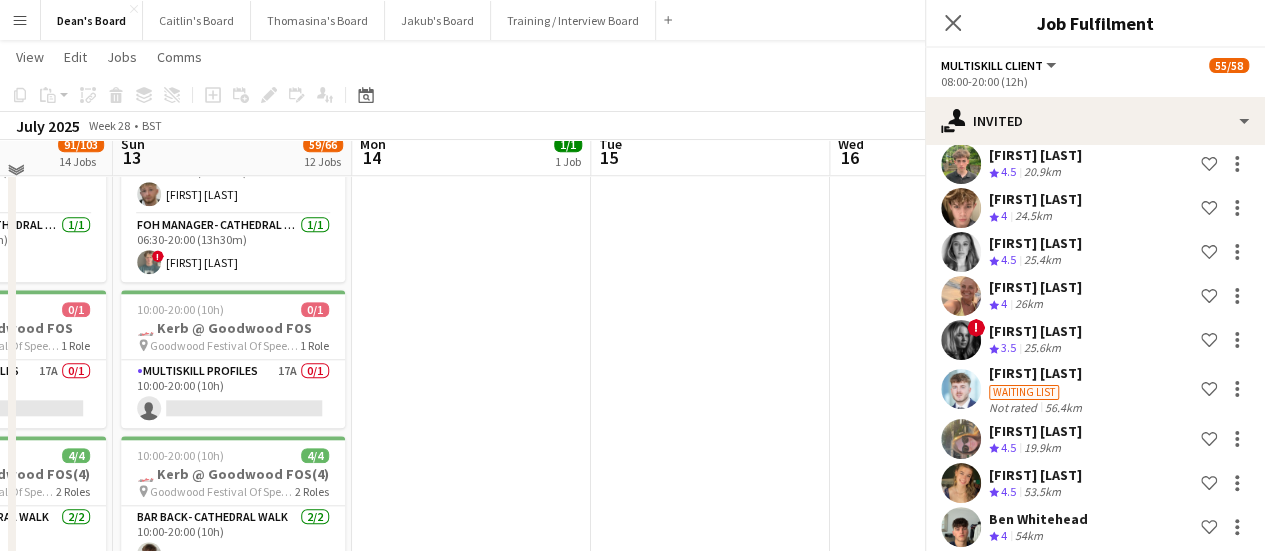 scroll, scrollTop: 618, scrollLeft: 0, axis: vertical 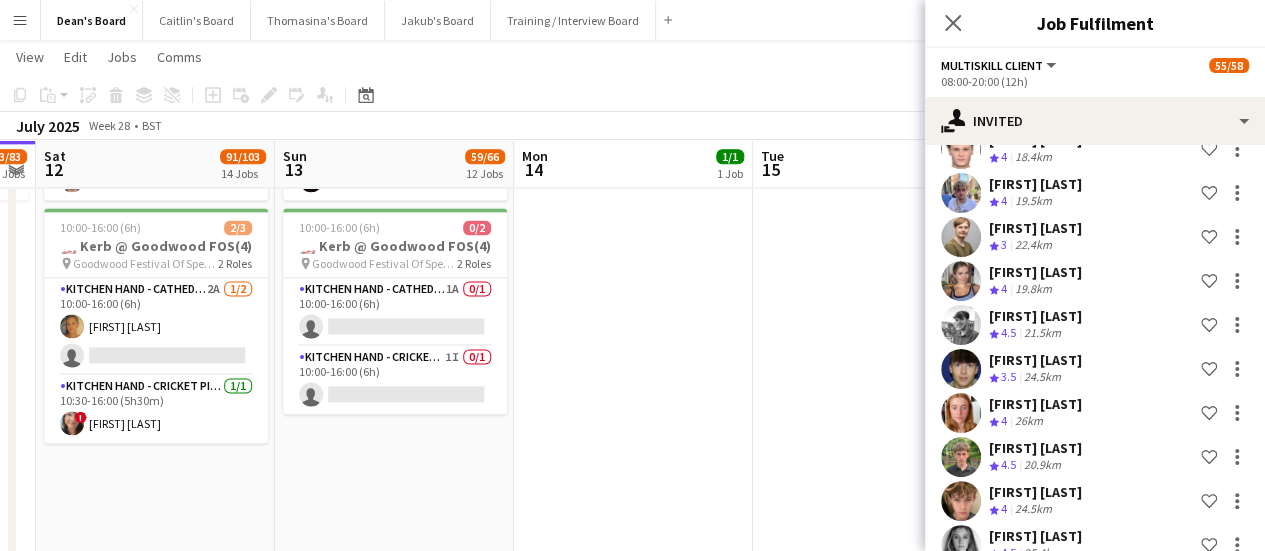 drag, startPoint x: 502, startPoint y: 352, endPoint x: 665, endPoint y: 361, distance: 163.24828 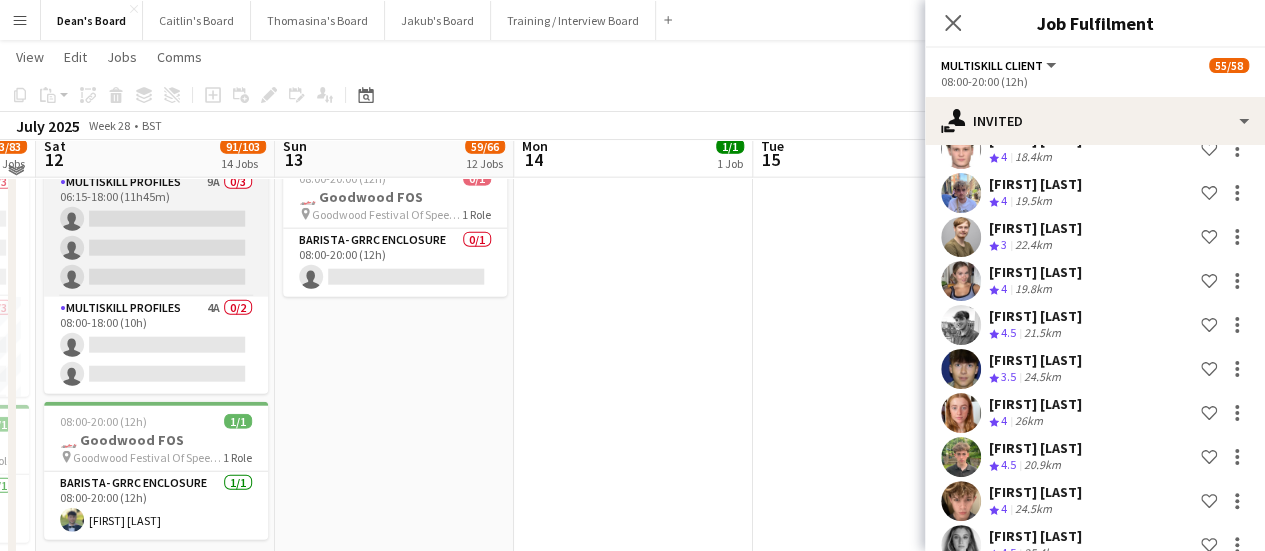 scroll, scrollTop: 2318, scrollLeft: 0, axis: vertical 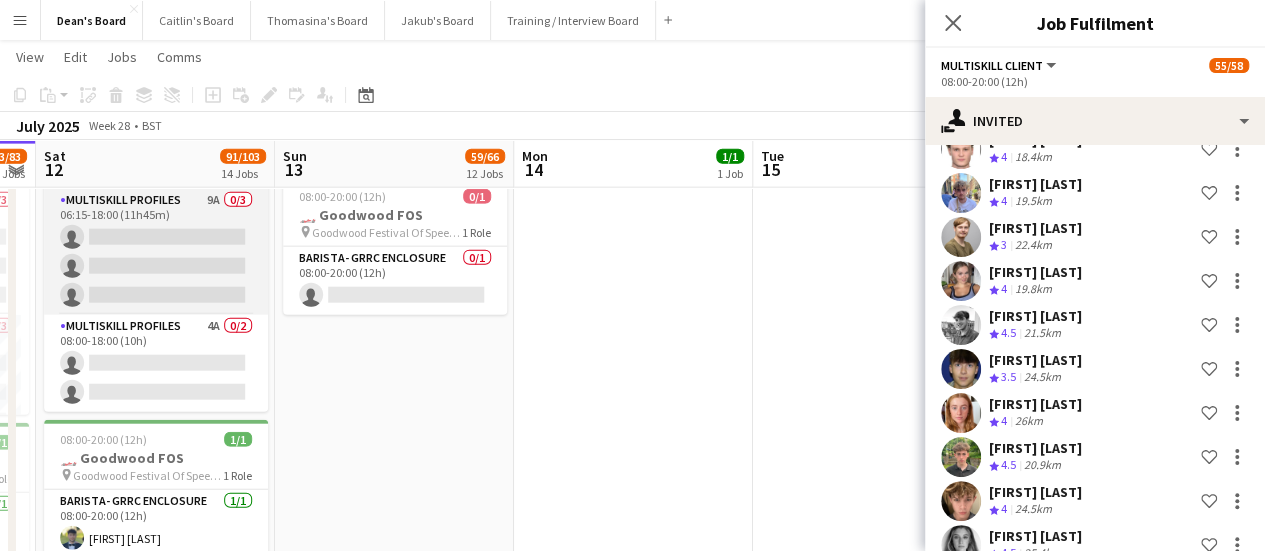click on "MULTISKILL PROFILES   9A   0/3   06:15-18:00 (11h45m)
single-neutral-actions
single-neutral-actions
single-neutral-actions" at bounding box center [156, 252] 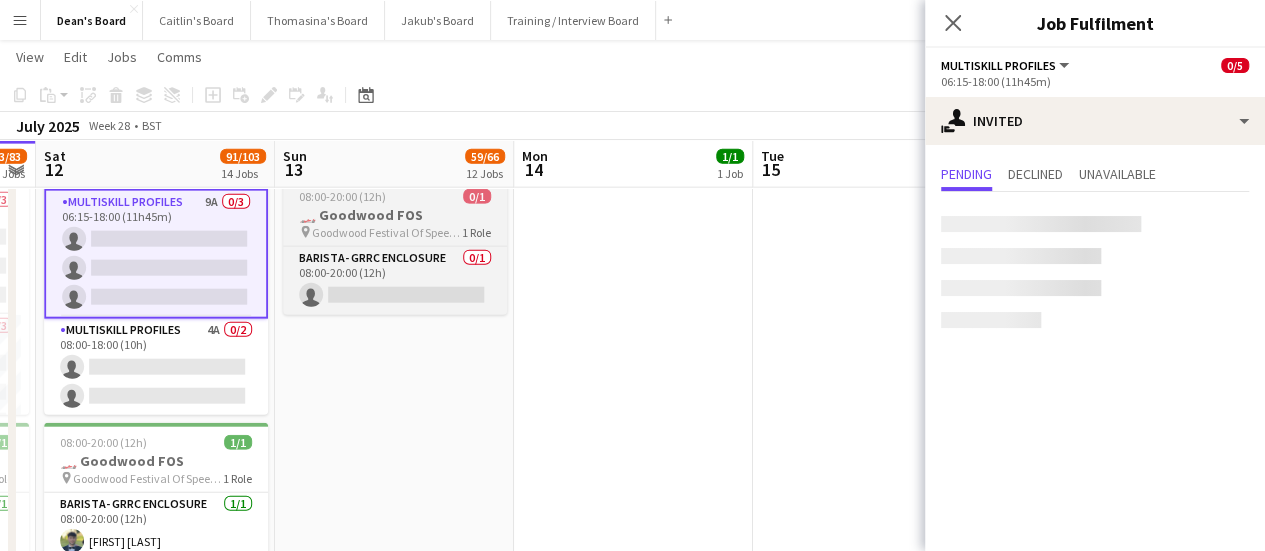 scroll, scrollTop: 0, scrollLeft: 0, axis: both 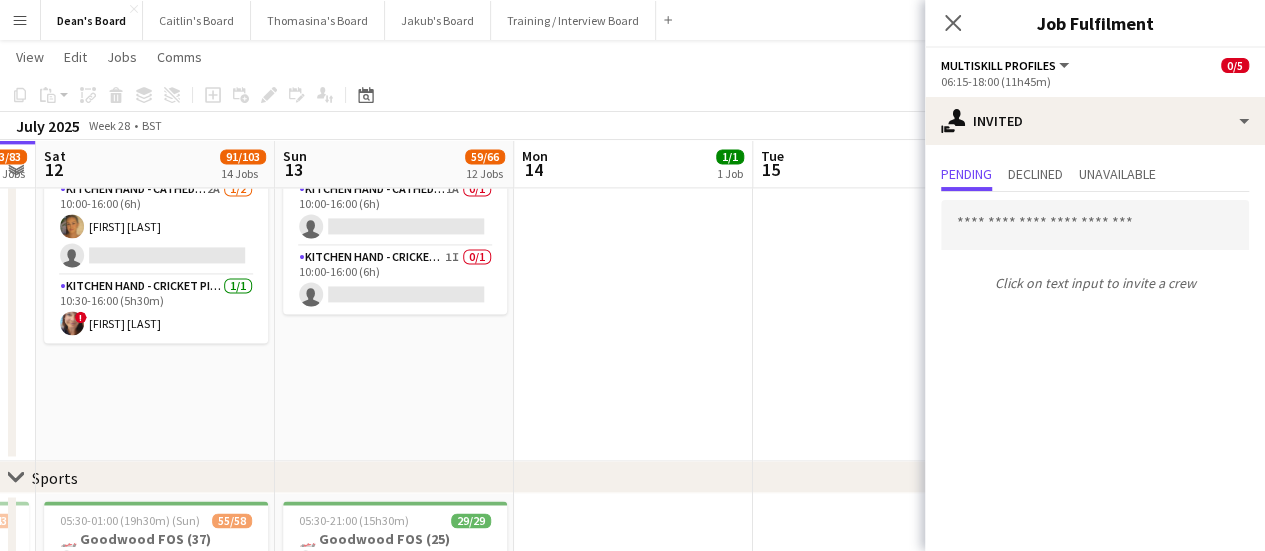 drag, startPoint x: 635, startPoint y: 316, endPoint x: 737, endPoint y: 326, distance: 102.48902 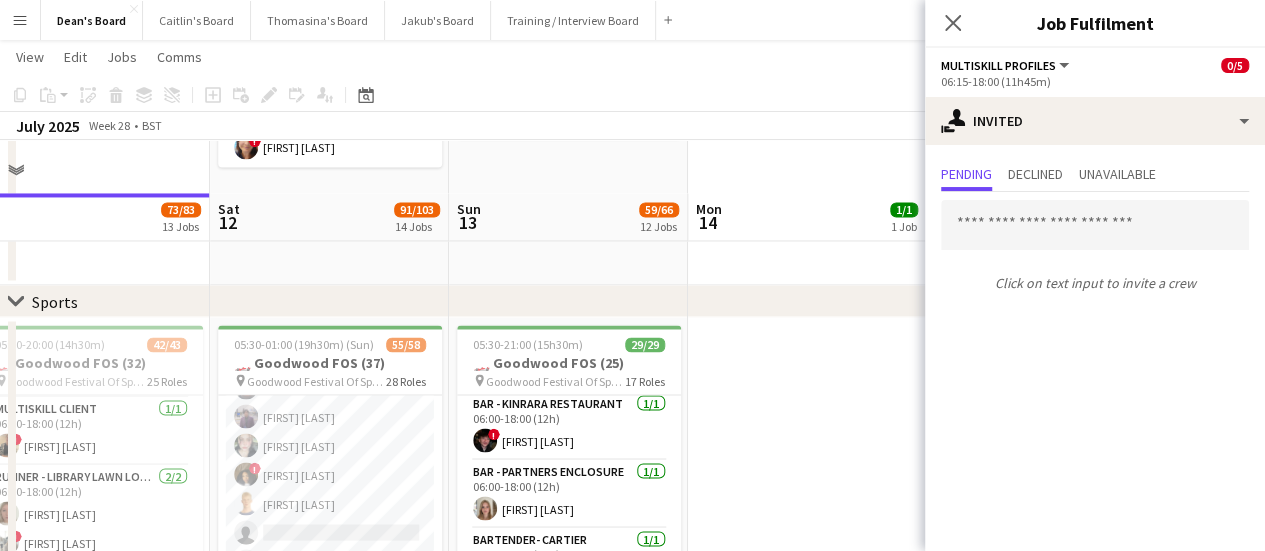 scroll, scrollTop: 1718, scrollLeft: 0, axis: vertical 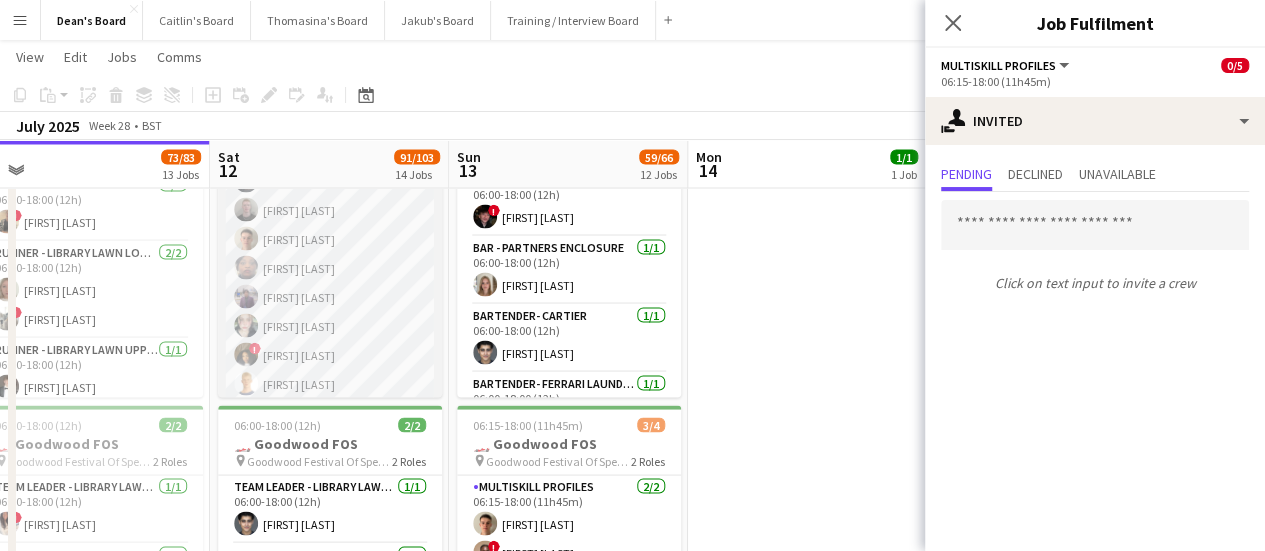 click on "MULTISKILL CLIENT   105I   2A   14/16   08:00-20:00 (12h)
[FIRST] [LAST] [FIRST] [LAST] [FIRST] [LAST] [FIRST] [LAST] [FIRST] [LAST] [FIRST] [LAST] [FIRST] [LAST] [FIRST] [LAST] [FIRST] [LAST] [FIRST] [LAST] [FIRST] [LAST] [FIRST] [LAST] [FIRST] [LAST]
single-neutral-actions
single-neutral-actions" at bounding box center [330, 209] 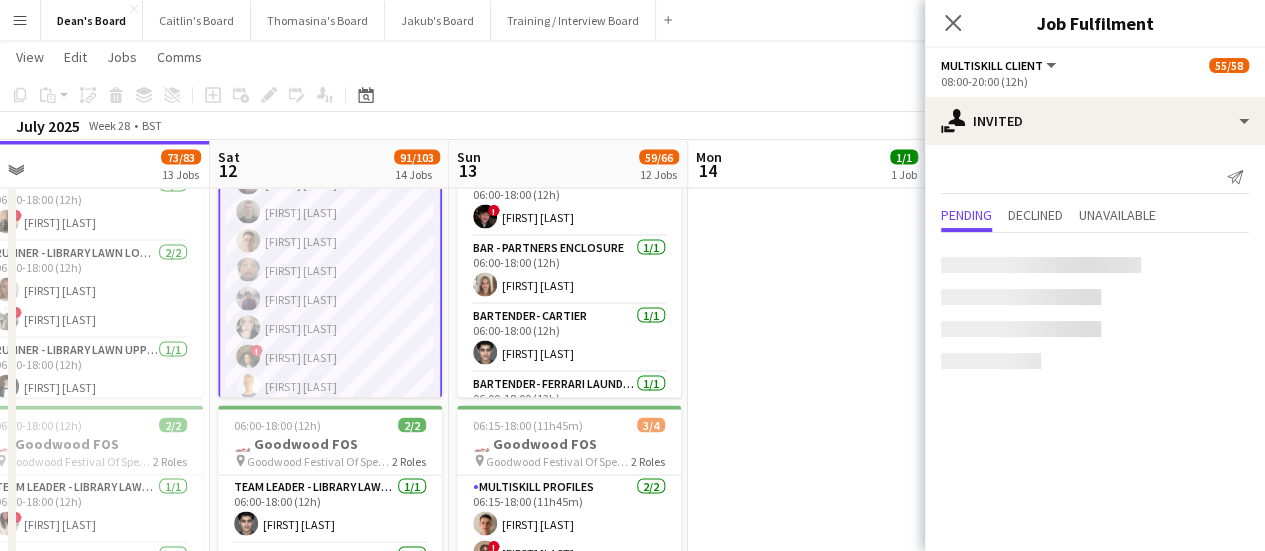 scroll, scrollTop: 1749, scrollLeft: 0, axis: vertical 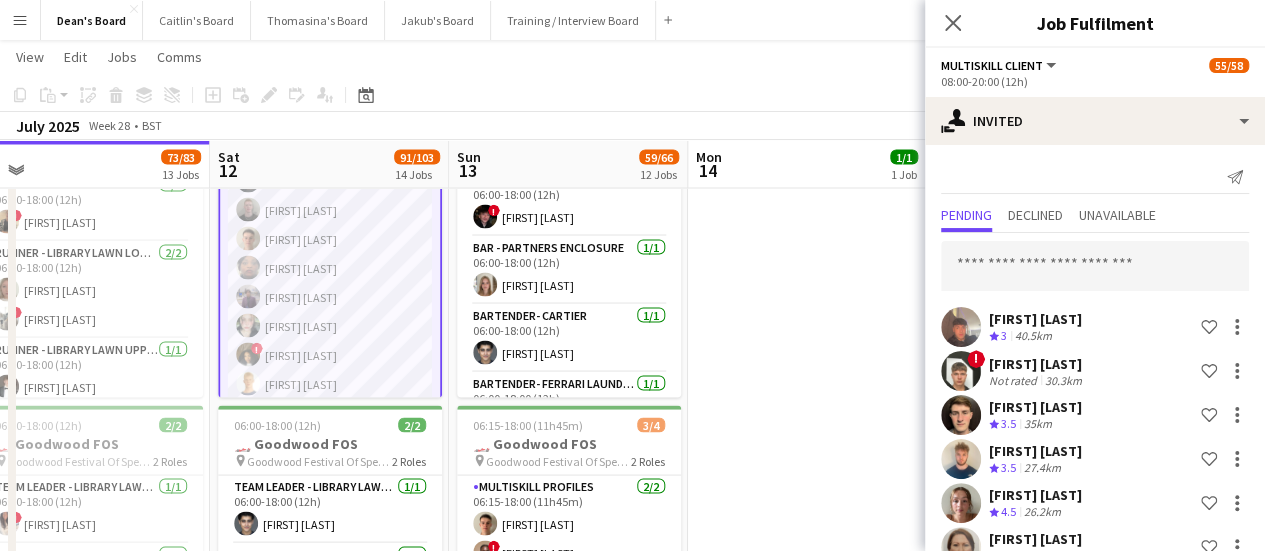 click on "Send notification
Pending Declined Unavailable  [FIRST] [LAST]
Crew rating
3   40.5km
Shortlist crew
! [FIRST] [LAST]   Not rated   30.3km
Shortlist crew
[FIRST] [LAST]
Crew rating
3.5   35km
Shortlist crew
[FIRST] [LAST]
Crew rating
3.5   27.4km
Shortlist crew
[FIRST] [LAST]
Crew rating
4.5   26.2km
Shortlist crew
[FIRST] [LAST]
Crew rating
4.5   23.7km
Shortlist crew
[FIRST] [LAST]
Crew rating
3.5   27.4km
Shortlist crew
[FIRST] [LAST]
Crew rating
3.5   34.4km
Shortlist crew
[FIRST] [LAST]" at bounding box center (1095, 2781) 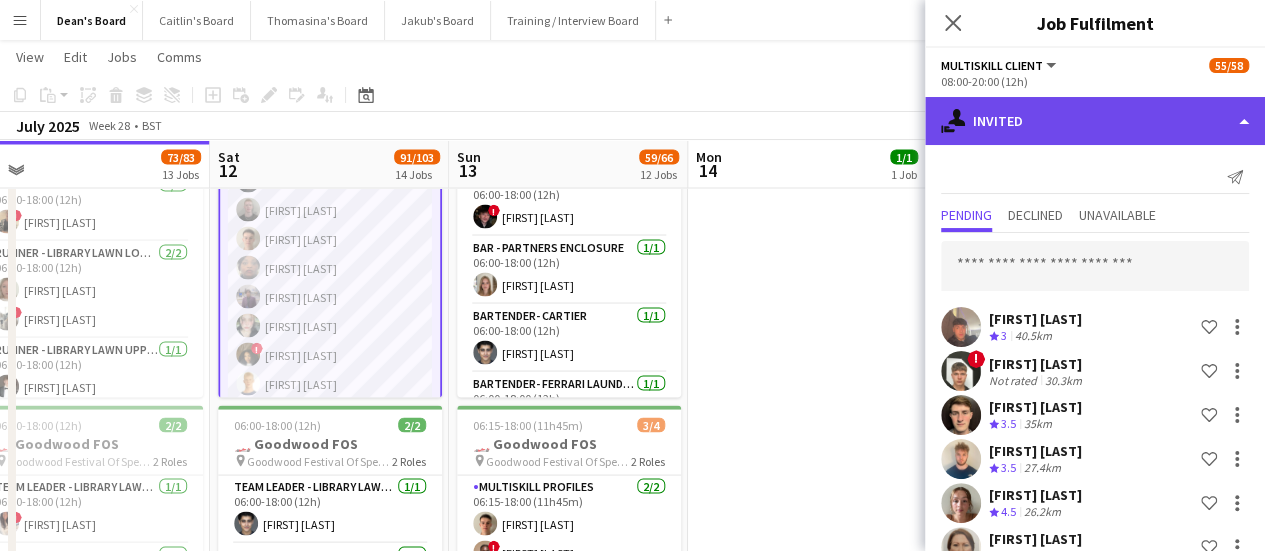 click on "single-neutral-actions-share-1
Invited" 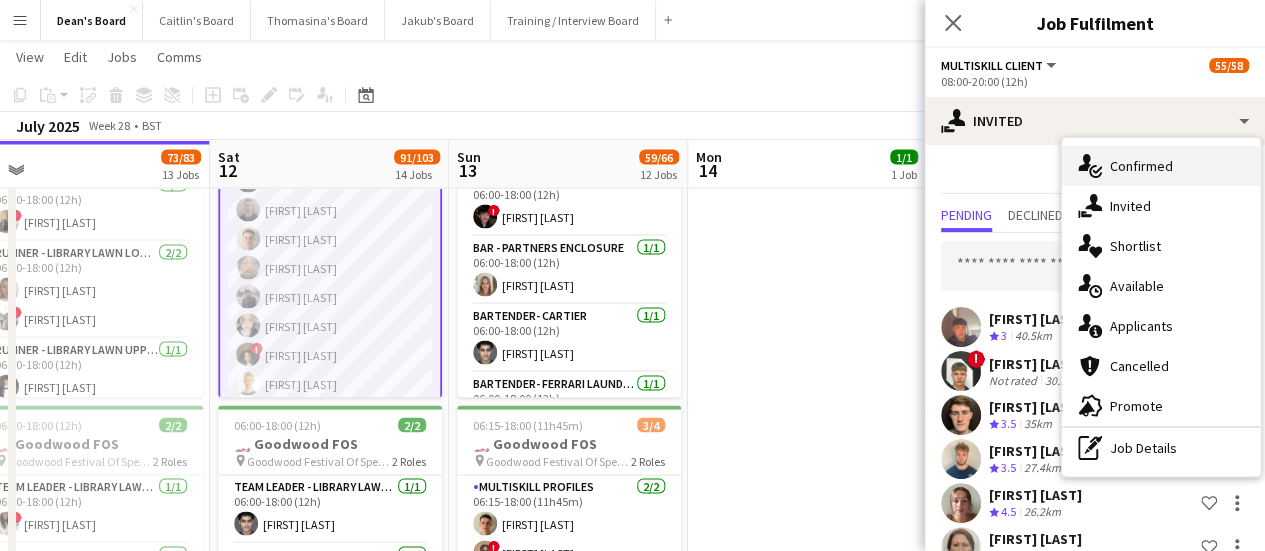 click on "single-neutral-actions-check-2
Confirmed" at bounding box center (1161, 166) 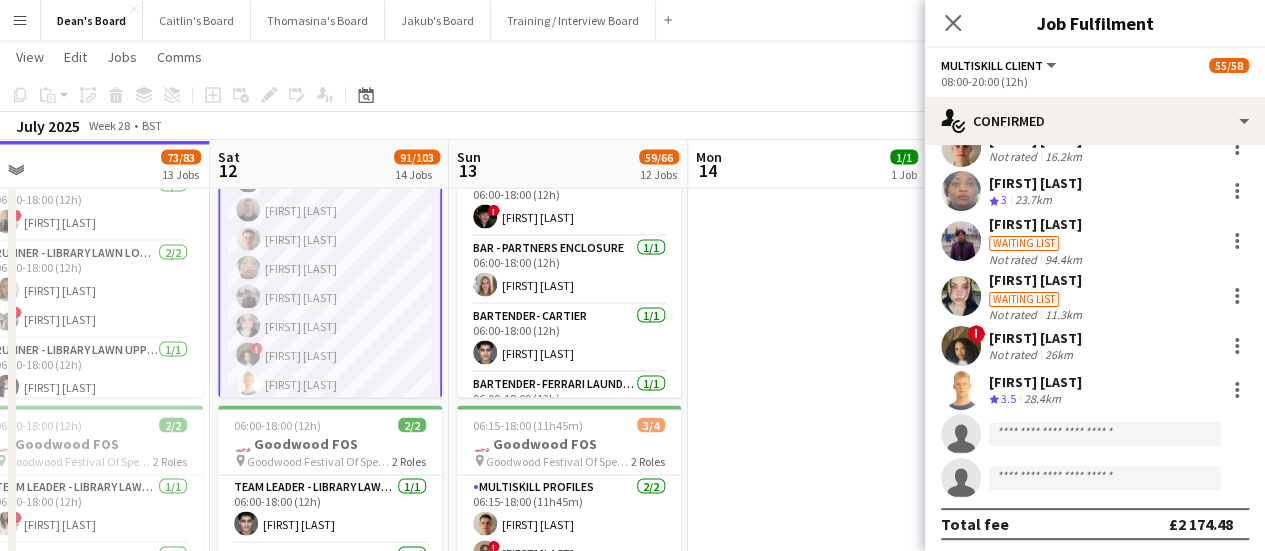 scroll, scrollTop: 442, scrollLeft: 0, axis: vertical 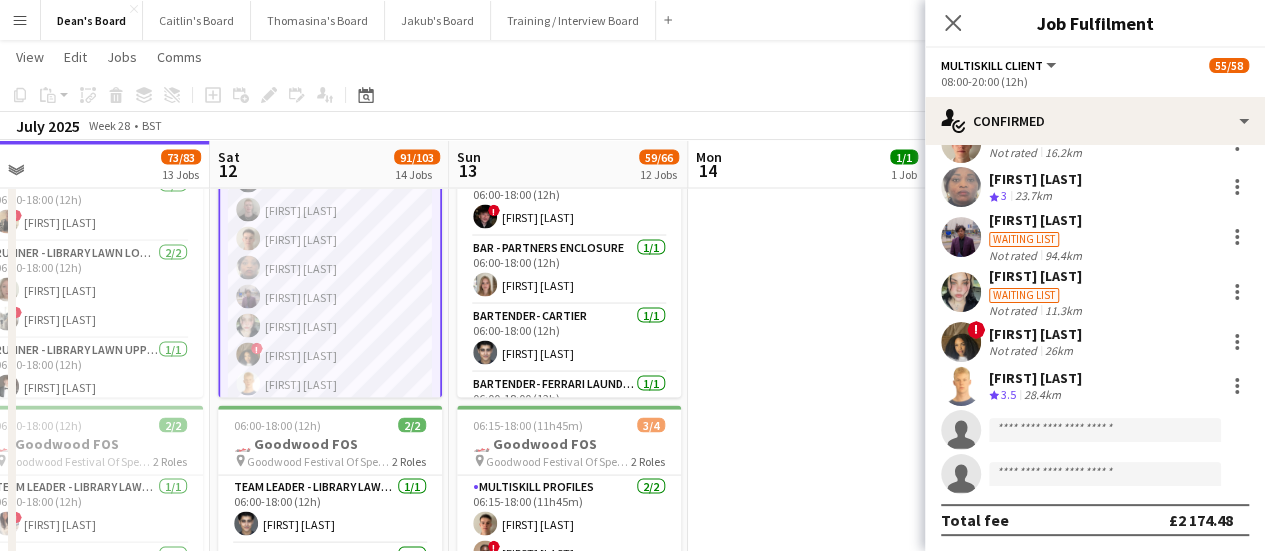click on "Waiting list" at bounding box center [1037, 294] 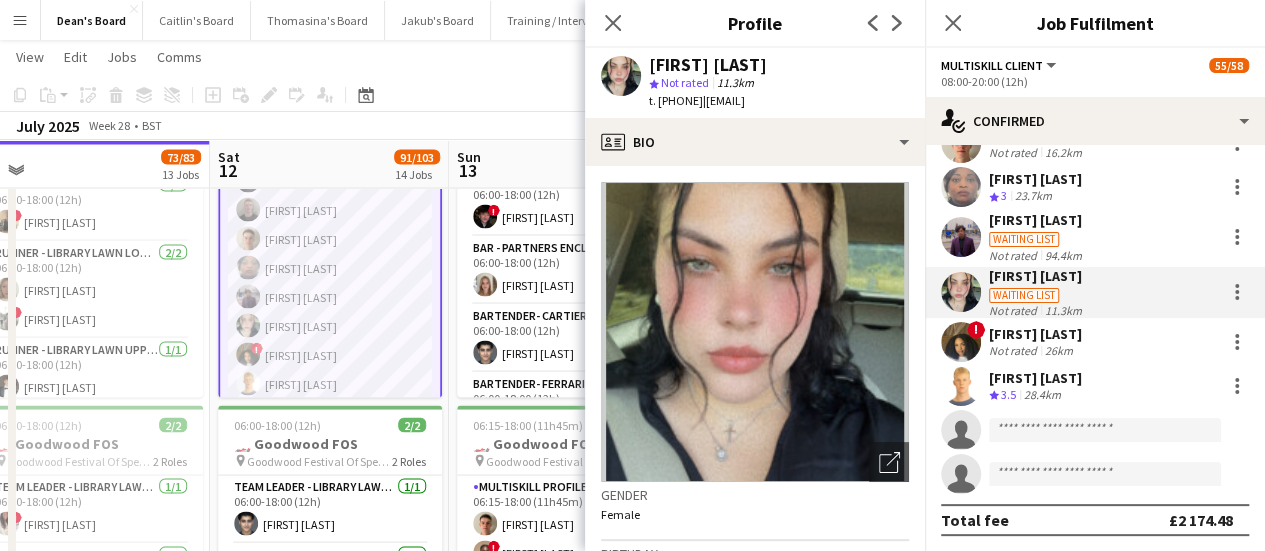 click on "Open photos pop-in
Gender   Female   Birthday   [DATE]   ([AGE] years)   Location   [NUMBER] [STREET], [CITY], [POSTAL_CODE]   Work history   First experience: [DATE]   Favourite job: MULTISKILL CLIENT   Applications total count: 1   Cancelled jobs count: 0   Cancelled jobs total count: 0   Worked jobs count: 1   Worked jobs total count: 1   Skills
Edit crew company skills
ok-circled2
background
Layer 1
cross-circle-red
background
Layer 1
Availability - Gap Year
Freelancer has uploaded a photo validation of skill. Click to see
ok-circled2
background
Layer 1
cross-circle-red
background
Layer 1
bar
Freelancer has uploaded a photo validation of skill. Click to see
ok-circled2" 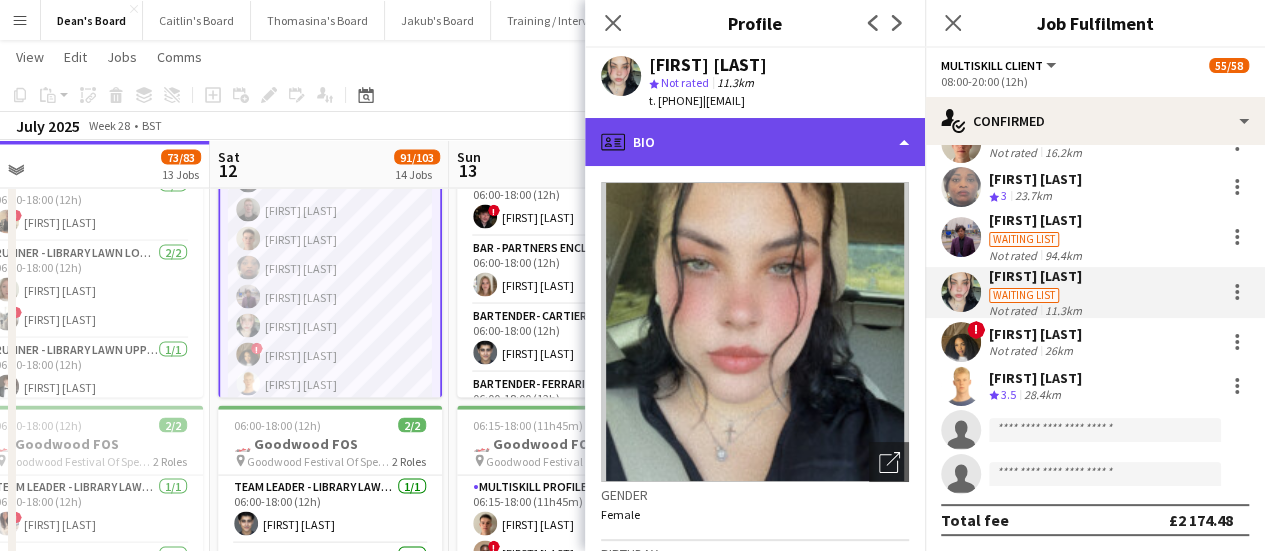click on "profile
Bio" 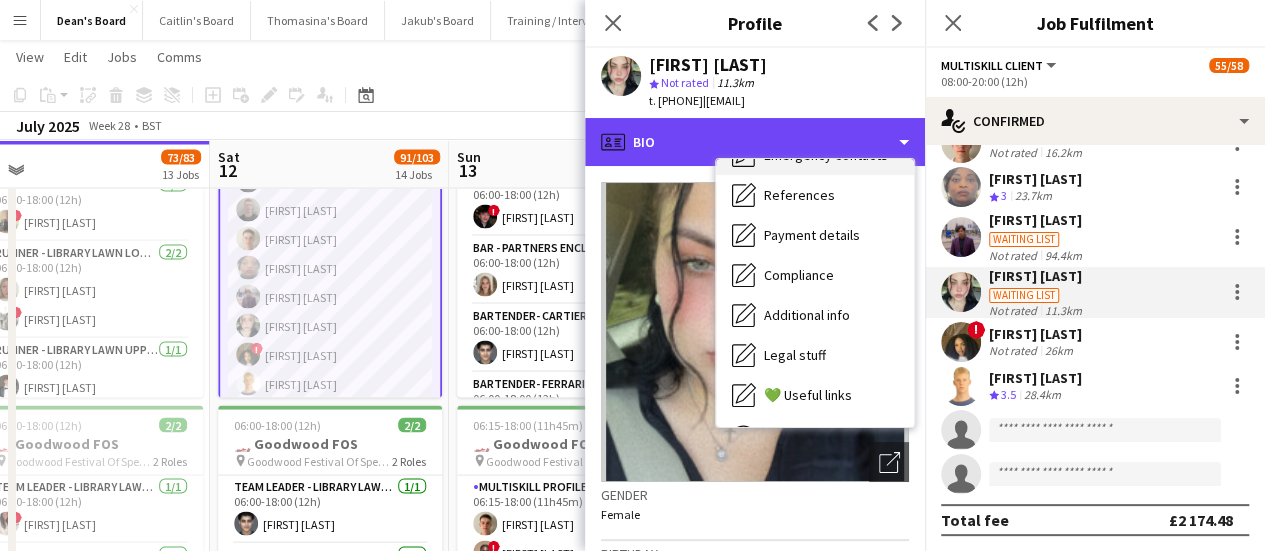 scroll, scrollTop: 200, scrollLeft: 0, axis: vertical 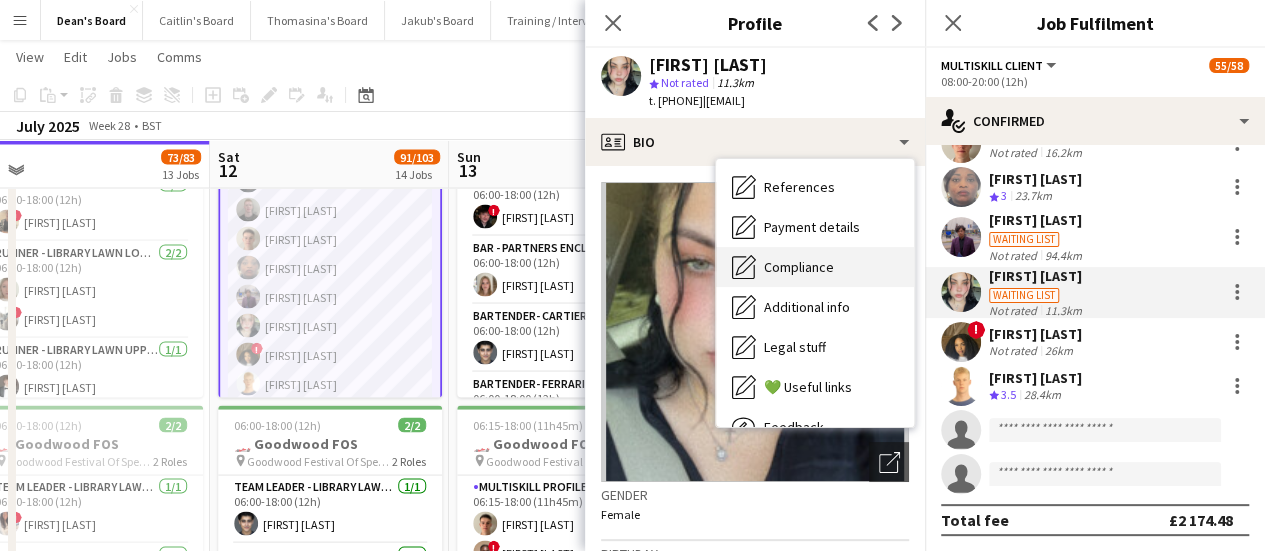 click on "Compliance" at bounding box center (799, 267) 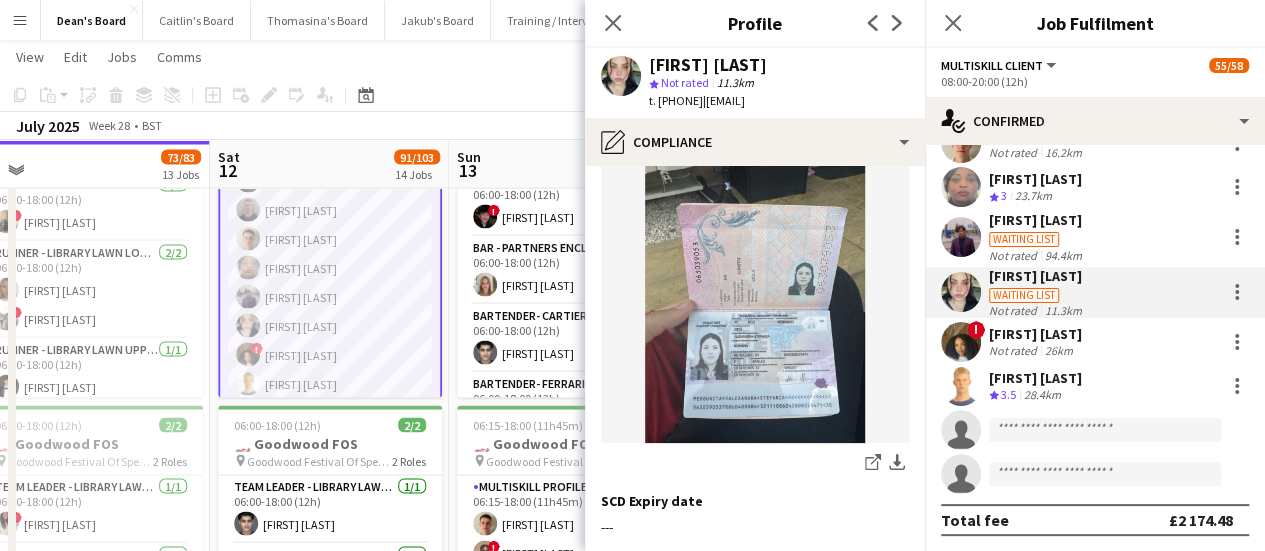 scroll, scrollTop: 100, scrollLeft: 0, axis: vertical 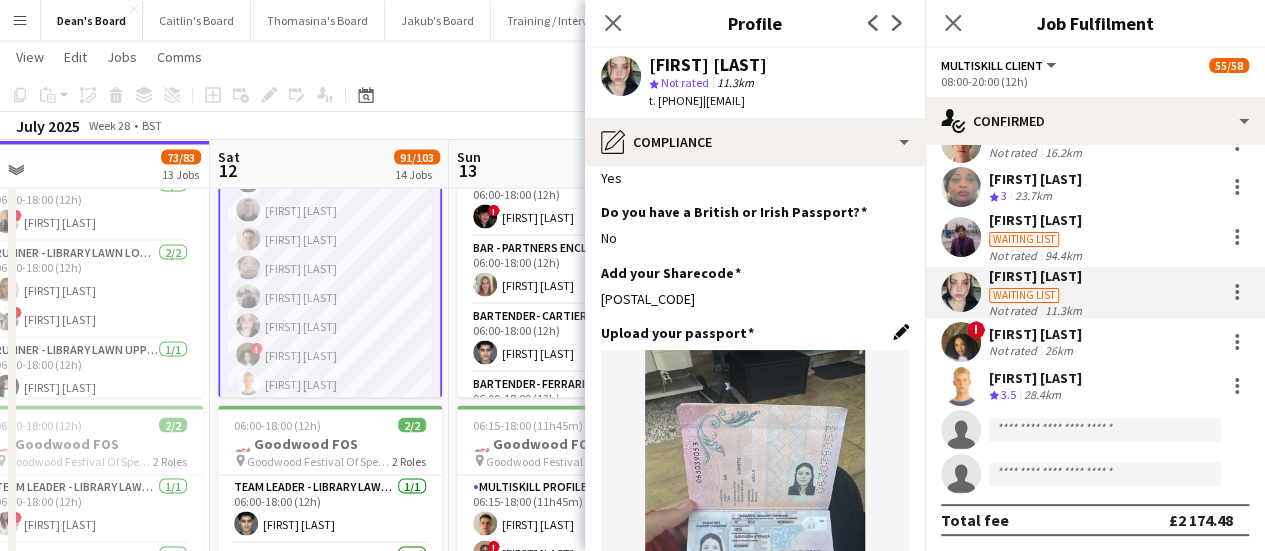 click on "Edit this field" 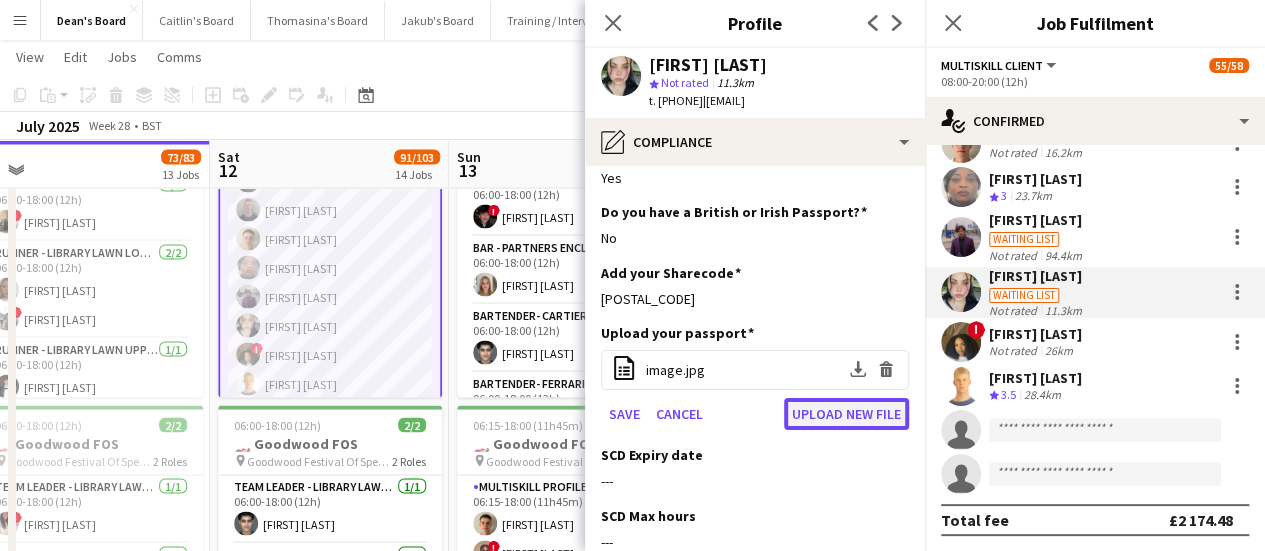 click on "Upload new file" 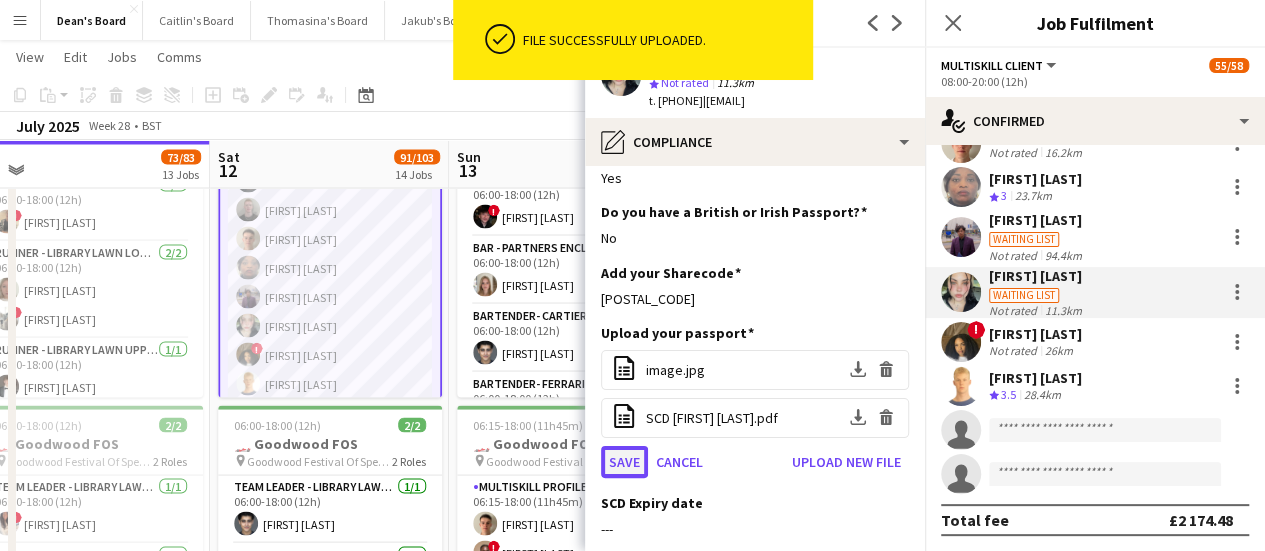 click on "Save" 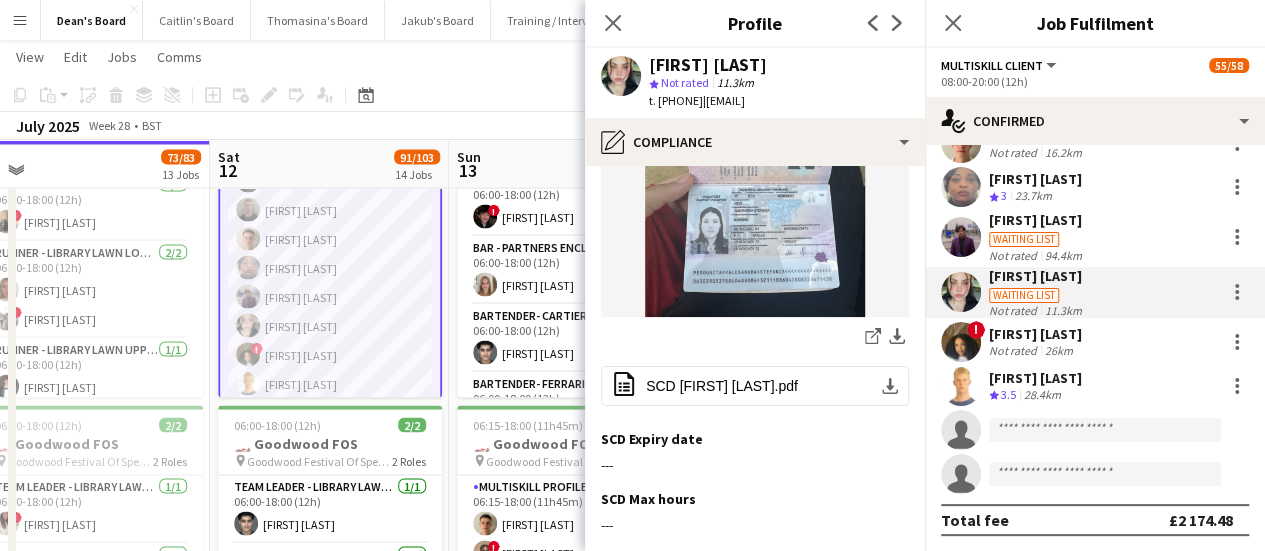 scroll, scrollTop: 500, scrollLeft: 0, axis: vertical 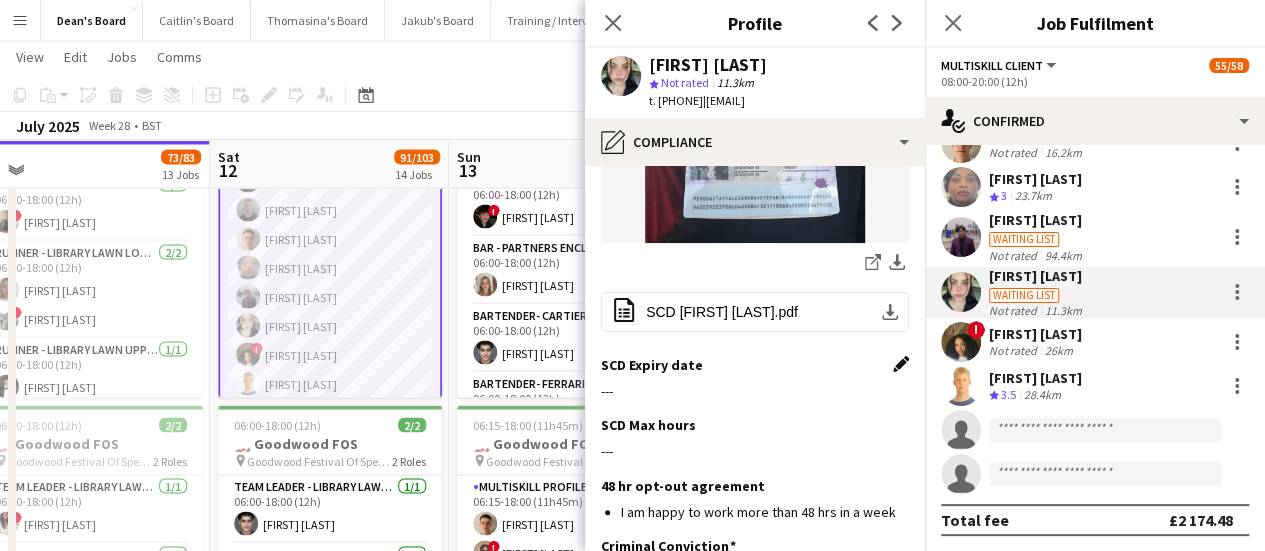click on "Edit this field" 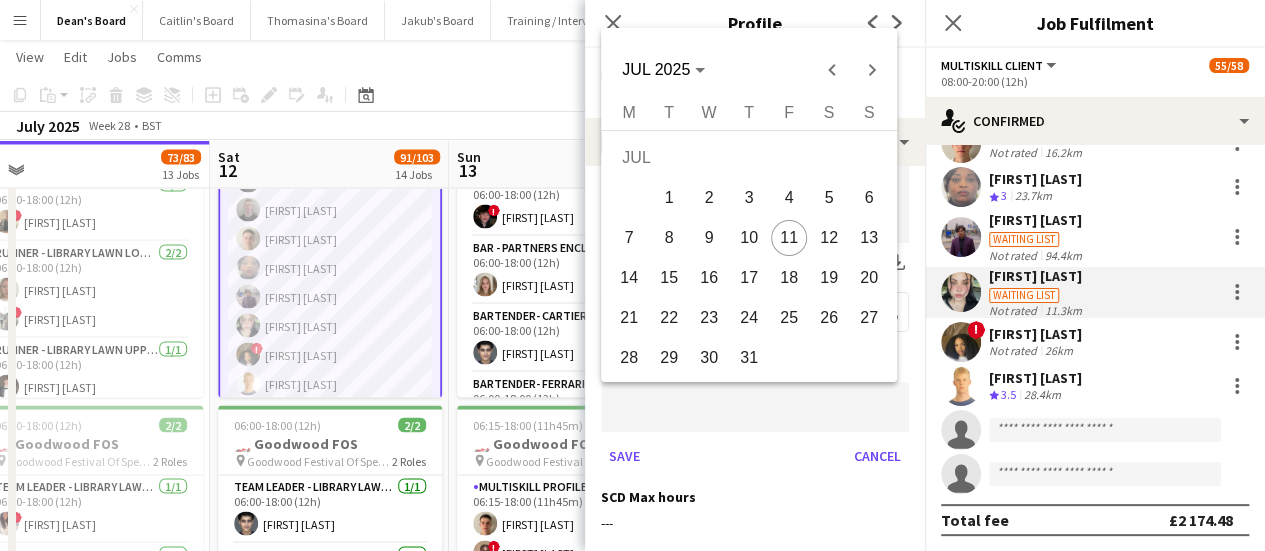 click on "Menu
Boards
Boards   Boards   All jobs   Status
Workforce
Workforce   My Workforce   Recruiting
Comms
Comms
Pay
Pay   Approvals   Payments   Reports
Platform Settings
Platform Settings   App settings   Your settings   Profiles
Training Academy
Training Academy
Knowledge Base
Knowledge Base
Product Updates
Product Updates   Log Out   Privacy   Dean's Board
Close
Caitlin's Board
Close
Thomasina's Board
Close
Jakub's Board
Close
Training / Interview Board
Close
Add
Help
Notifications" at bounding box center (632, 464) 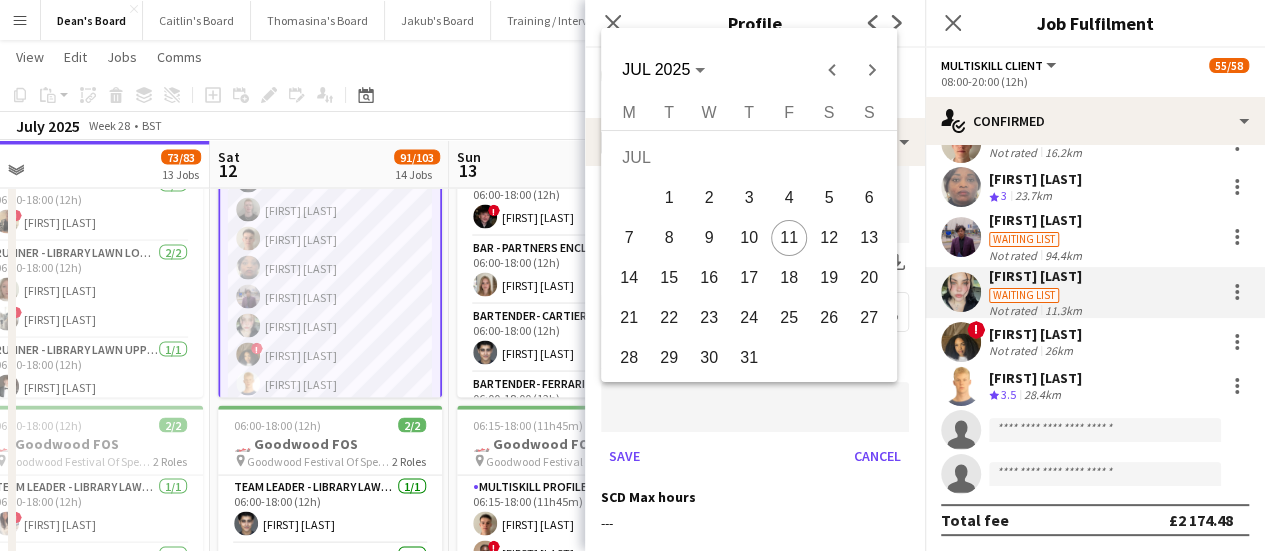 click at bounding box center [632, 275] 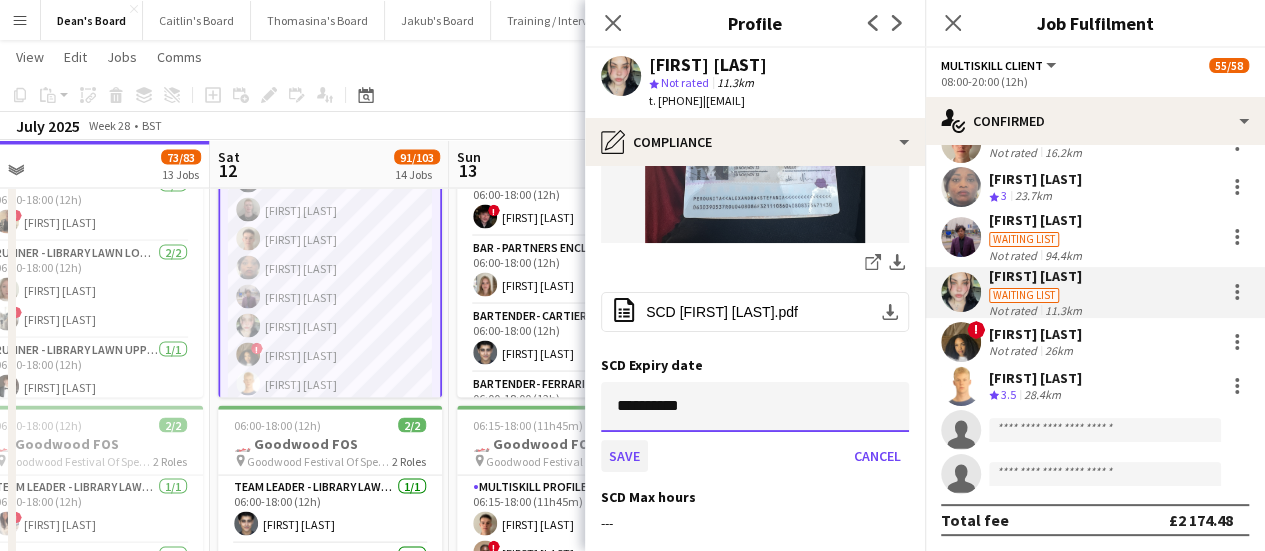 type on "**********" 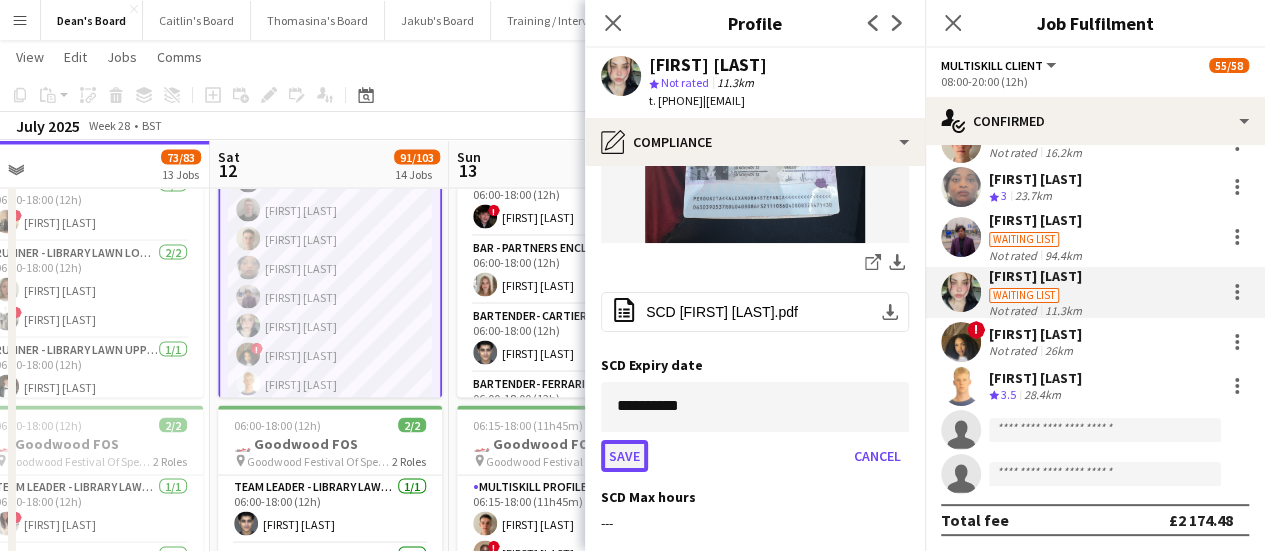 click on "Save" 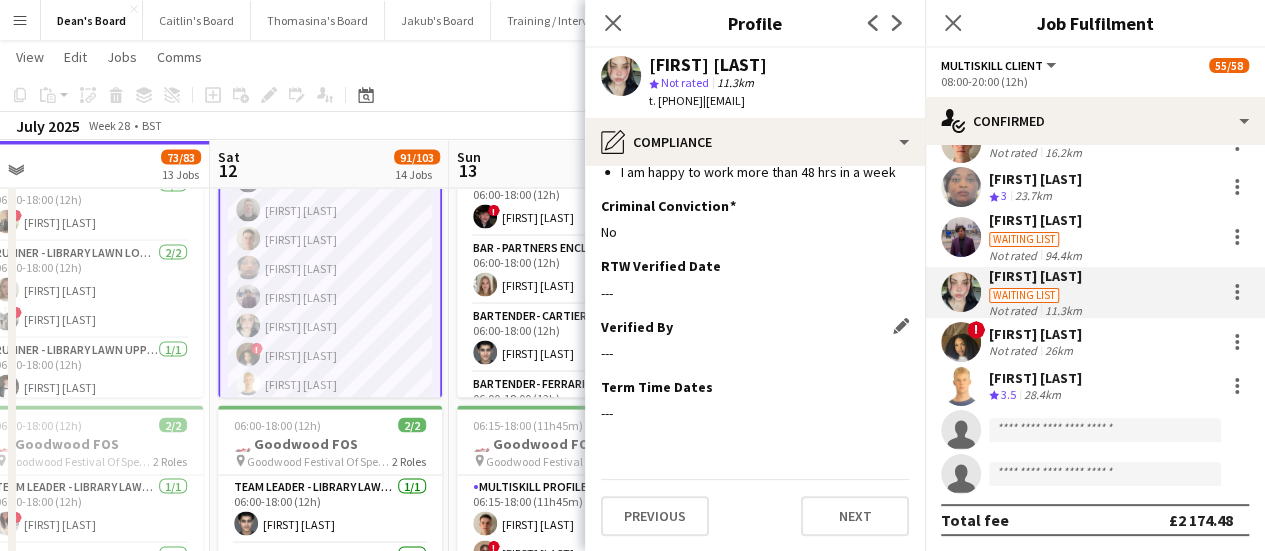scroll, scrollTop: 640, scrollLeft: 0, axis: vertical 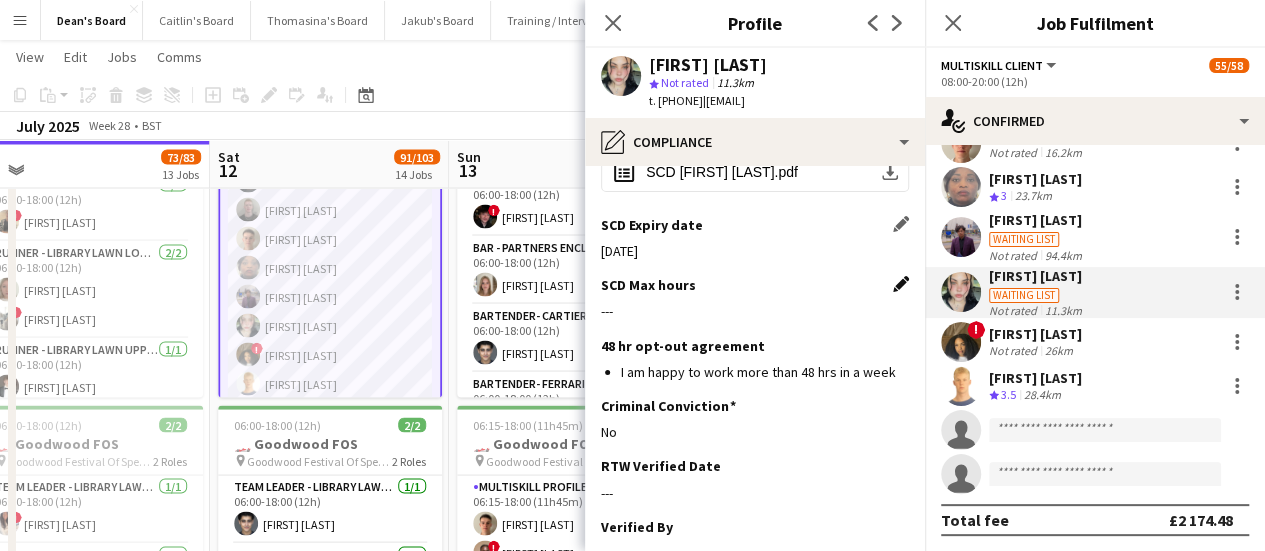 click on "Edit this field" 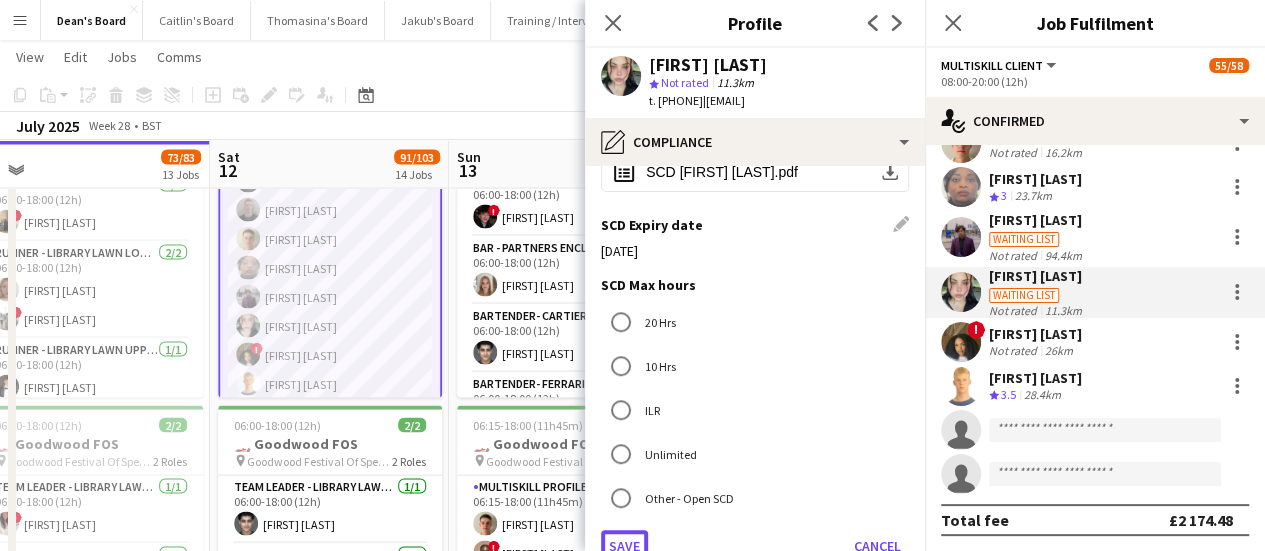 click on "Save" 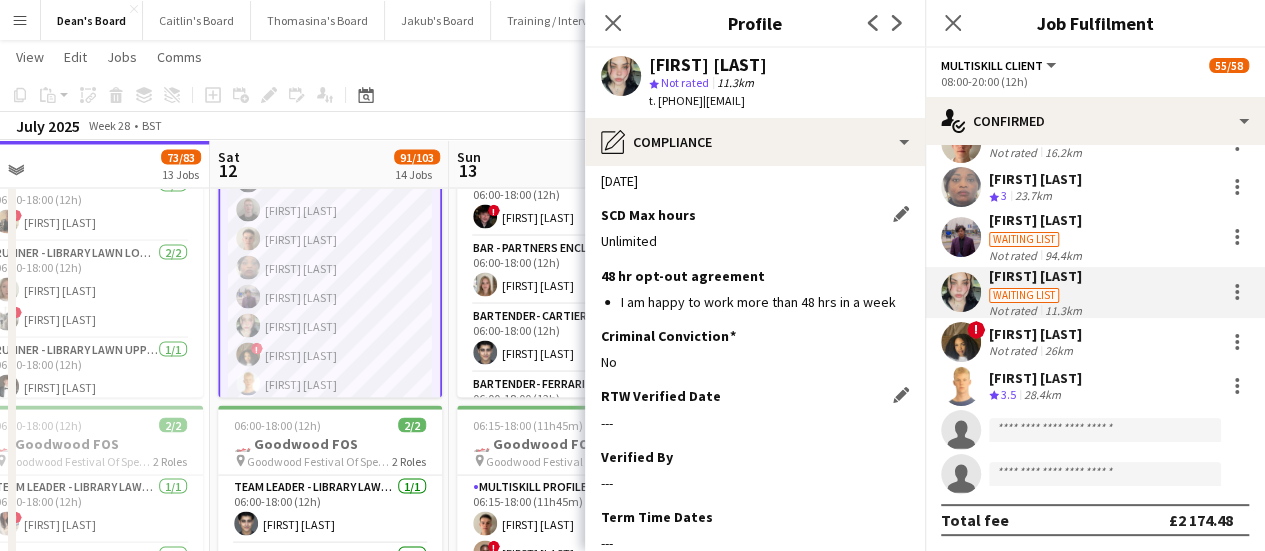 scroll, scrollTop: 740, scrollLeft: 0, axis: vertical 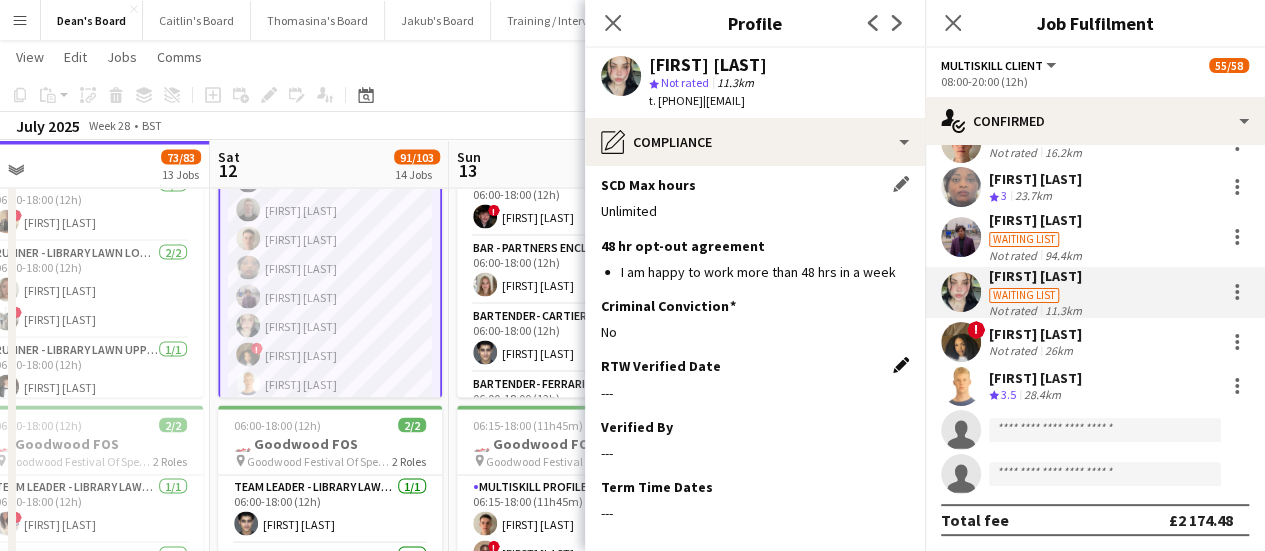 click on "Edit this field" 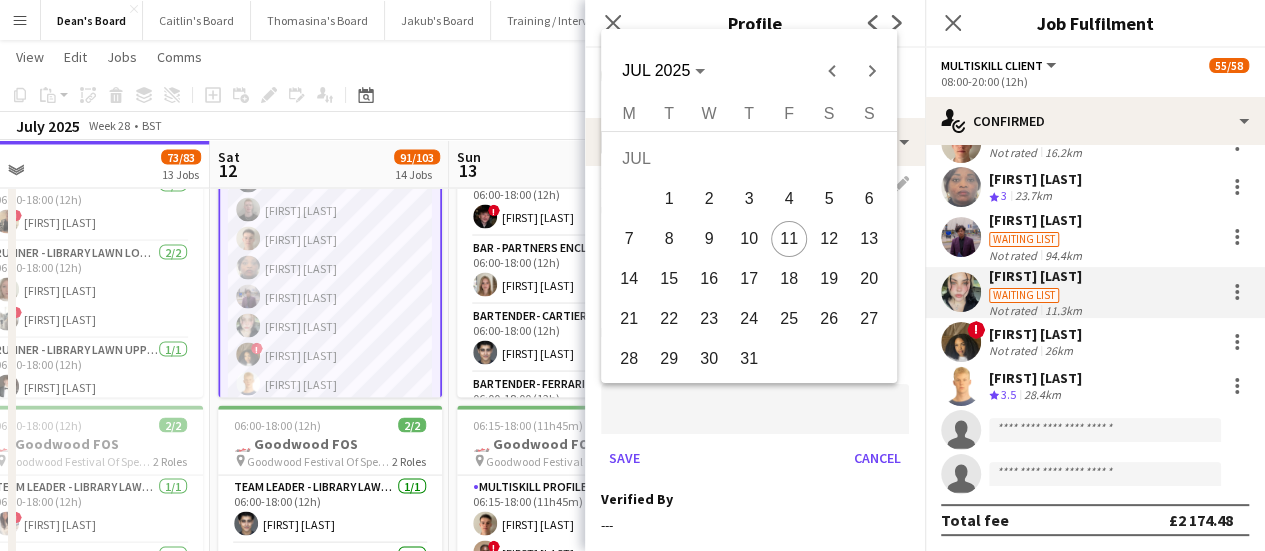 click on "Menu
Boards
Boards   Boards   All jobs   Status
Workforce
Workforce   My Workforce   Recruiting
Comms
Comms
Pay
Pay   Approvals   Payments   Reports
Platform Settings
Platform Settings   App settings   Your settings   Profiles
Training Academy
Training Academy
Knowledge Base
Knowledge Base
Product Updates
Product Updates   Log Out   Privacy   Dean's Board
Close
Caitlin's Board
Close
Thomasina's Board
Close
Jakub's Board
Close
Training / Interview Board
Close
Add
Help
Notifications" at bounding box center (632, 464) 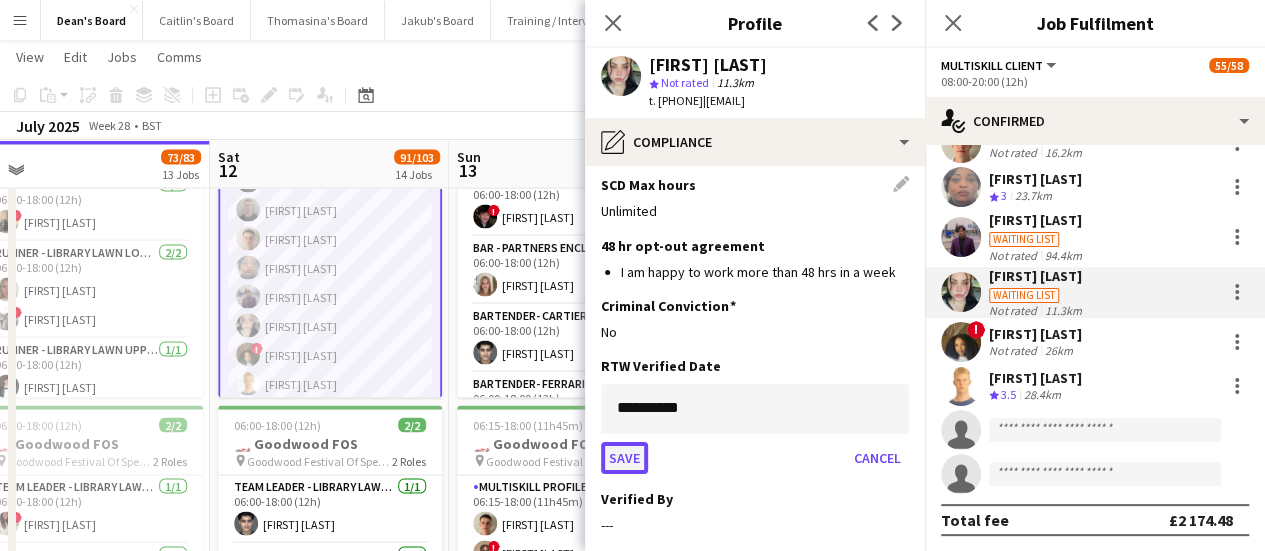click on "Save" 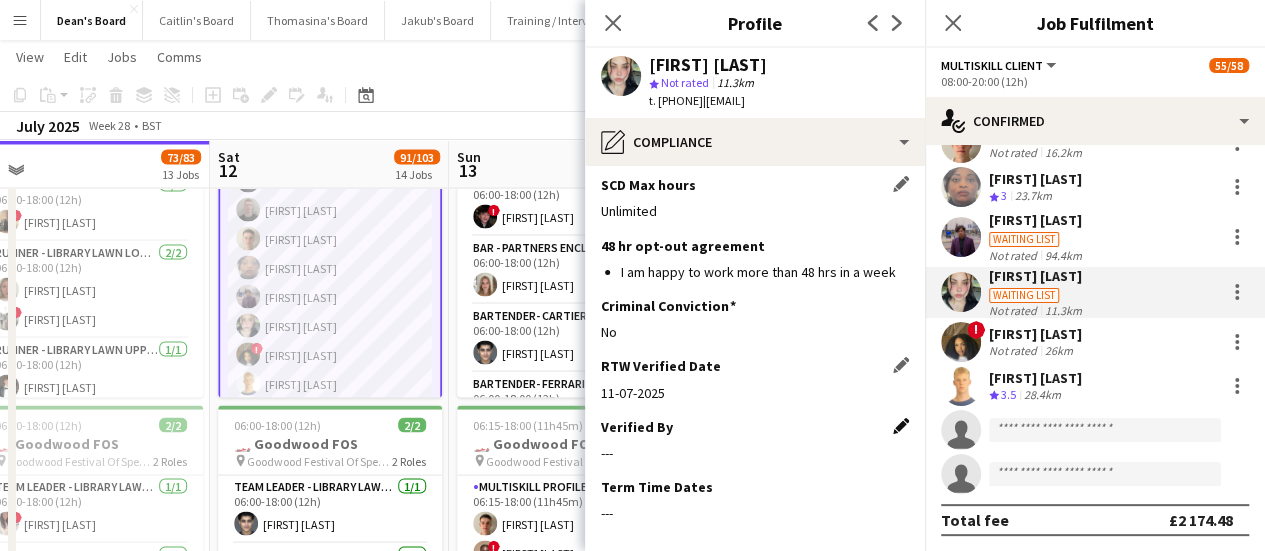 click on "Edit this field" 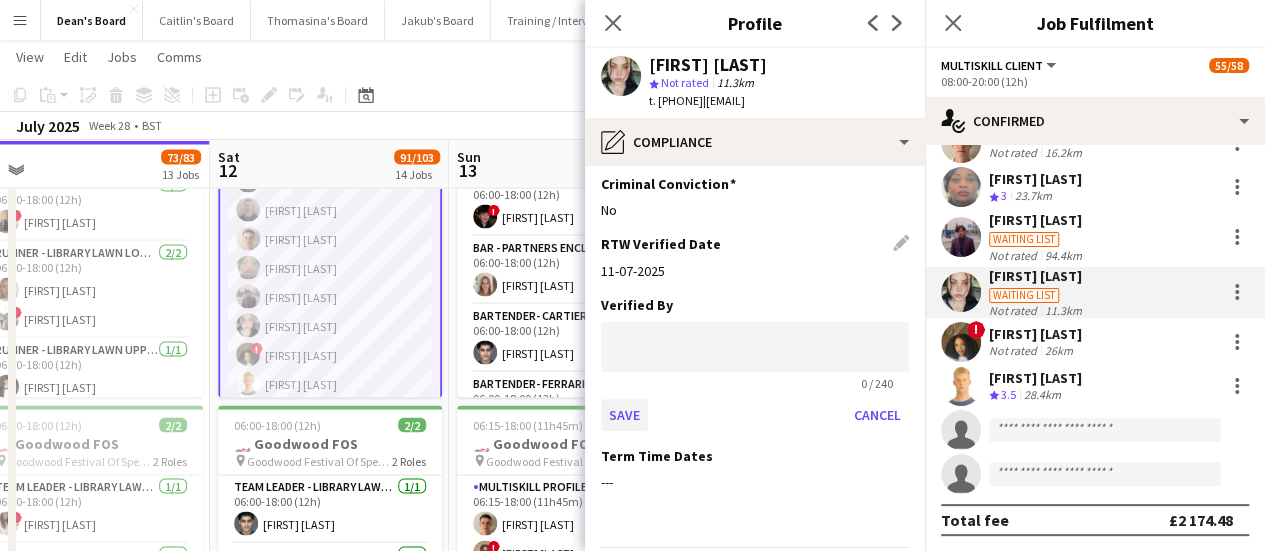 scroll, scrollTop: 930, scrollLeft: 0, axis: vertical 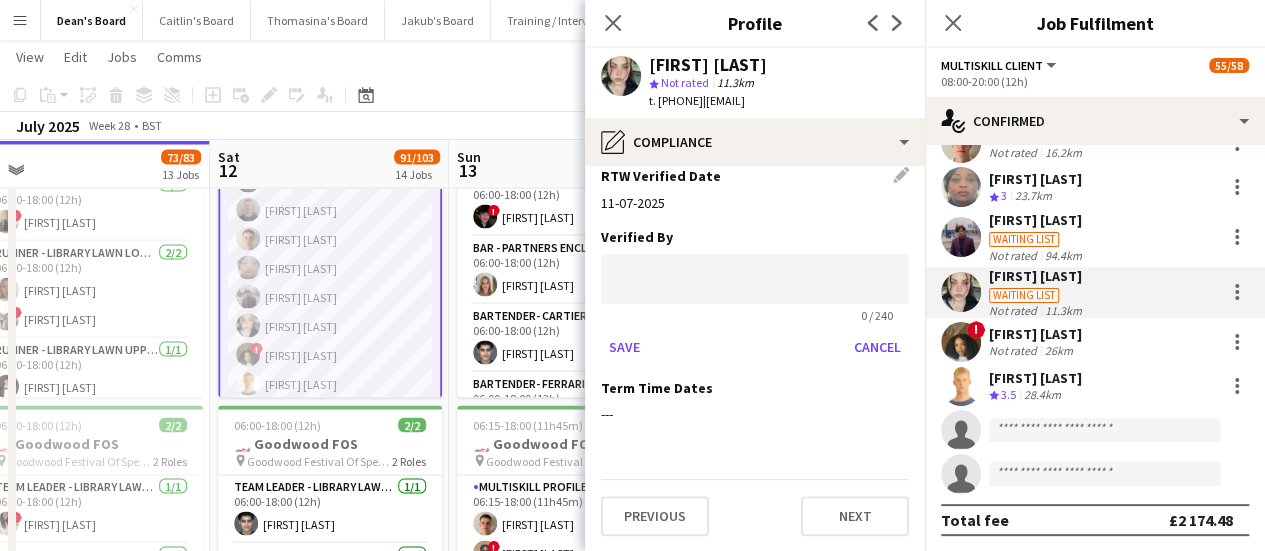 drag, startPoint x: 597, startPoint y: 223, endPoint x: 644, endPoint y: 265, distance: 63.03174 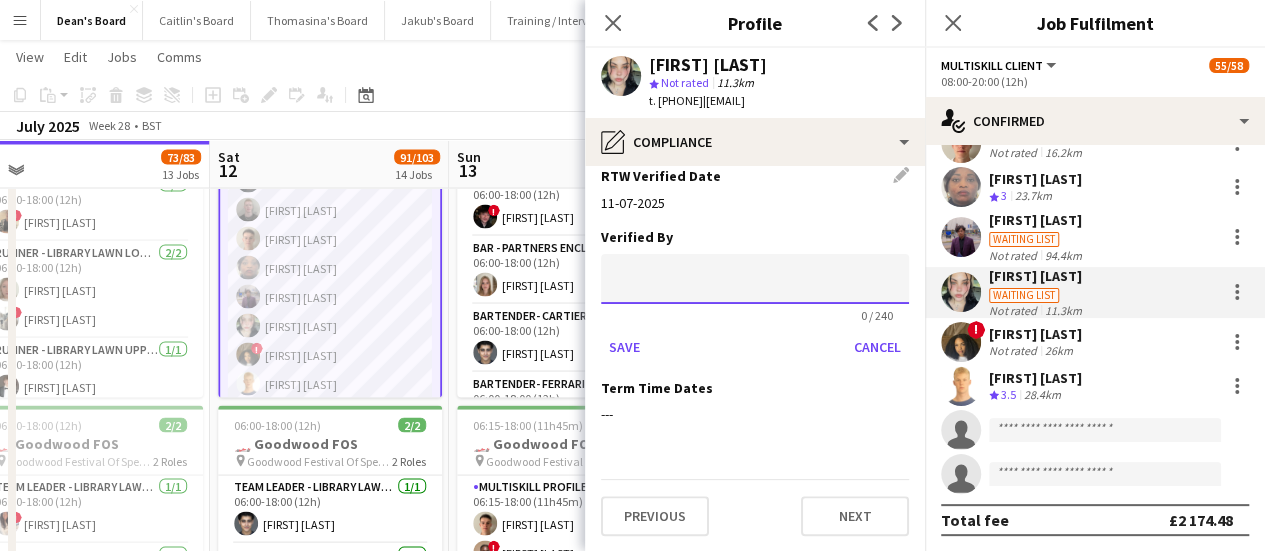 click 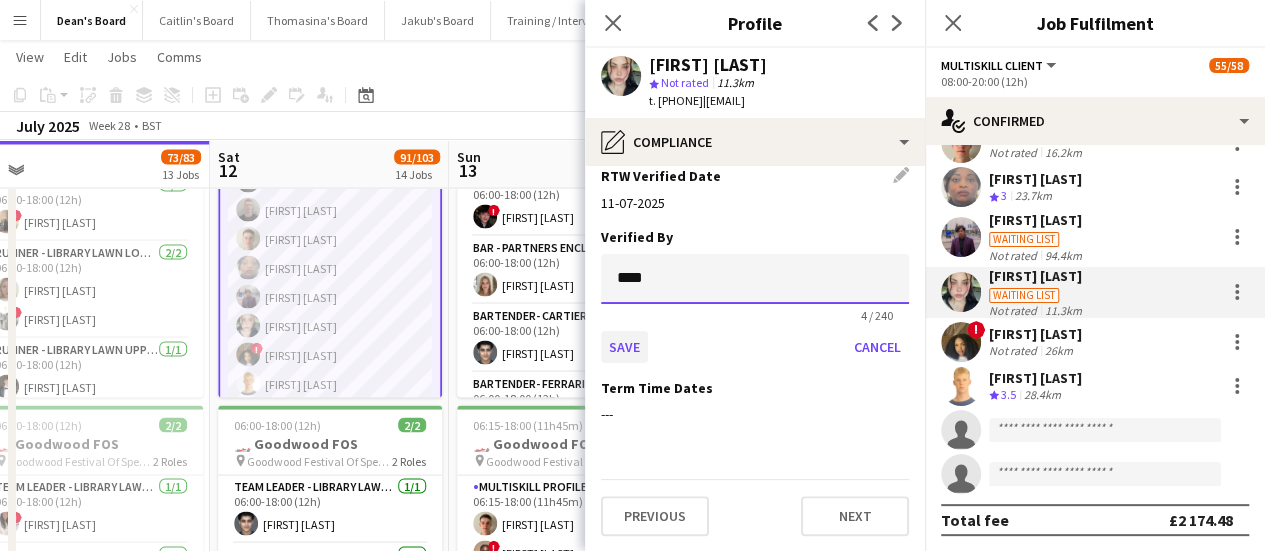 type on "****" 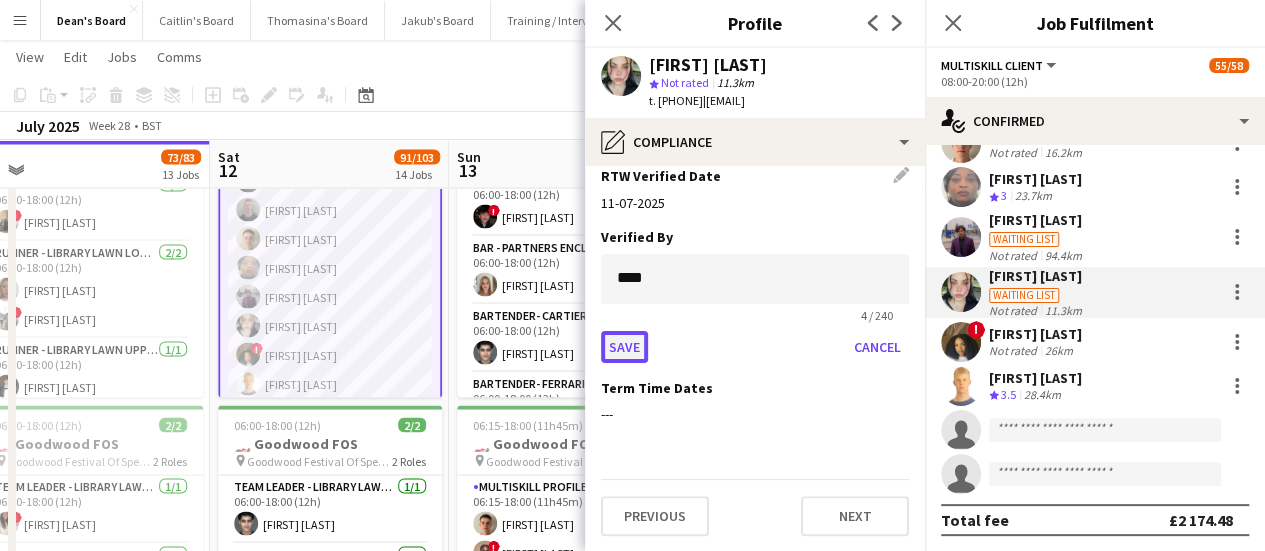 click on "Save" 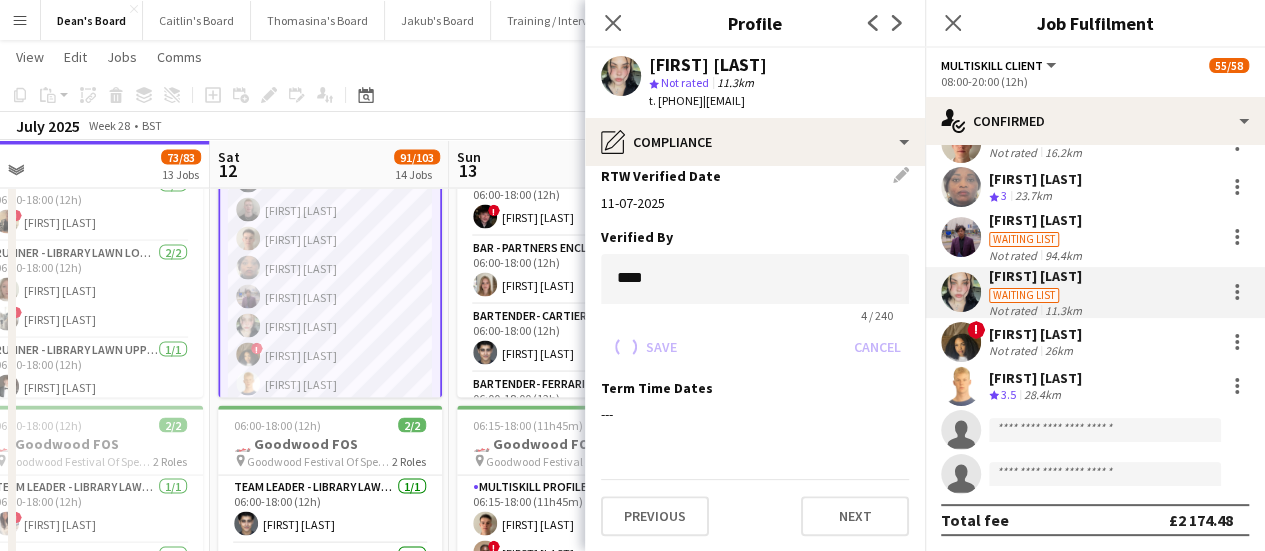 scroll, scrollTop: 840, scrollLeft: 0, axis: vertical 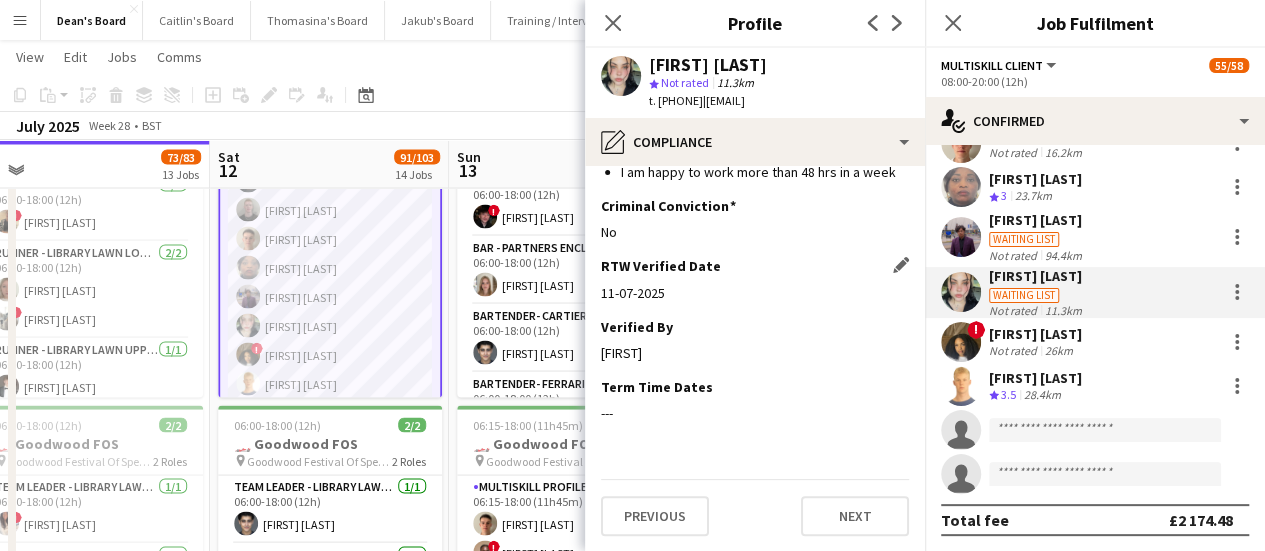 click on "View  Day view expanded Day view collapsed Month view Date picker Jump to today Expand Linked Jobs Collapse Linked Jobs  Edit  Copy Ctrl+C  Paste  Without Crew Ctrl+V With Crew Ctrl+Shift+V Paste as linked job  Group  Group Ungroup  Jobs  New Job Edit Job Delete Job New Linked Job Edit Linked Jobs Job fulfilment Promote Role Copy Role URL  Comms  Notify confirmed crew Create chat" 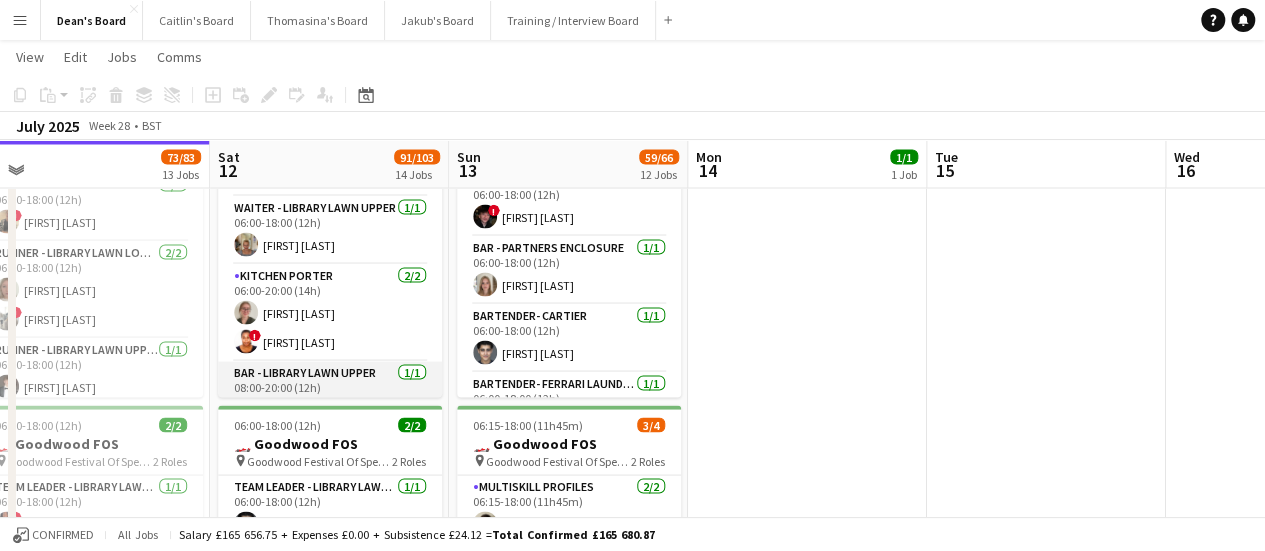 scroll, scrollTop: 1047, scrollLeft: 0, axis: vertical 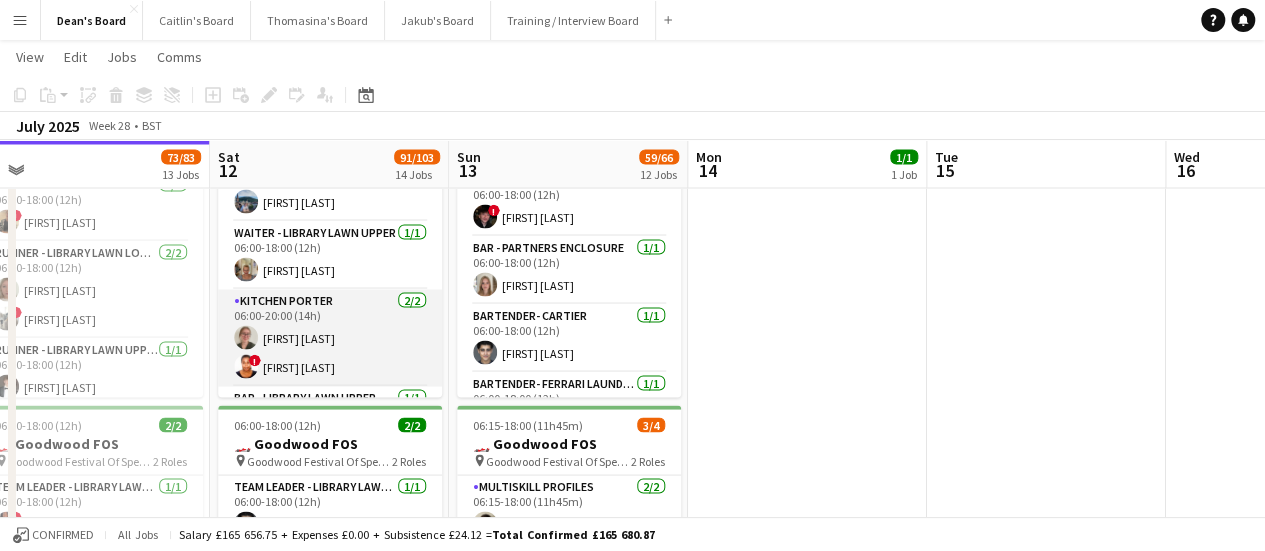 click on "Kitchen Porter   2/2   06:00-20:00 (14h)
[FIRST] [LAST] ! [FIRST] [LAST]" at bounding box center (330, 337) 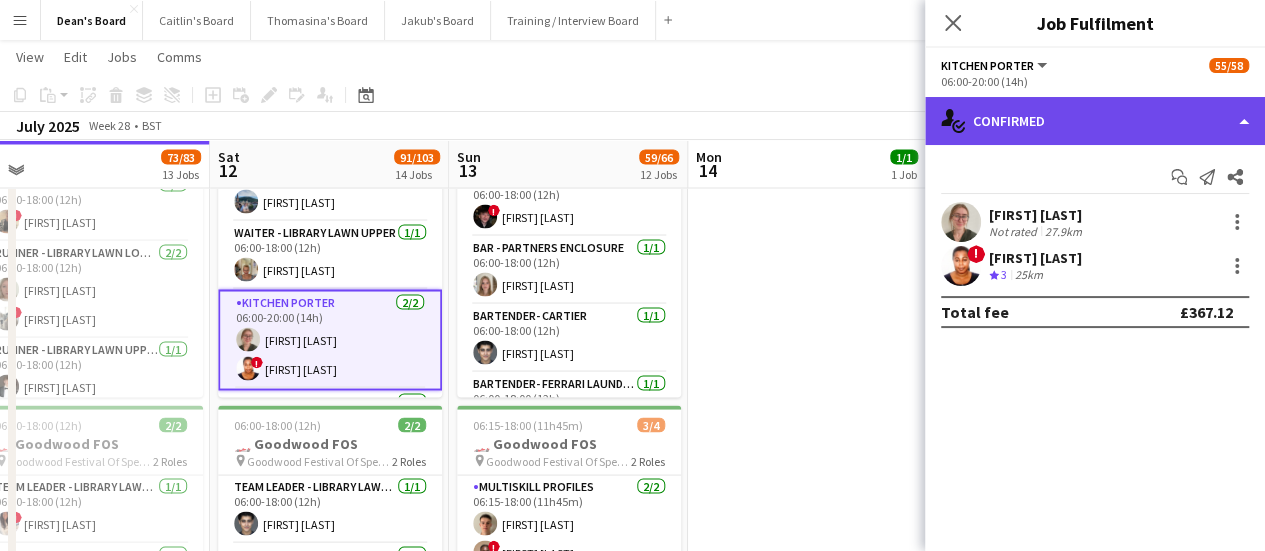 click on "single-neutral-actions-check-2
Confirmed" 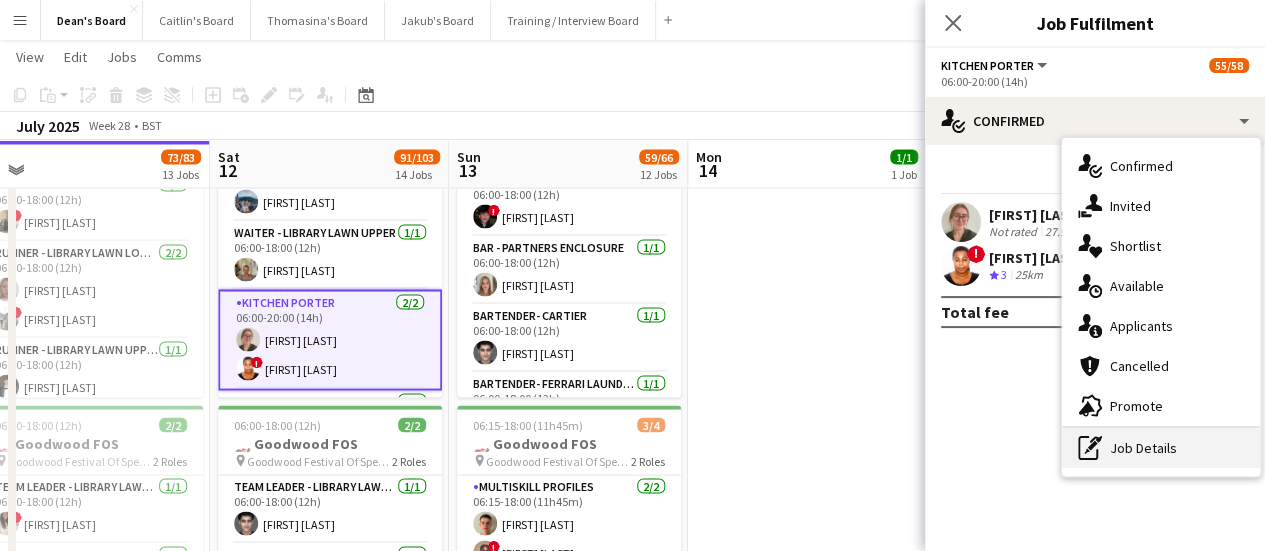 click on "pen-write
Job Details" at bounding box center [1161, 448] 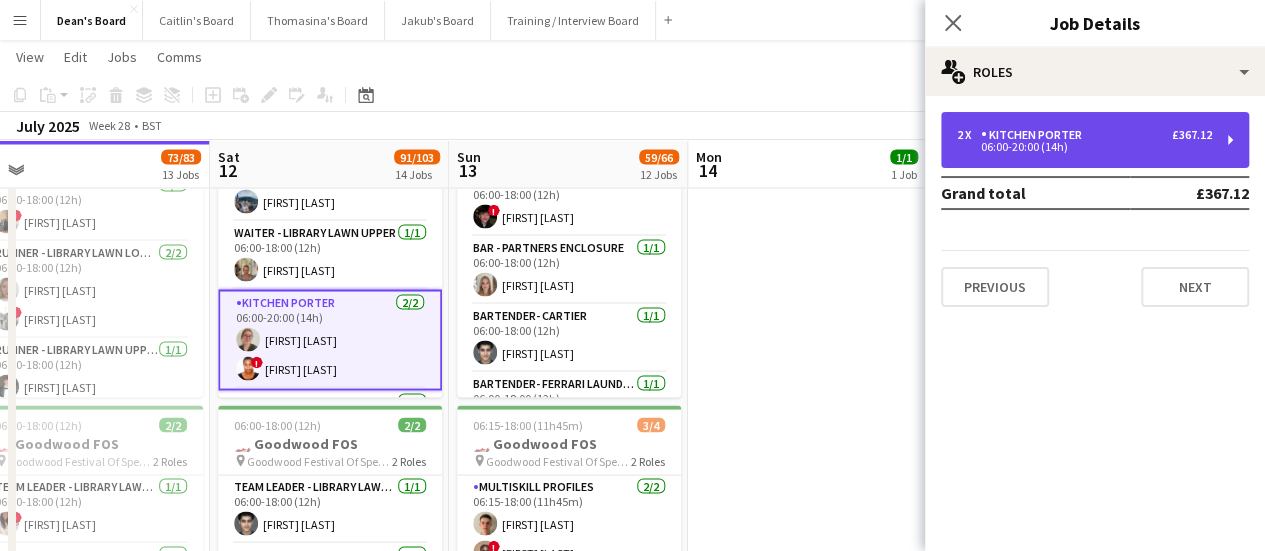 click on "06:00-20:00 (14h)" at bounding box center [1084, 147] 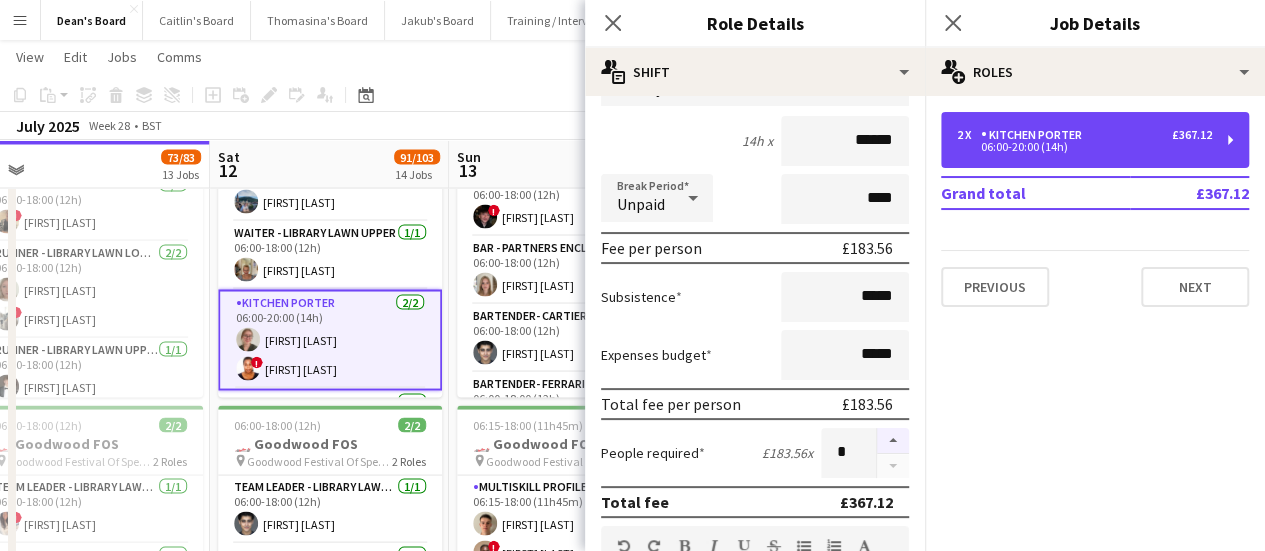 scroll, scrollTop: 200, scrollLeft: 0, axis: vertical 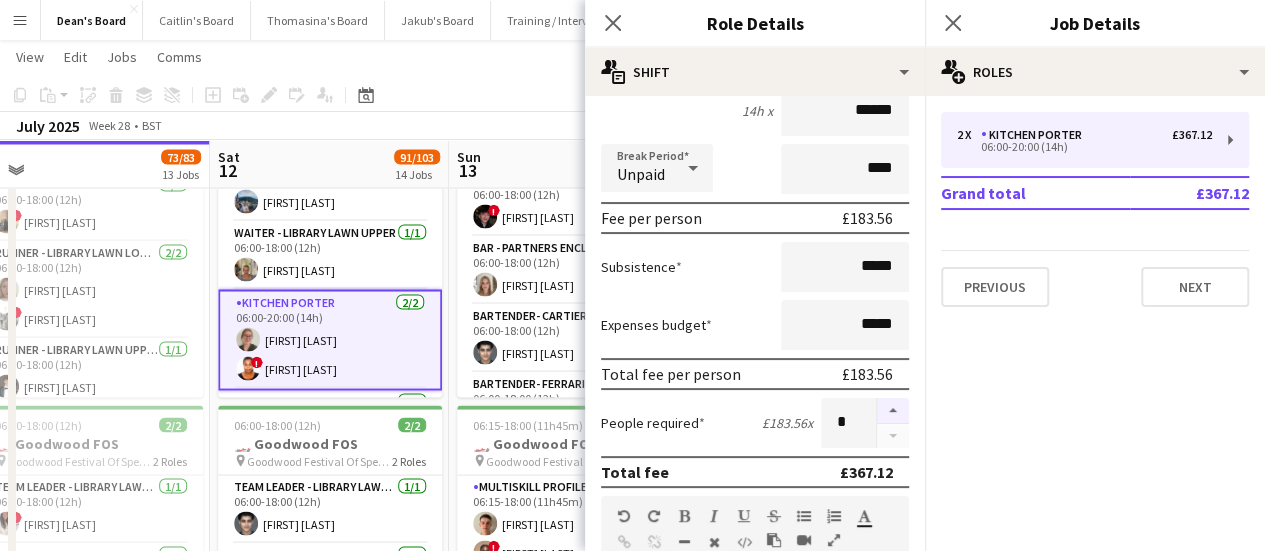 click at bounding box center [893, 411] 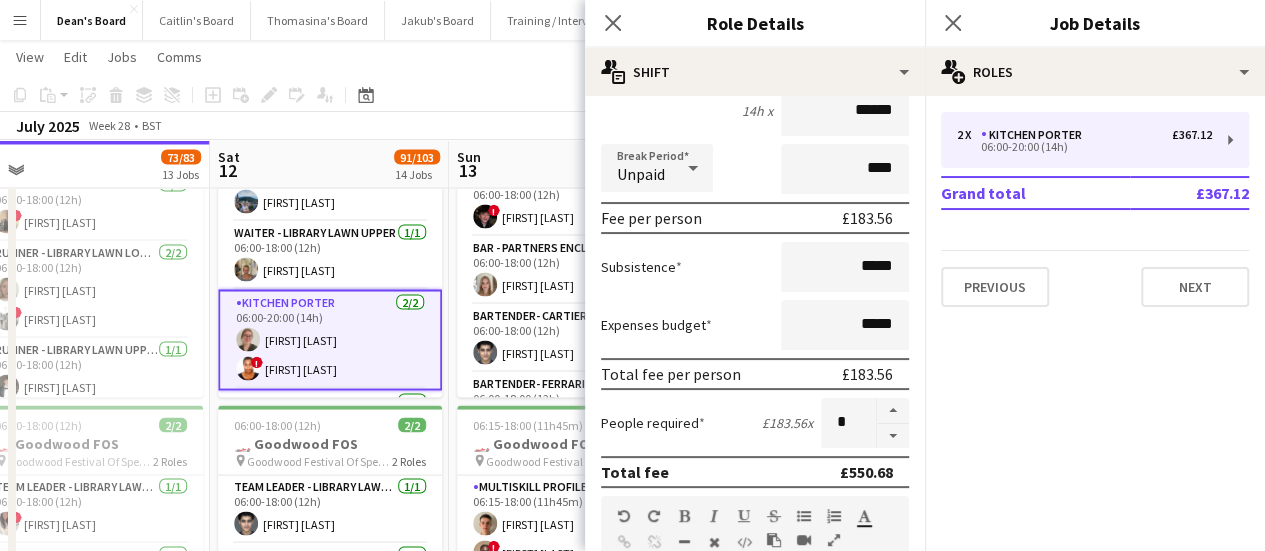 click on "Kitchen Porter   2/2   06:00-20:00 (14h)
[FIRST] [LAST] ! [FIRST] [LAST]" at bounding box center [330, 339] 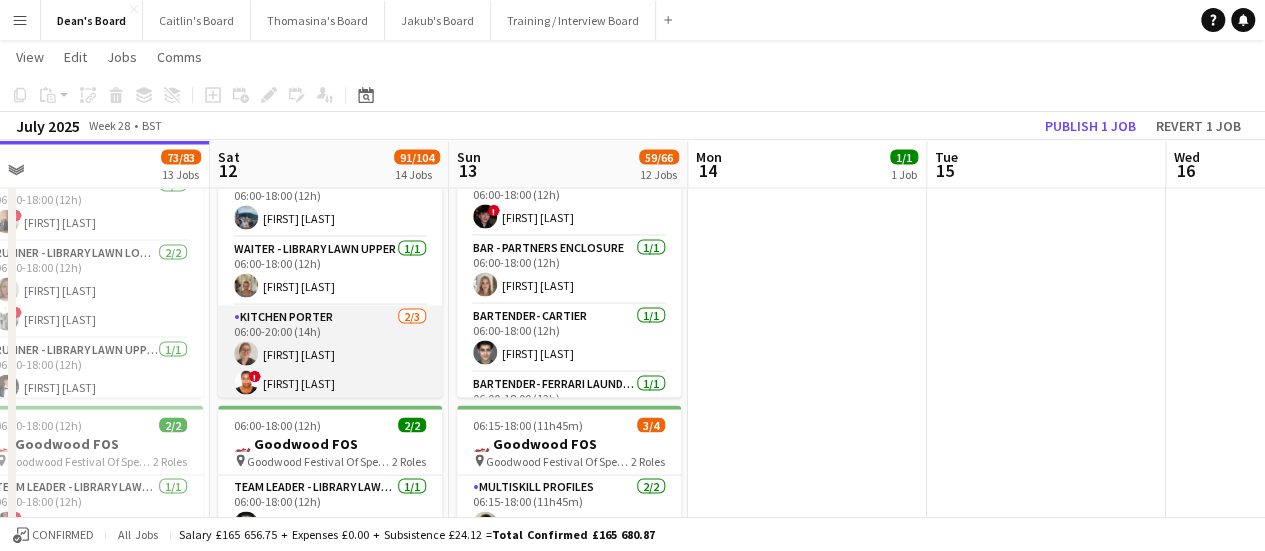 scroll, scrollTop: 1147, scrollLeft: 0, axis: vertical 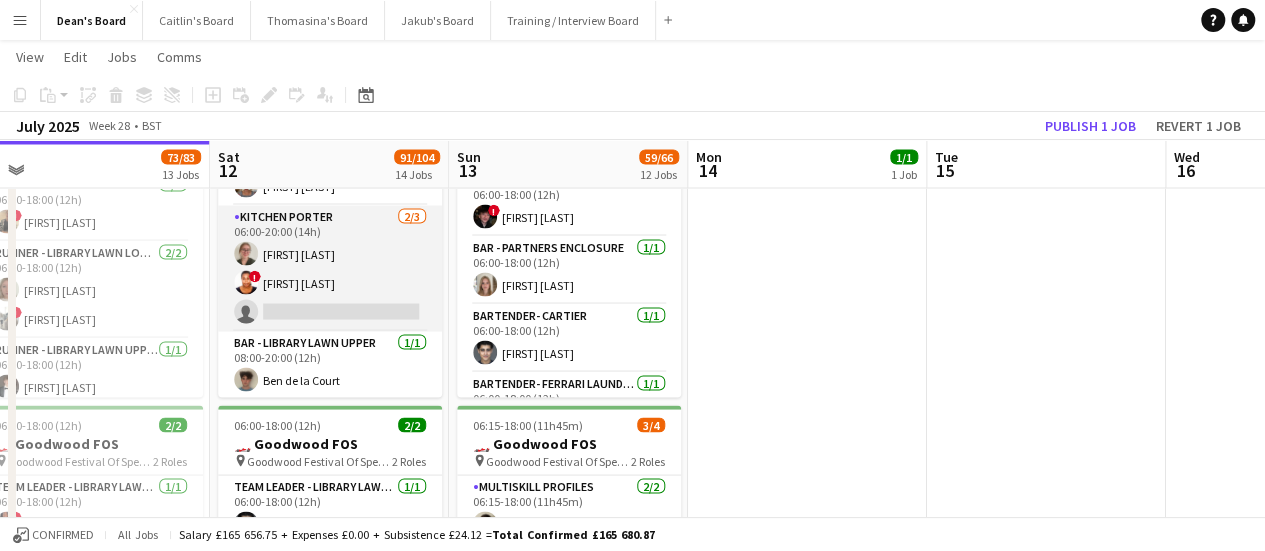 click on "Kitchen Porter   2/3   06:00-20:00 (14h)
[FIRST] [LAST] ! [FIRST] [LAST]
single-neutral-actions" at bounding box center (330, 268) 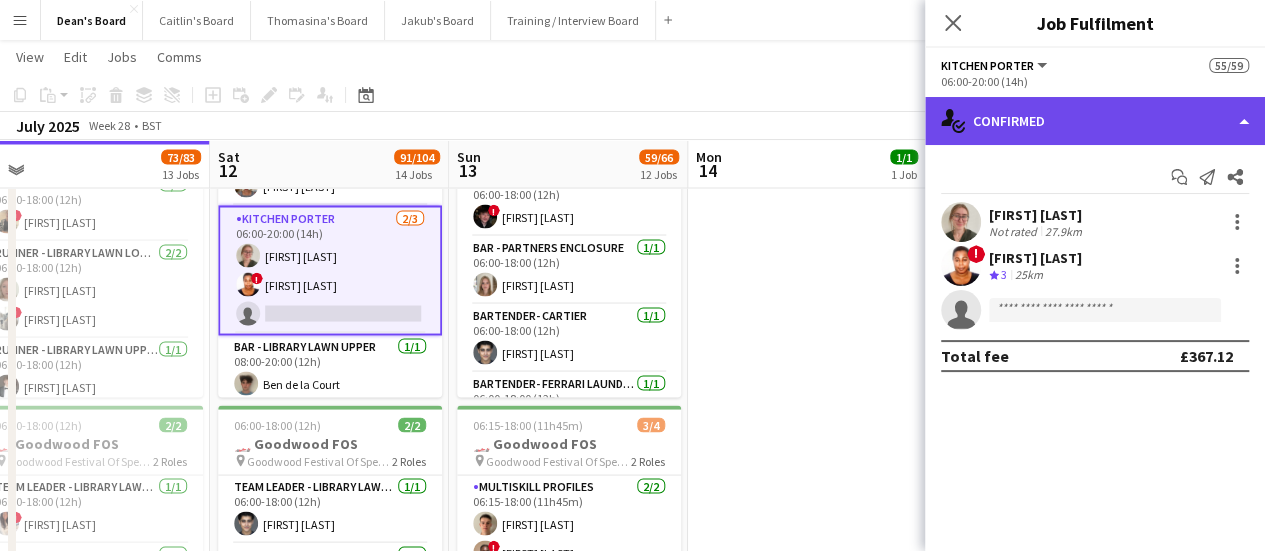 click on "single-neutral-actions-check-2
Confirmed" 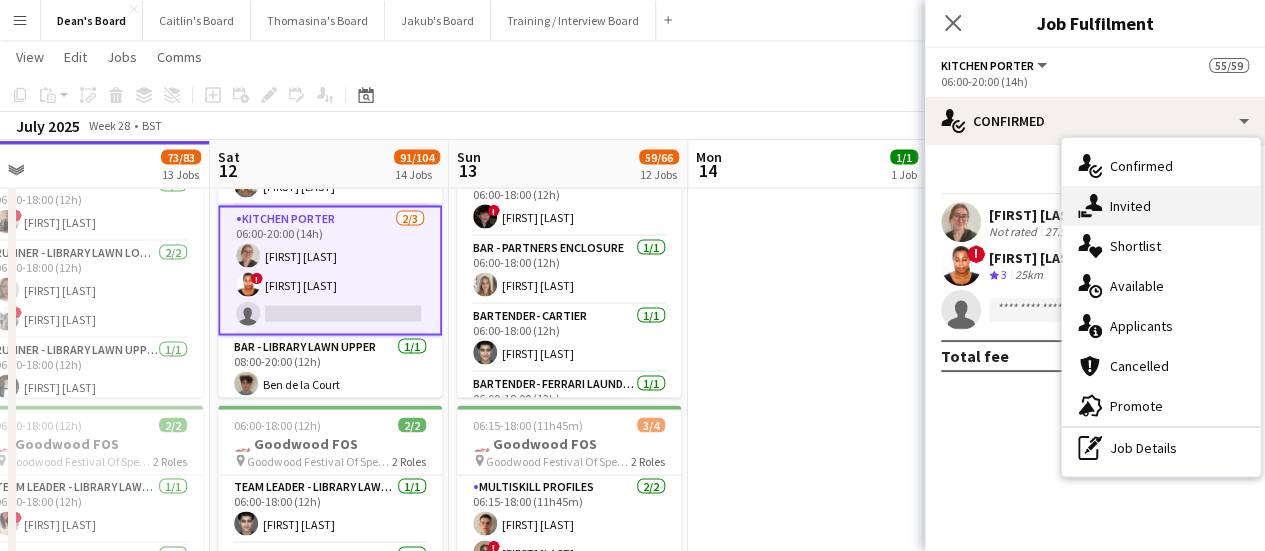 click on "single-neutral-actions-share-1
Invited" at bounding box center [1161, 206] 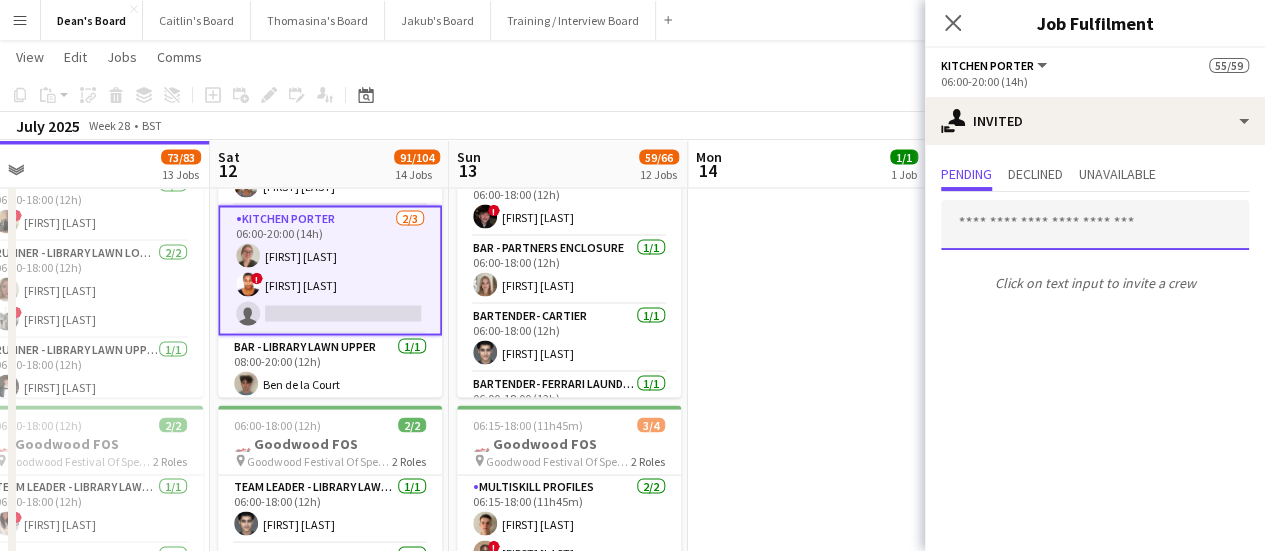 click at bounding box center [1095, 225] 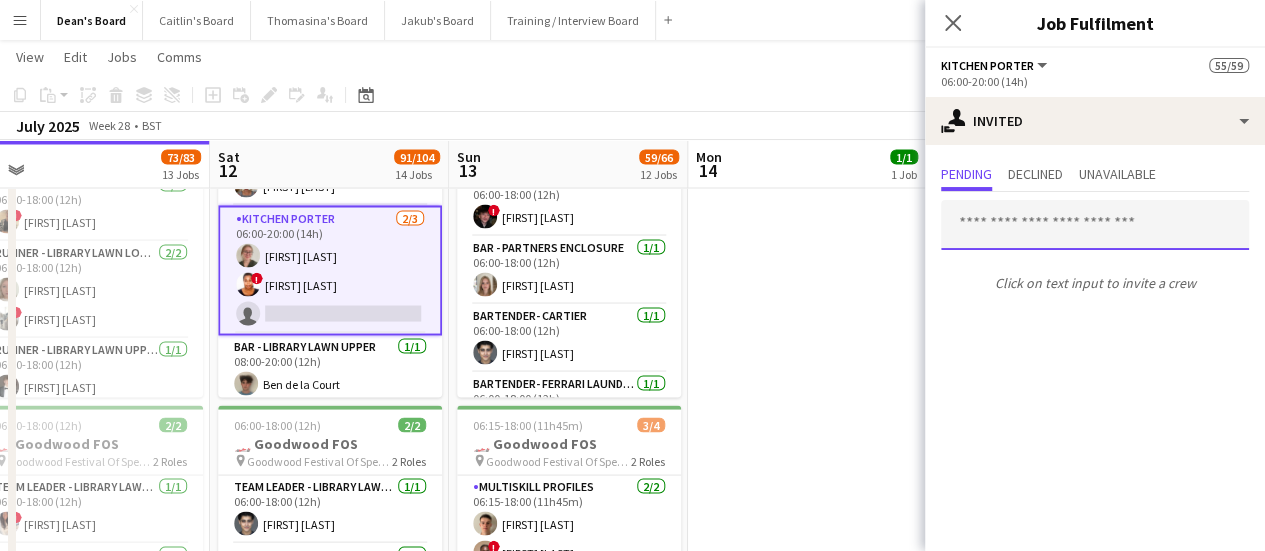 click at bounding box center (1095, 225) 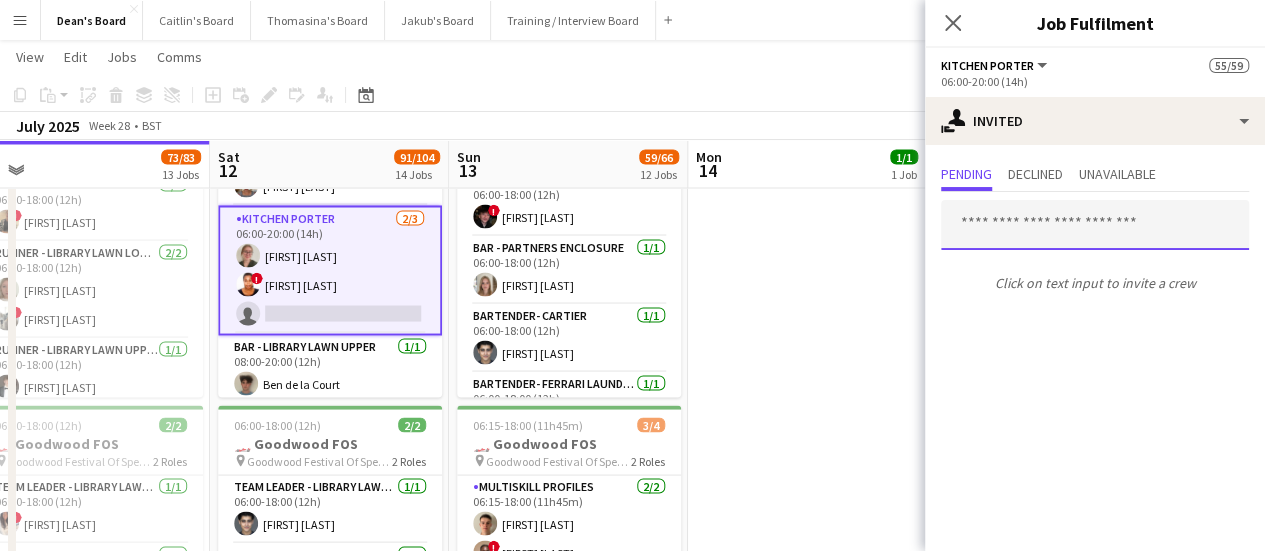 paste on "**********" 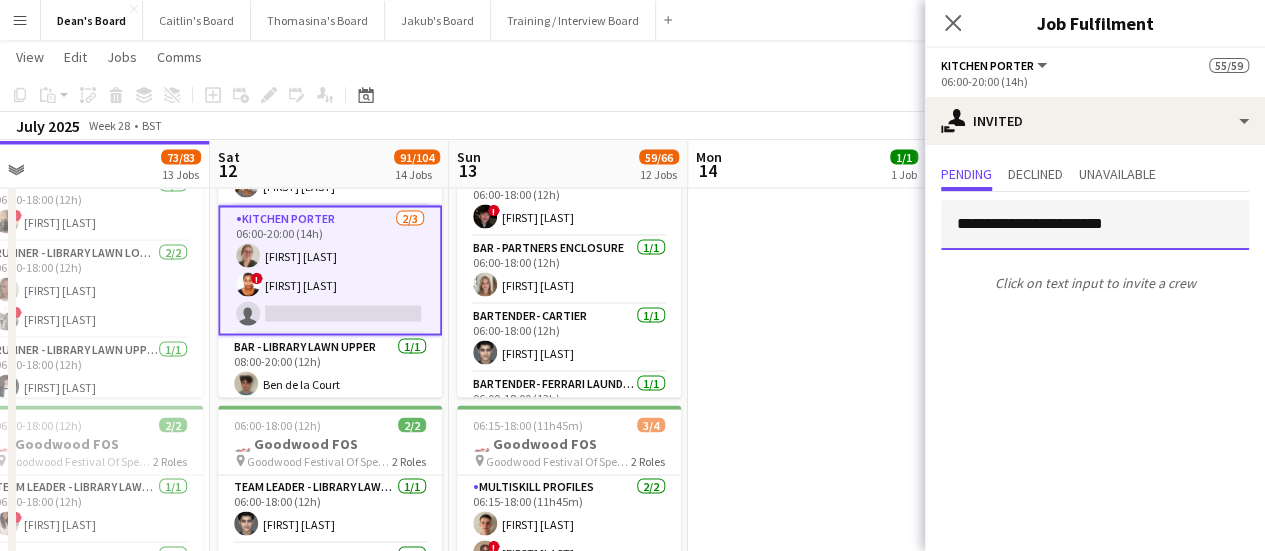 paste on "**********" 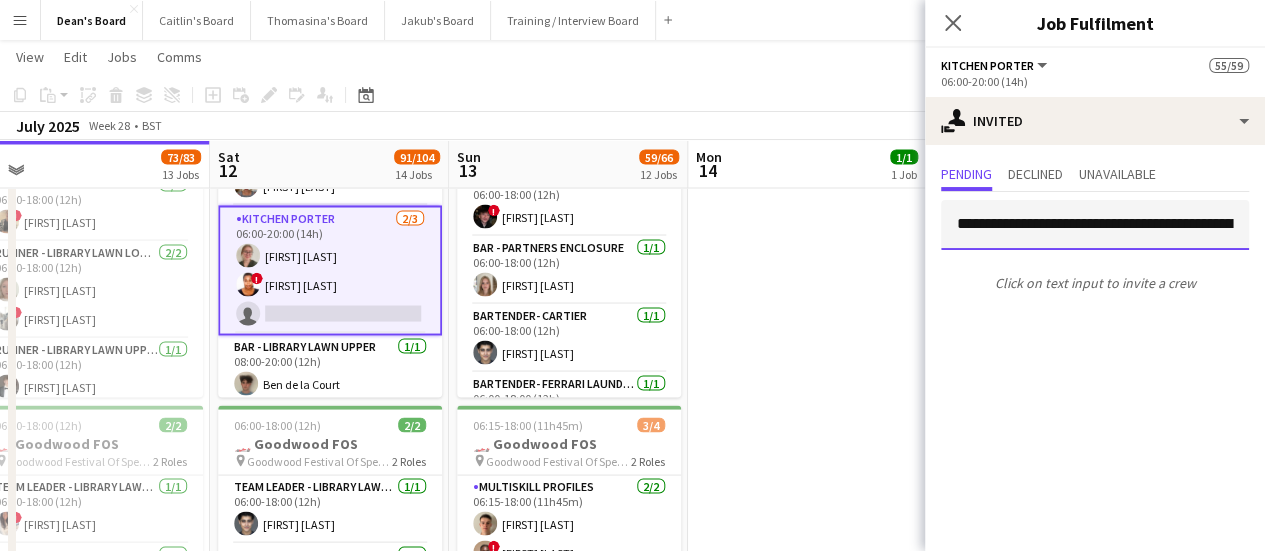 scroll, scrollTop: 0, scrollLeft: 103, axis: horizontal 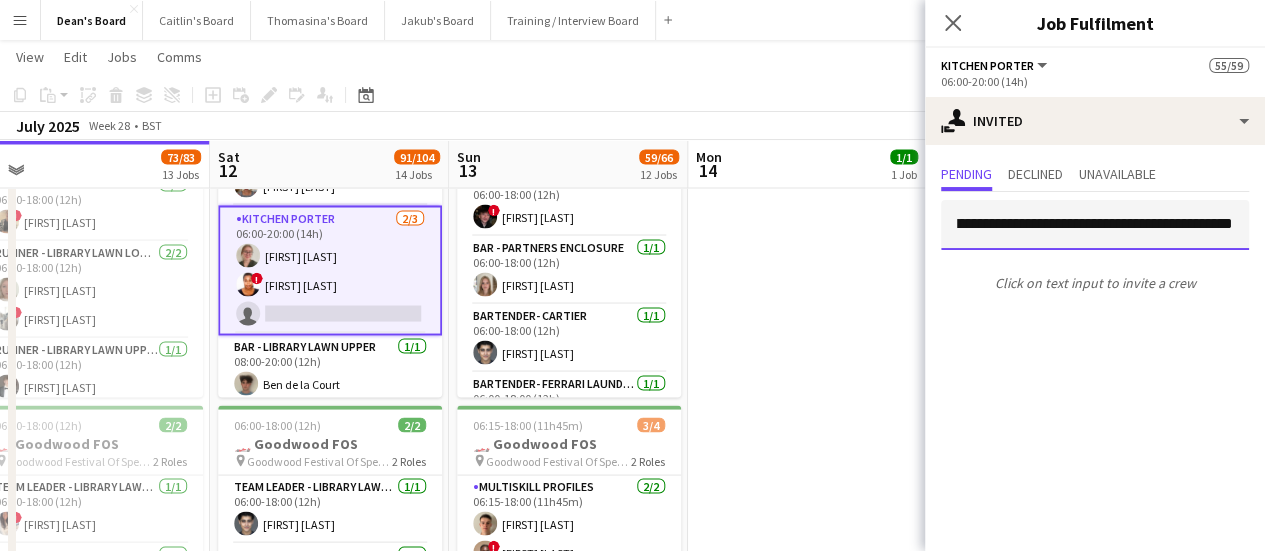 click on "**********" at bounding box center [1095, 225] 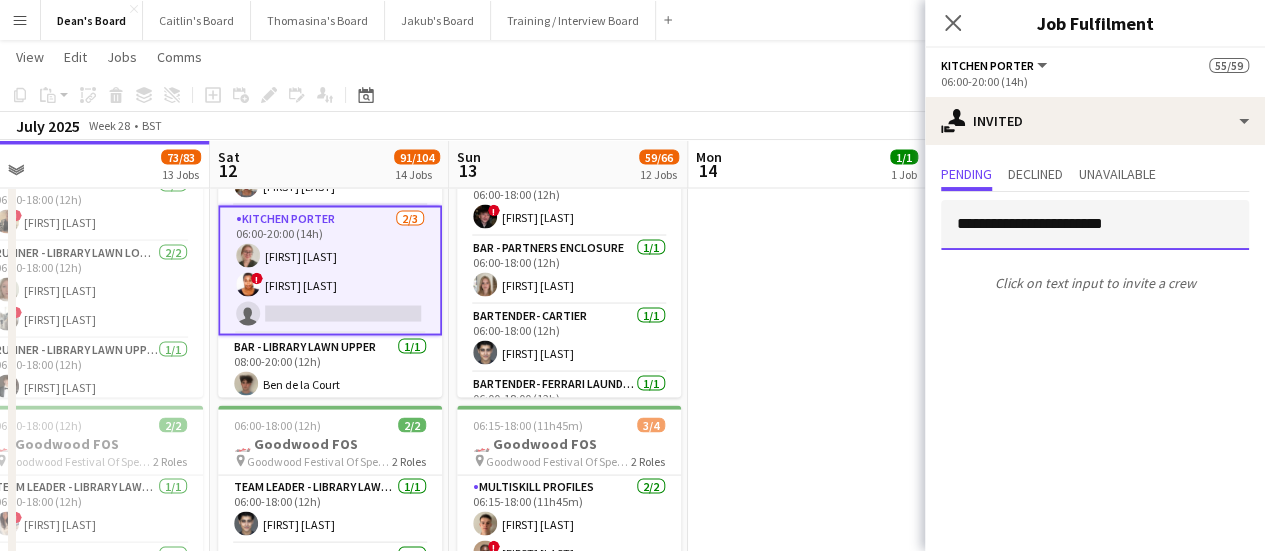 scroll, scrollTop: 0, scrollLeft: 0, axis: both 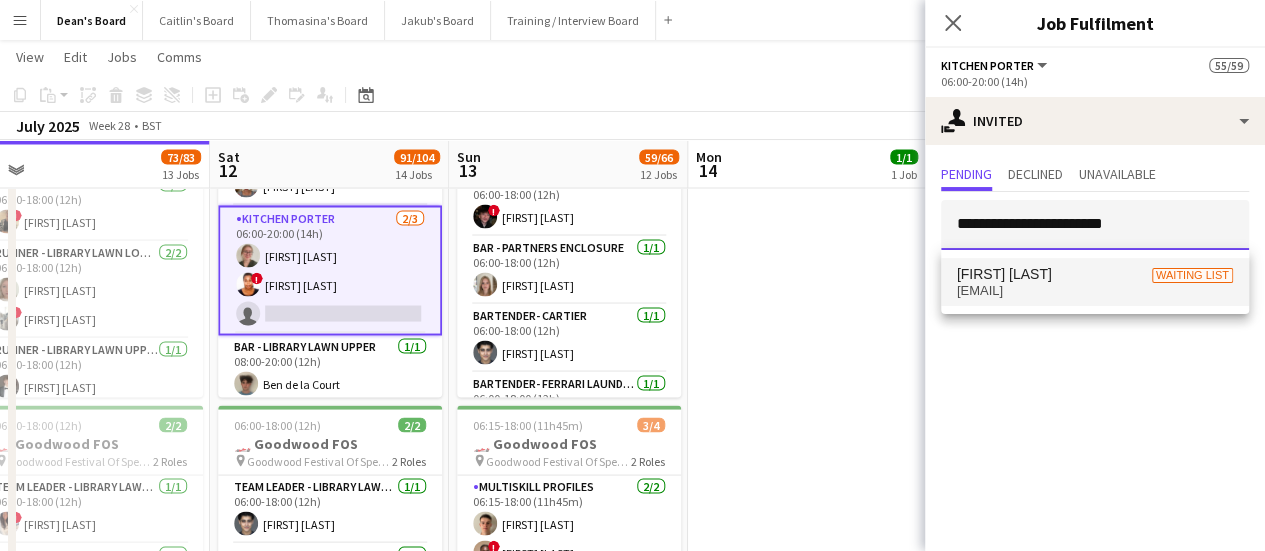 type on "**********" 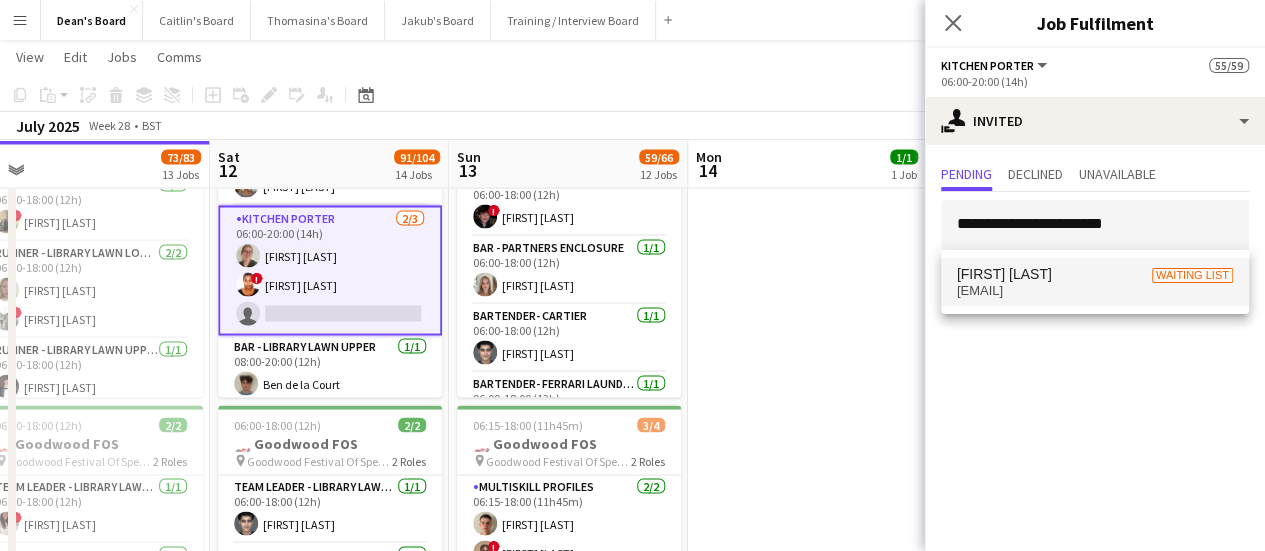 click on "[FIRST] [LAST] Waiting list" at bounding box center [1095, 274] 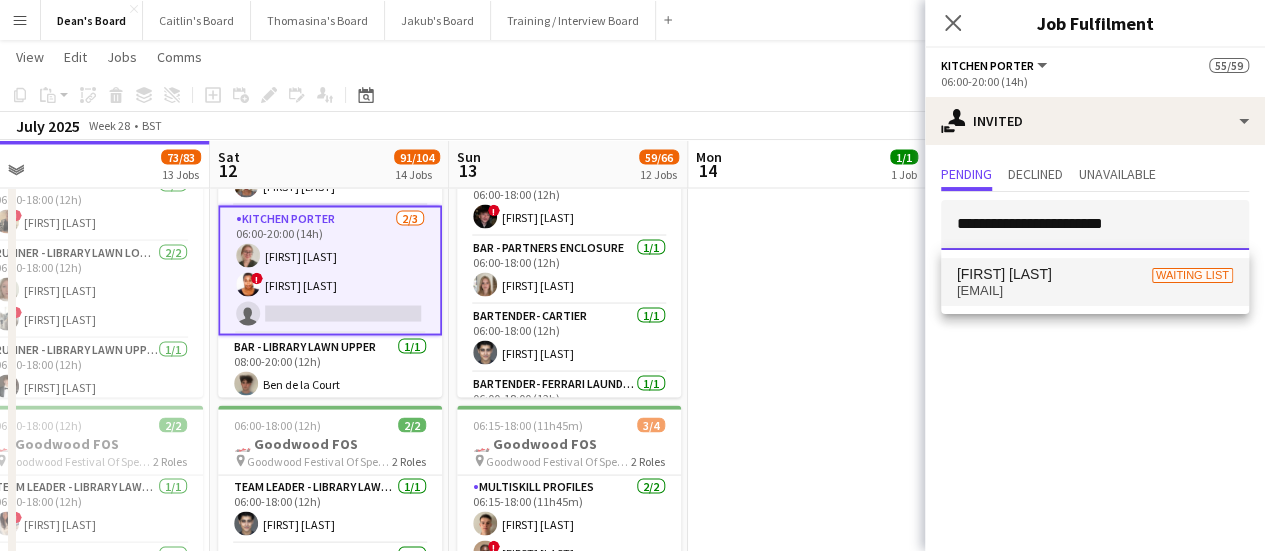 type 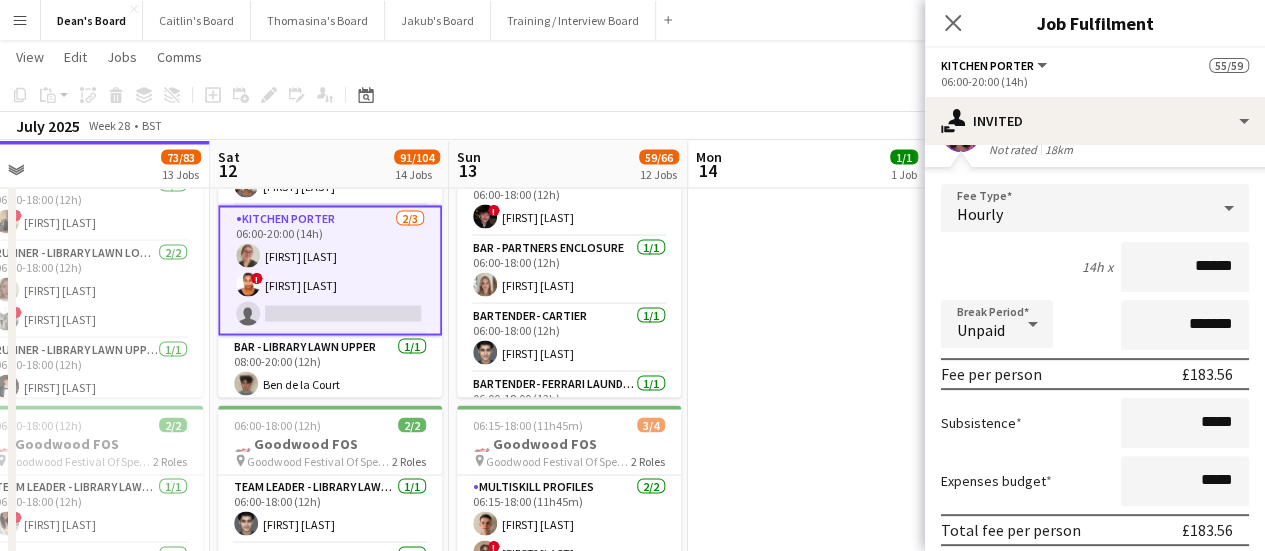 scroll, scrollTop: 280, scrollLeft: 0, axis: vertical 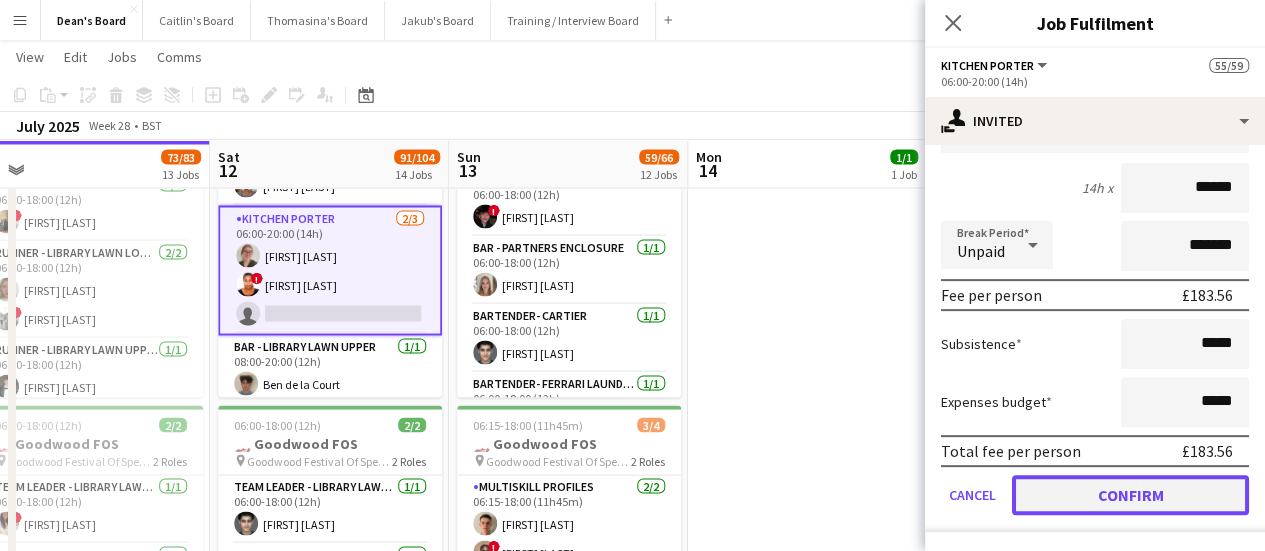 click on "Confirm" 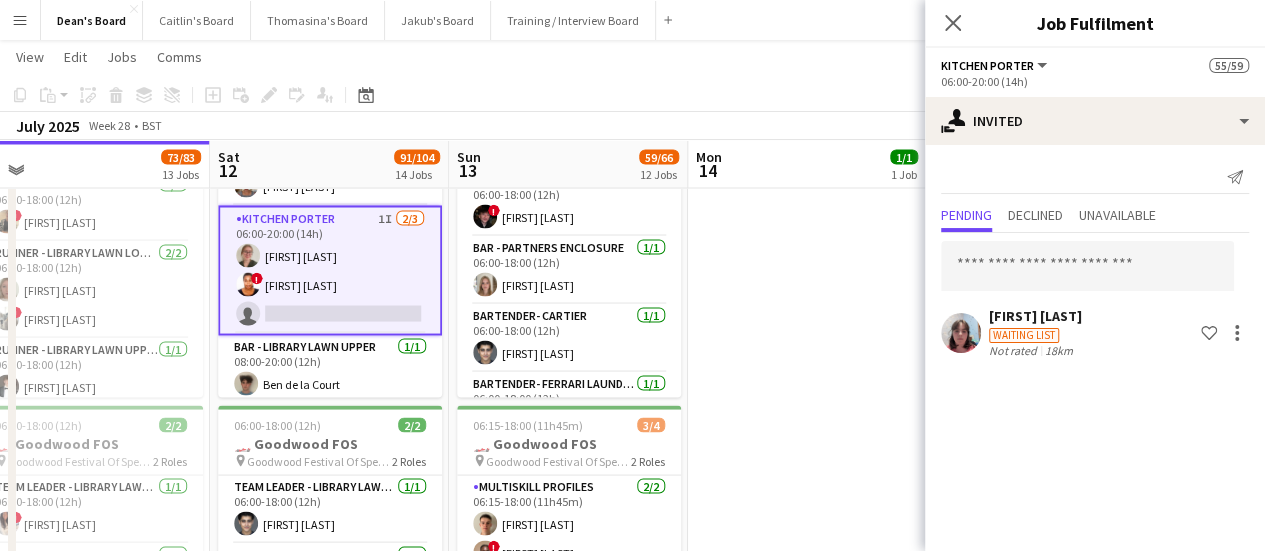 scroll, scrollTop: 0, scrollLeft: 0, axis: both 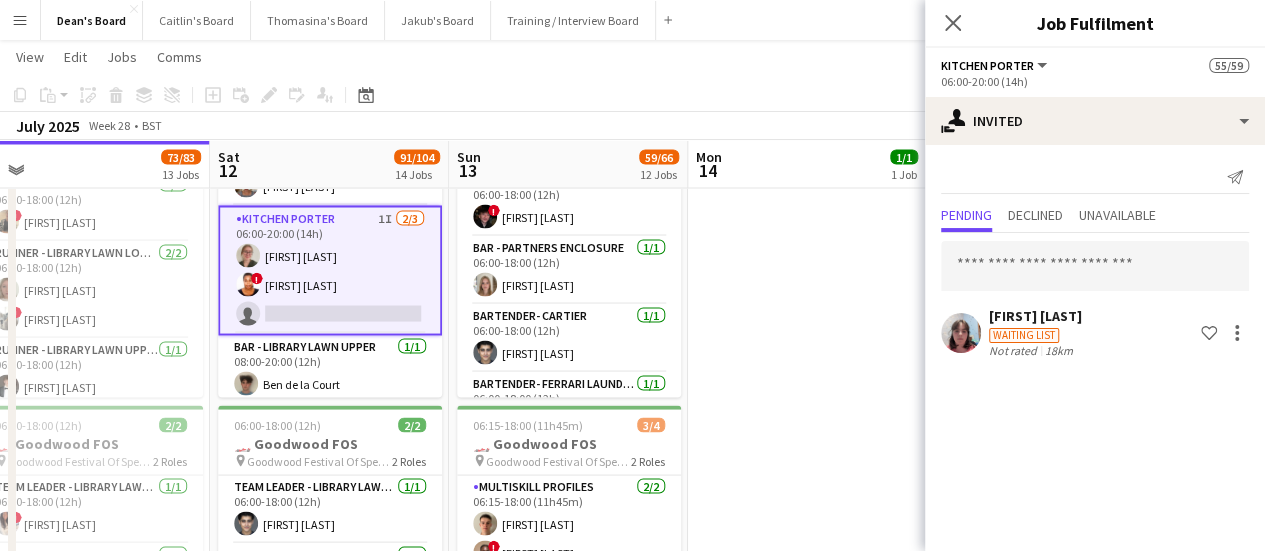click at bounding box center (807, 672) 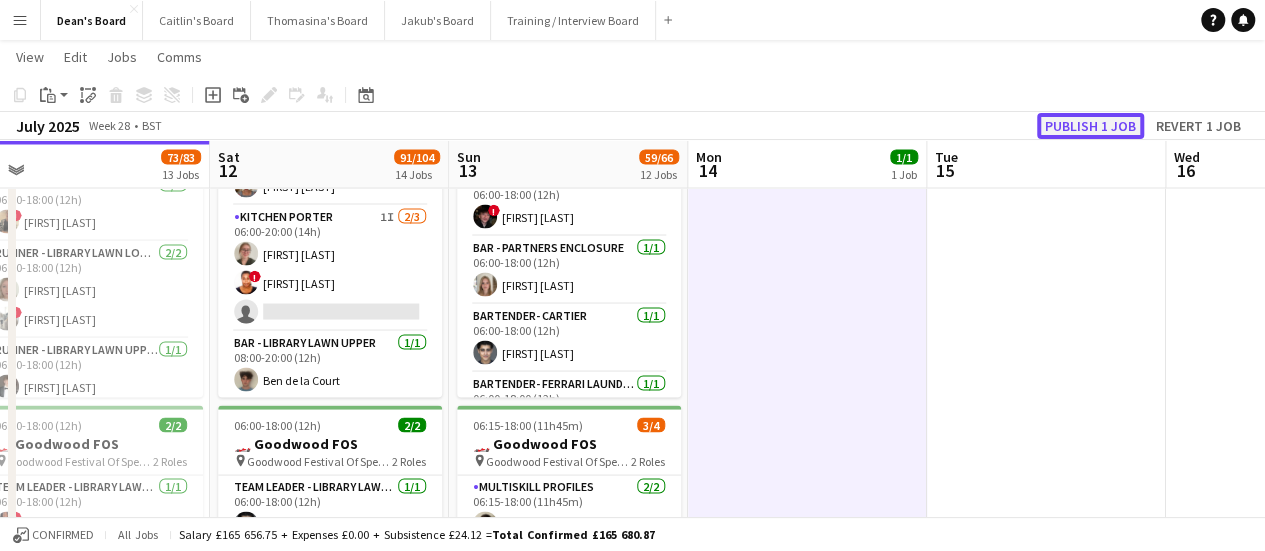 click on "Publish 1 job" 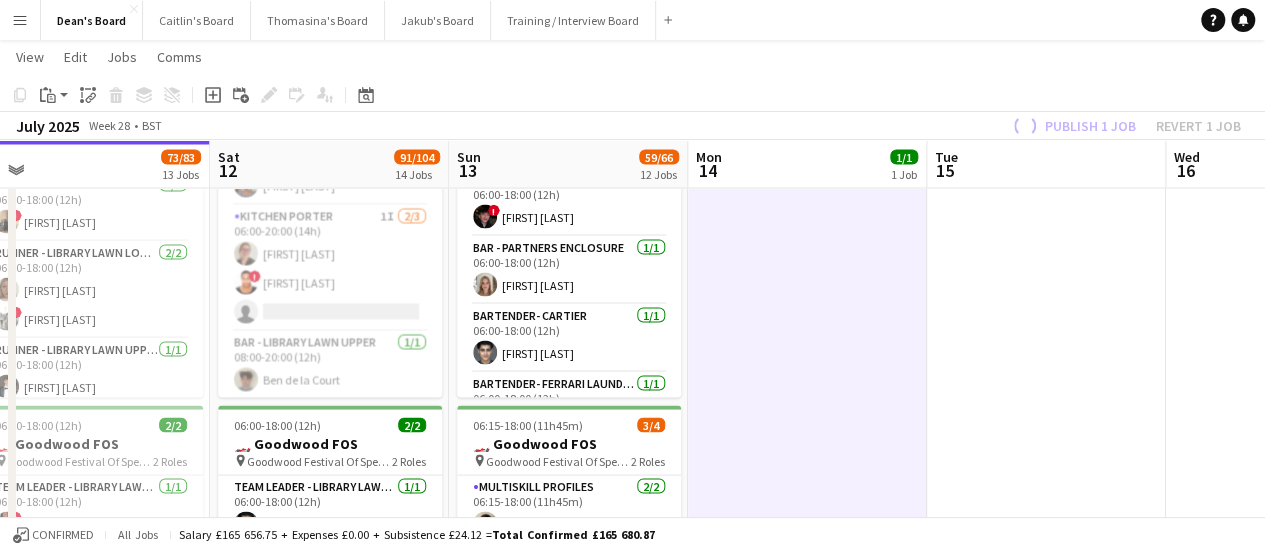 click on "Publishing   05:30-01:00 (19h30m) (Sun)   55/59   🏎️ Goodwood FOS (37)
pin
Goodwood Festival of Speed [CITY], [POSTAL_CODE]   28 Roles   Staff Welfare Catering   2/2   05:30-10:30 (5h)
! [FIRST] [LAST] ! [FIRST] [LAST]  Bar - Kinrara Restaurant   1/1   06:00-18:00 (12h)
! [FIRST] [LAST]  Bar - Library Lawn Lower   1/1   06:00-18:00 (12h)
[FIRST] [LAST]  Bar - Library Lawn Upper   1/1   06:00-18:00 (12h)
! [FIRST] [LAST]  Bar - Partners Enclosure   1/1   06:00-18:00 (12h)
[FIRST] [LAST]  Bartender- Ferrari Laundry Green   2/2   06:00-18:00 (12h)
[FIRST] [LAST] [FIRST] [LAST]  CATERING ASSIS - DRIVERS   1/1   06:00-18:00 (12h)
[FIRST] [LAST]  Catering Assistant   1/1   06:00-18:00 (12h)
[FIRST] [LAST]  Catering Assistant - Drivers Toth   3/3   06:00-18:00 (12h)
[FIRST] [LAST] [FIRST] [LAST] [FIRST] [LAST]  MULTISKILL CLIENT   1/1   06:00-18:00 (12h)
[FIRST] [LAST]  Runner - Library Lawn Lower   2/2   06:00-18:00 (12h)
[FIRST] [LAST] ! [FIRST] [LAST]  1/1  !" at bounding box center [330, 249] 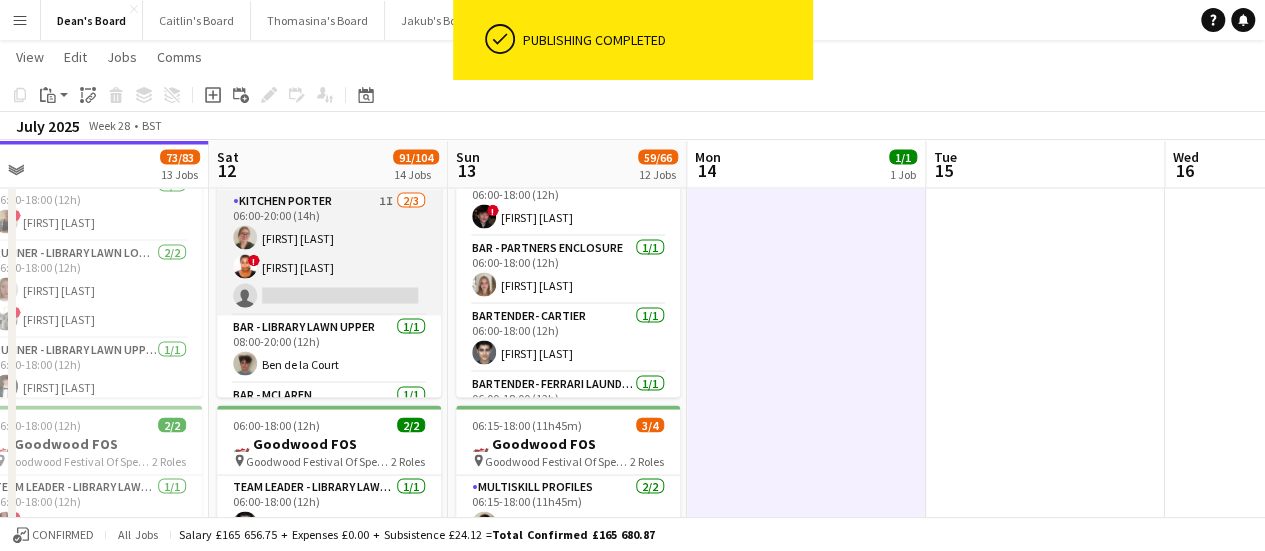 click on "Kitchen Porter   1I   2/3   06:00-20:00 (14h)
[FIRST] [LAST] ! [FIRST] [LAST]
single-neutral-actions" at bounding box center (329, 252) 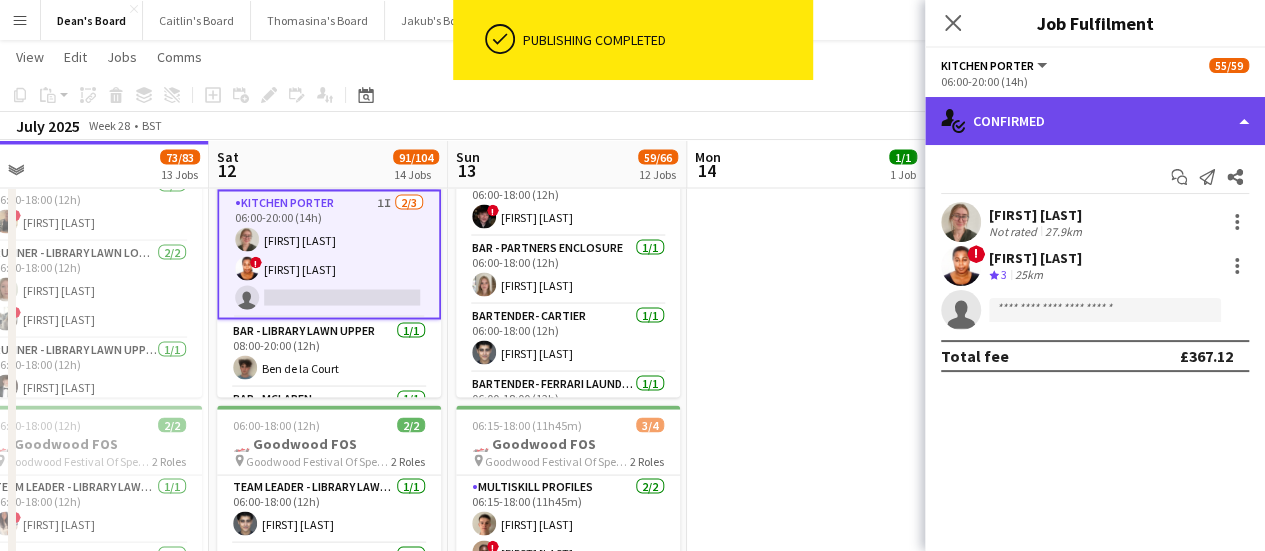 click on "single-neutral-actions-check-2
Confirmed" 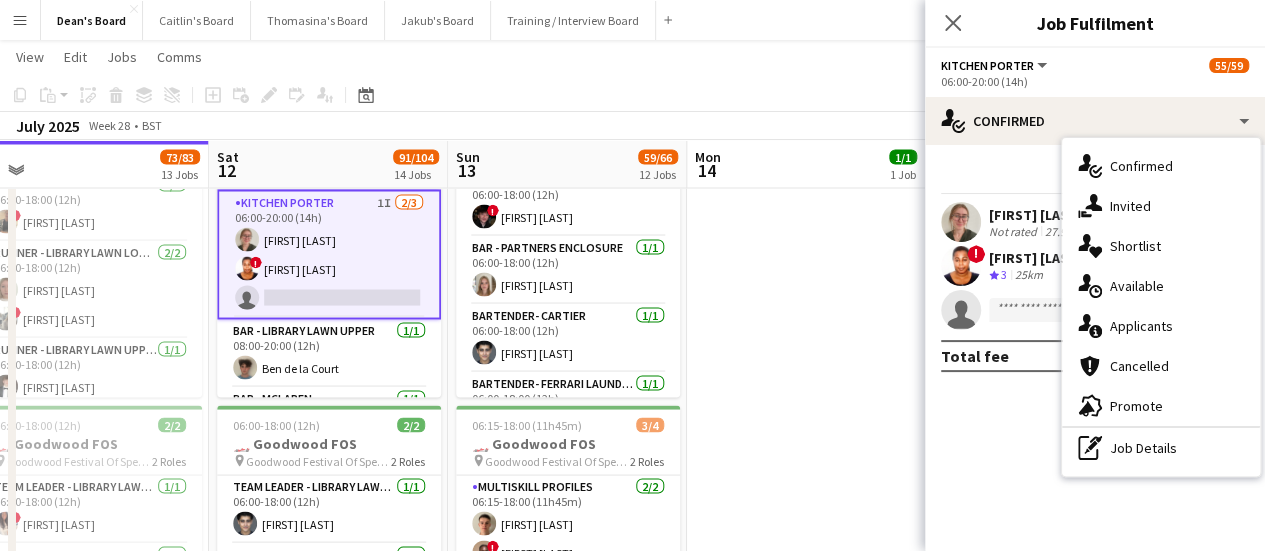 click on "single-neutral-actions-share-1
Invited" at bounding box center [1161, 206] 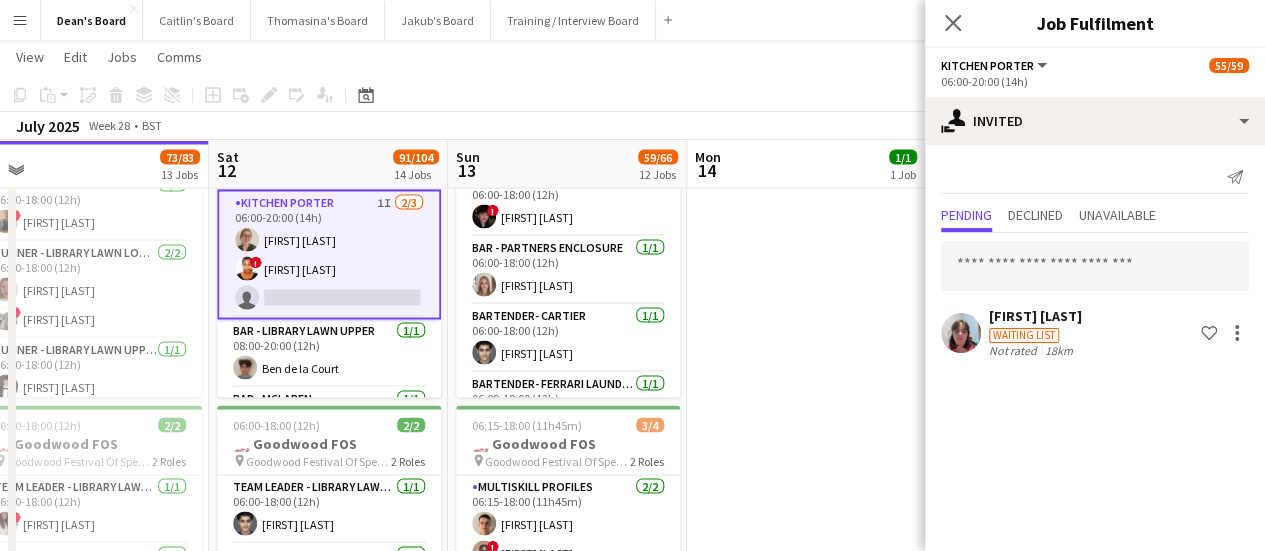 click on "Waiting list" 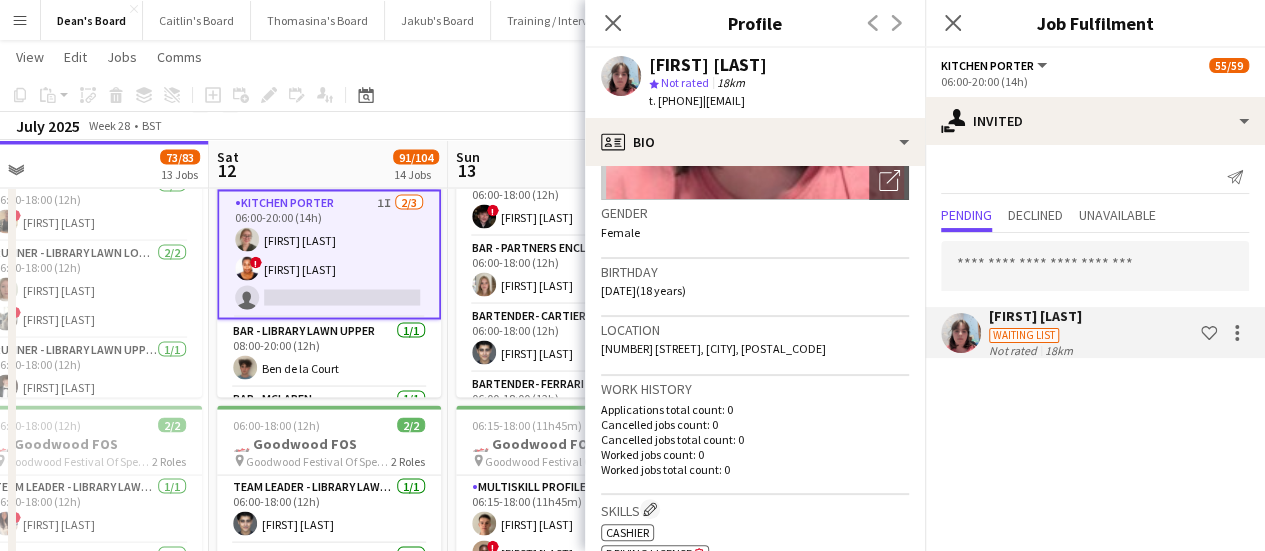 scroll, scrollTop: 300, scrollLeft: 0, axis: vertical 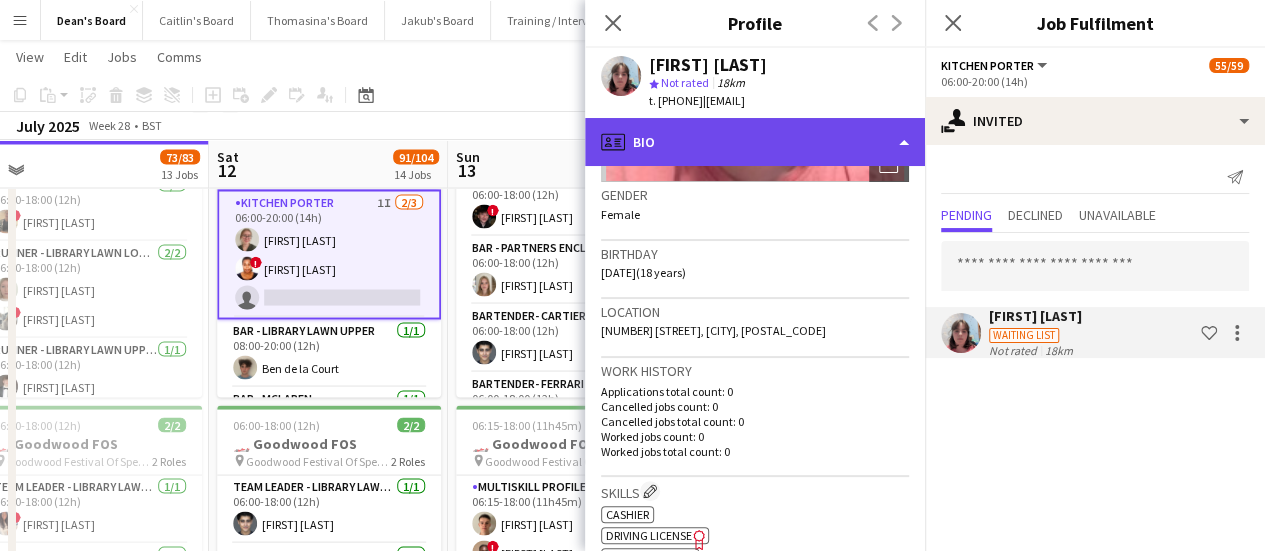 click on "profile
Bio" 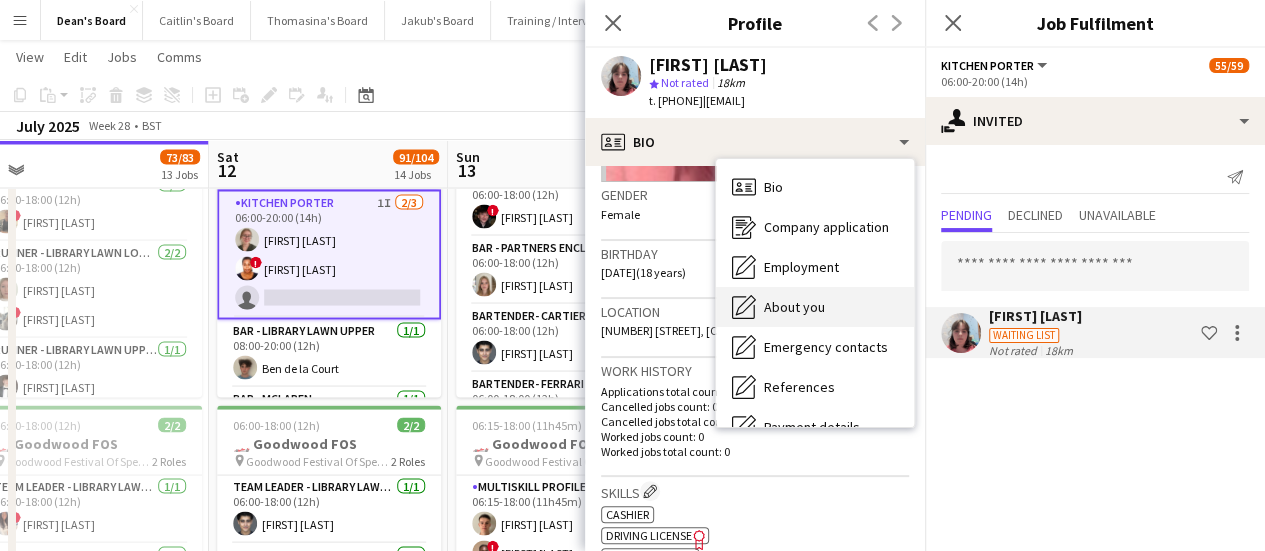 click on "About you
About you" at bounding box center [815, 307] 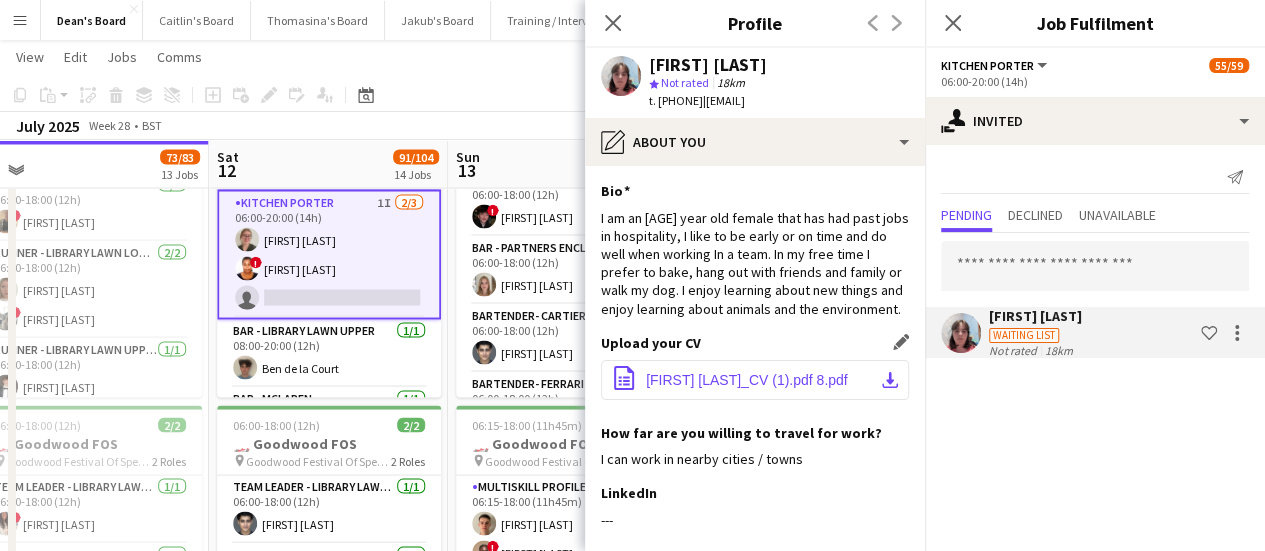 click on "[FIRST] [LAST]_CV (1).pdf 8.pdf" 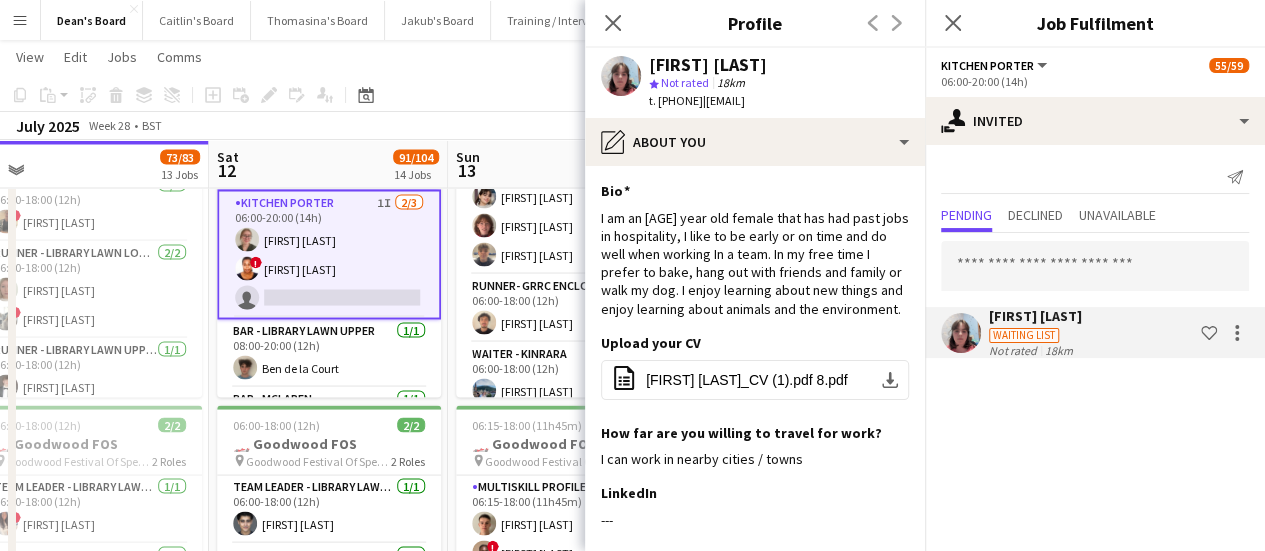 scroll, scrollTop: 400, scrollLeft: 0, axis: vertical 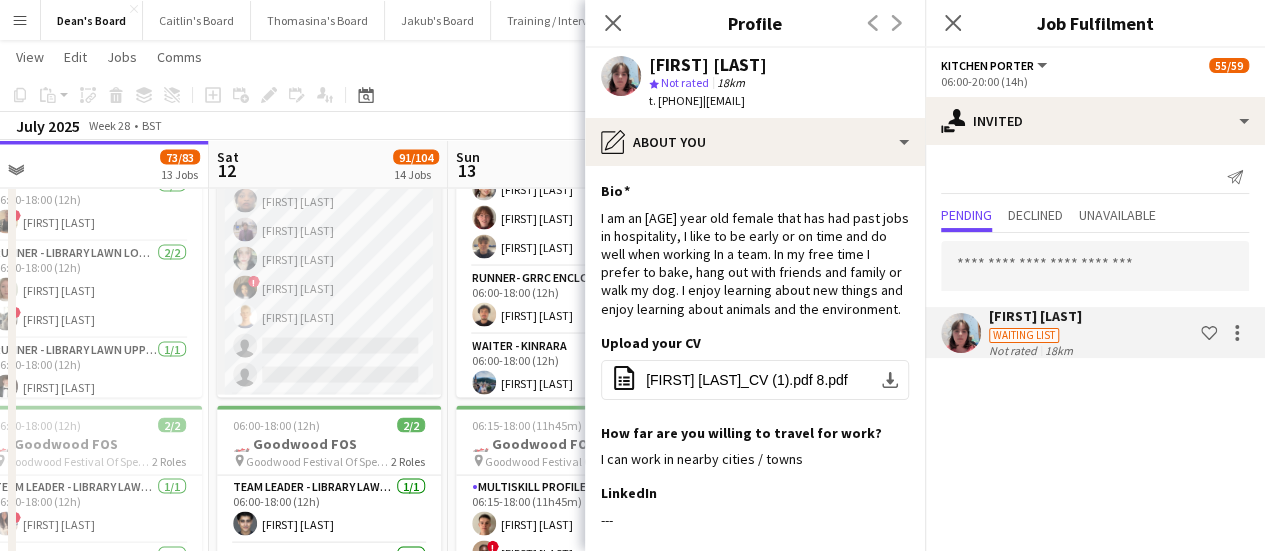 click on "MULTISKILL CLIENT   105I   2A   14/16   08:00-20:00 (12h)
[FIRST] [LAST] [FIRST] [LAST] [FIRST] [LAST] [FIRST] [LAST] [FIRST] [LAST] [FIRST] [LAST] [FIRST] [LAST] [FIRST] [LAST] [FIRST] [LAST] [FIRST] [LAST] [FIRST] [LAST] [FIRST] [LAST] [FIRST] [LAST]
single-neutral-actions
single-neutral-actions" at bounding box center (329, 142) 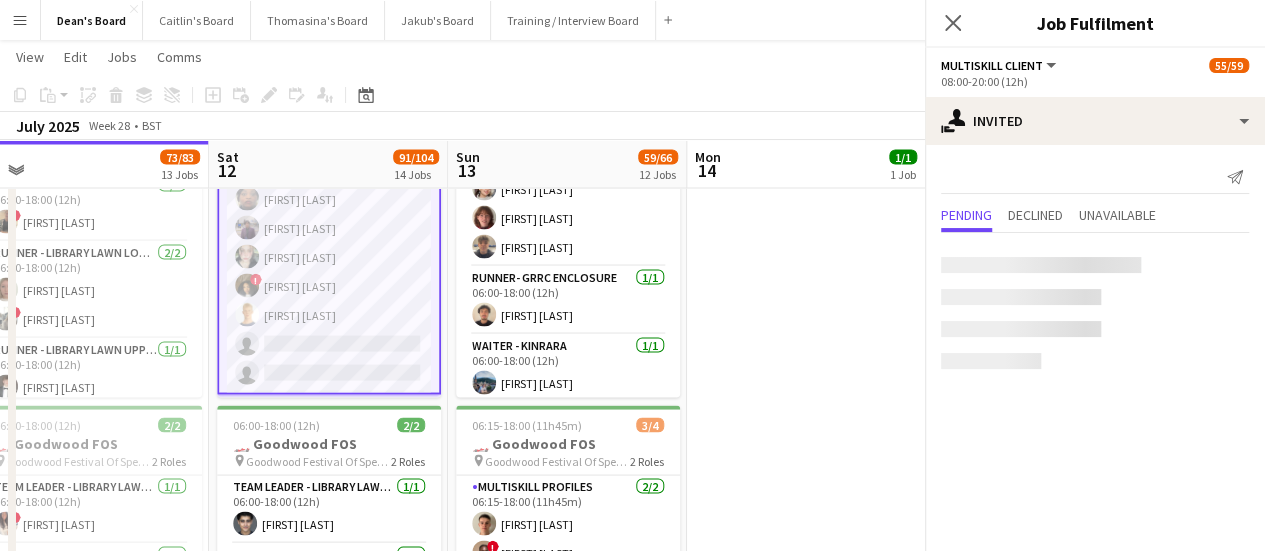 scroll, scrollTop: 0, scrollLeft: 508, axis: horizontal 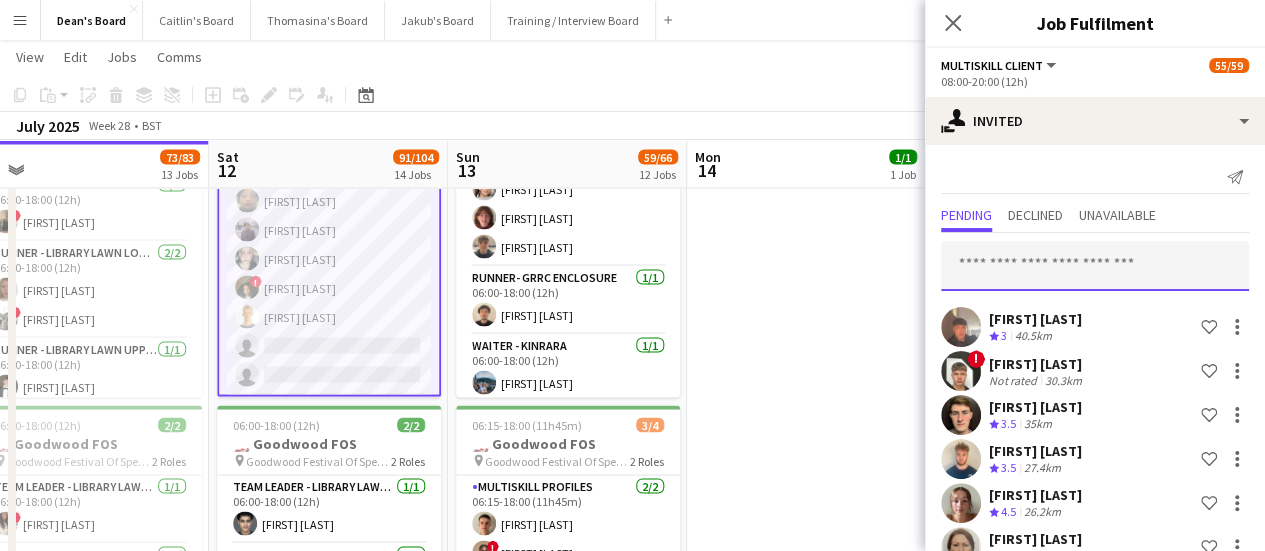 click at bounding box center (1095, 266) 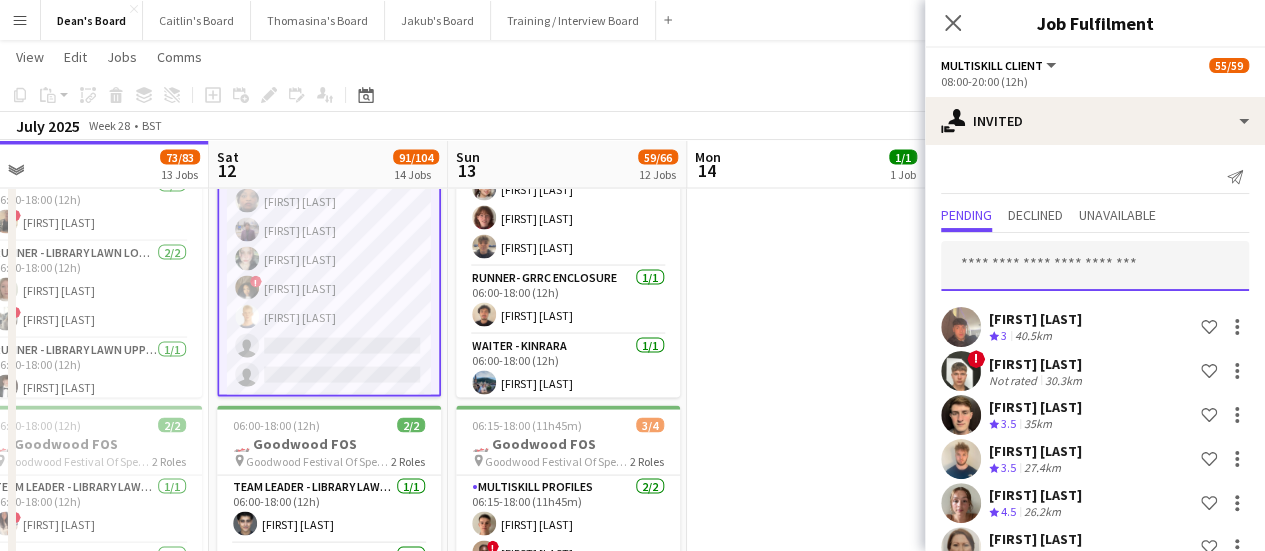 paste on "**********" 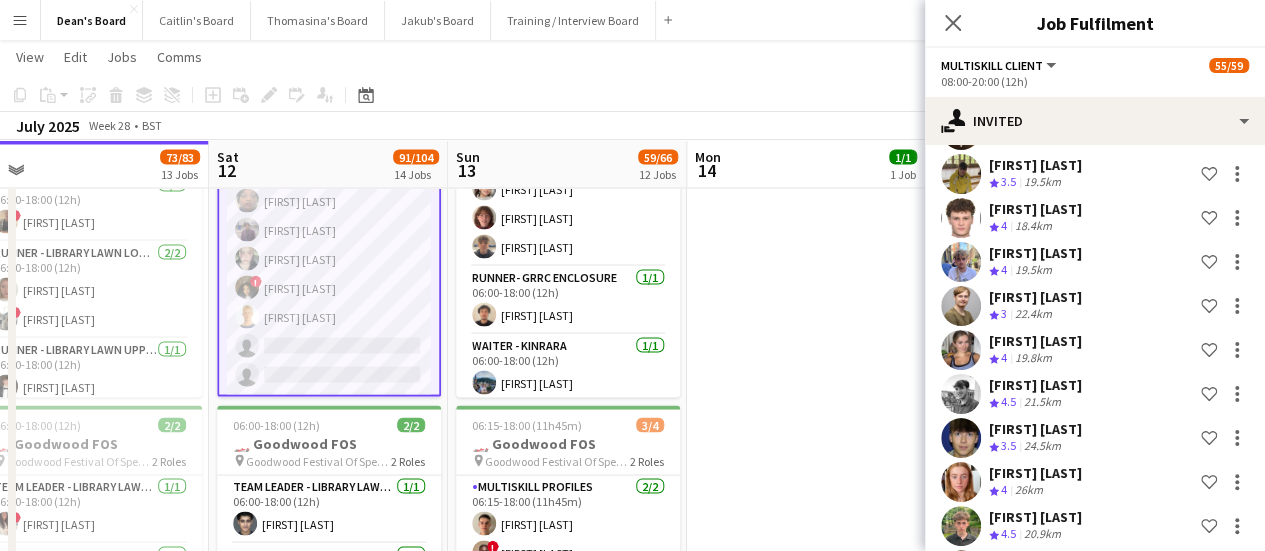 scroll, scrollTop: 4414, scrollLeft: 0, axis: vertical 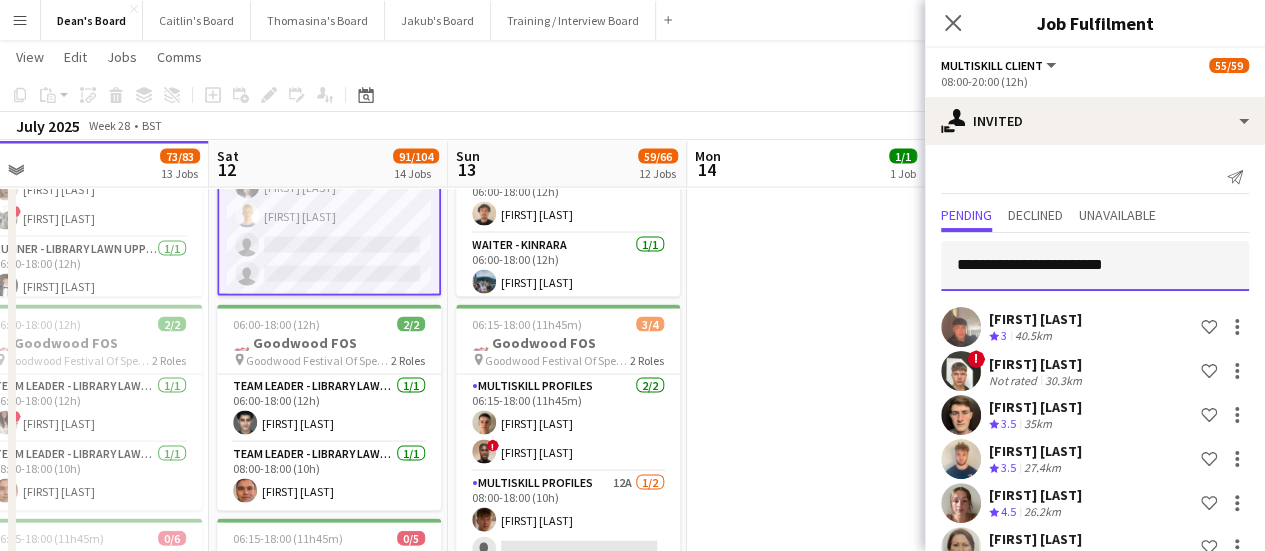 click on "**********" at bounding box center [1095, 266] 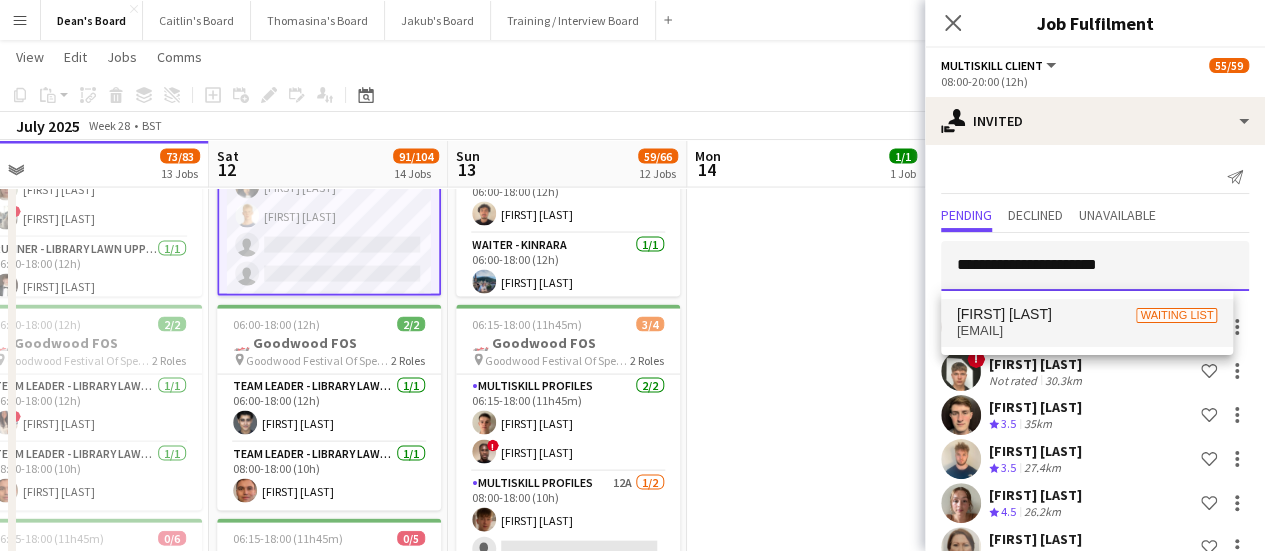 type on "**********" 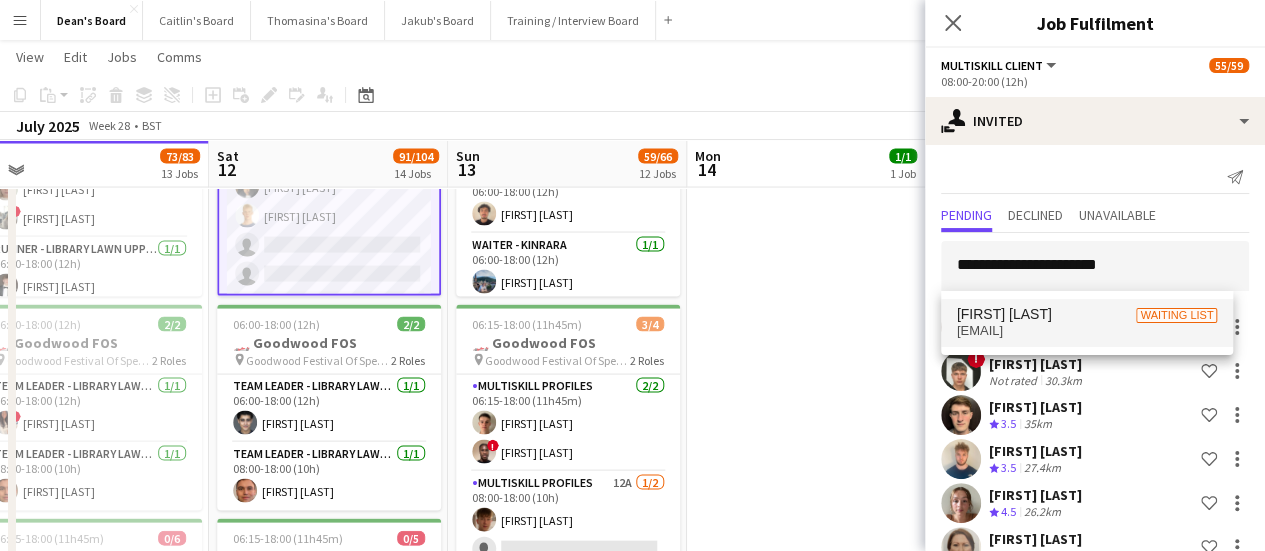 click on "[EMAIL]" at bounding box center [1087, 331] 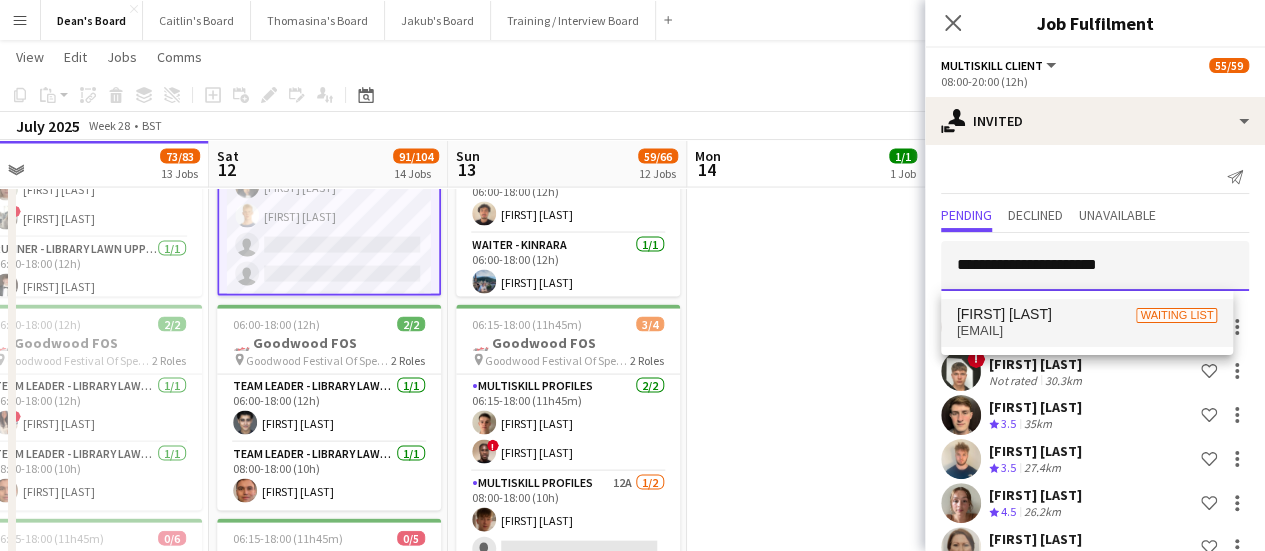type 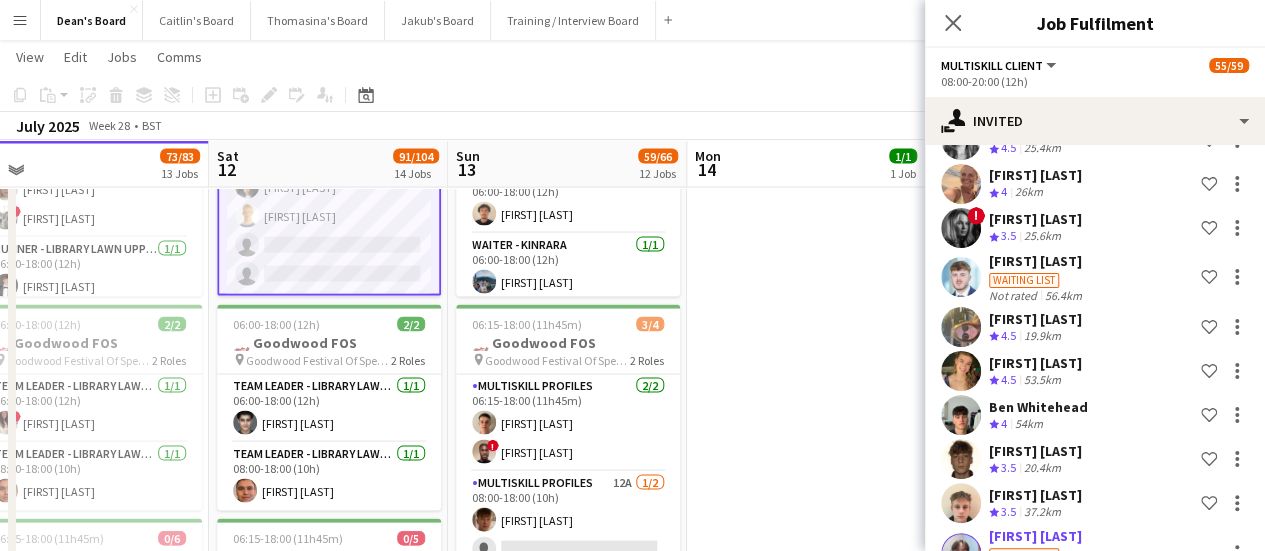 scroll, scrollTop: 4922, scrollLeft: 0, axis: vertical 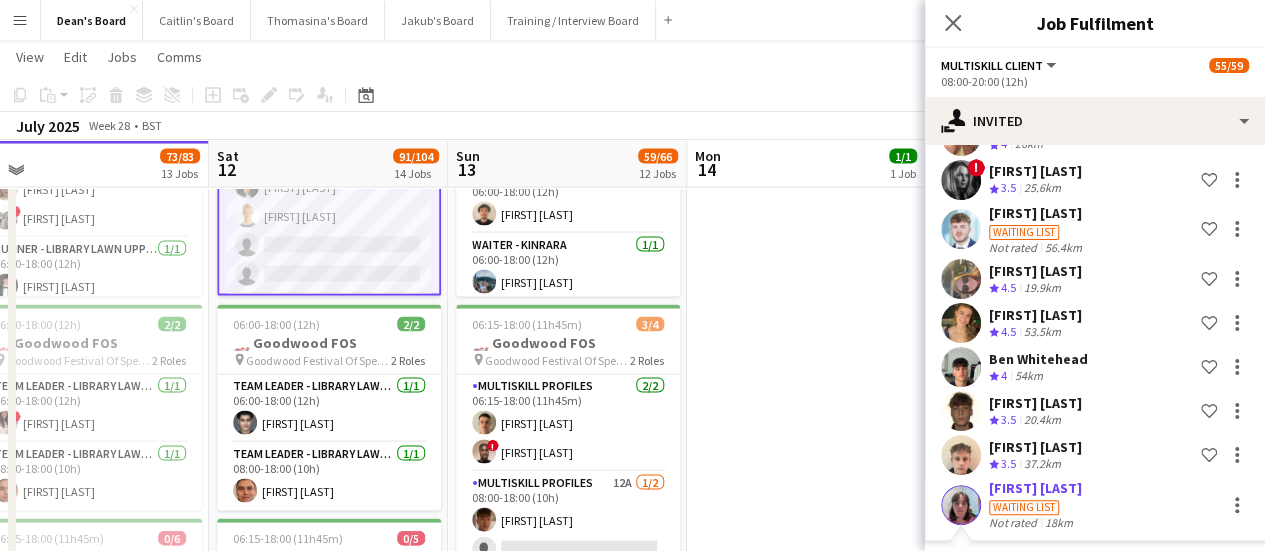 click on "Confirm" 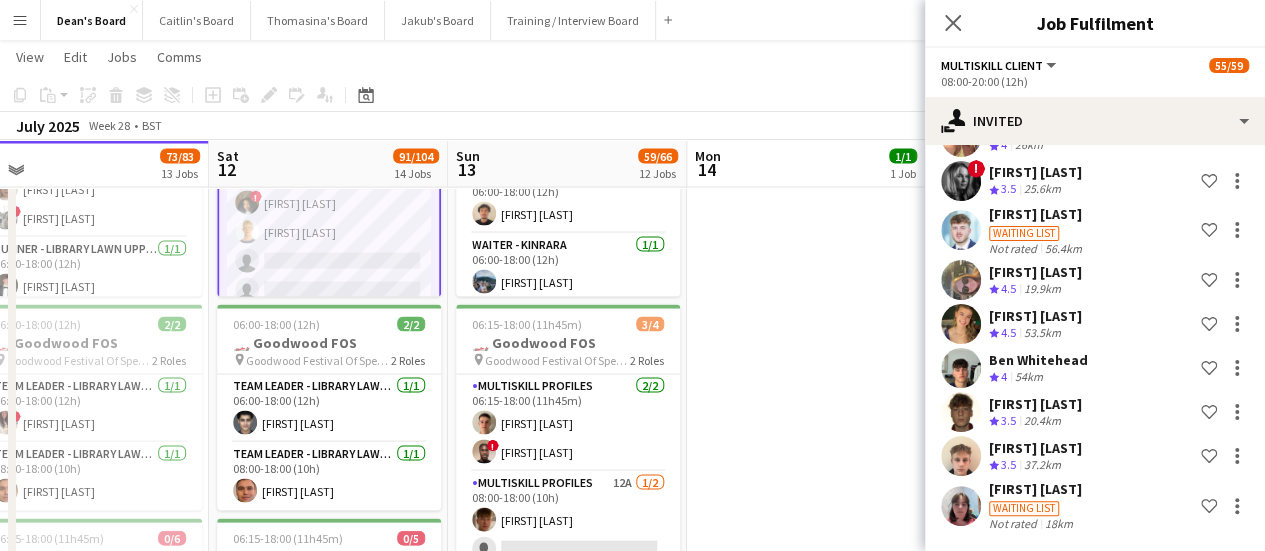 scroll, scrollTop: 4469, scrollLeft: 0, axis: vertical 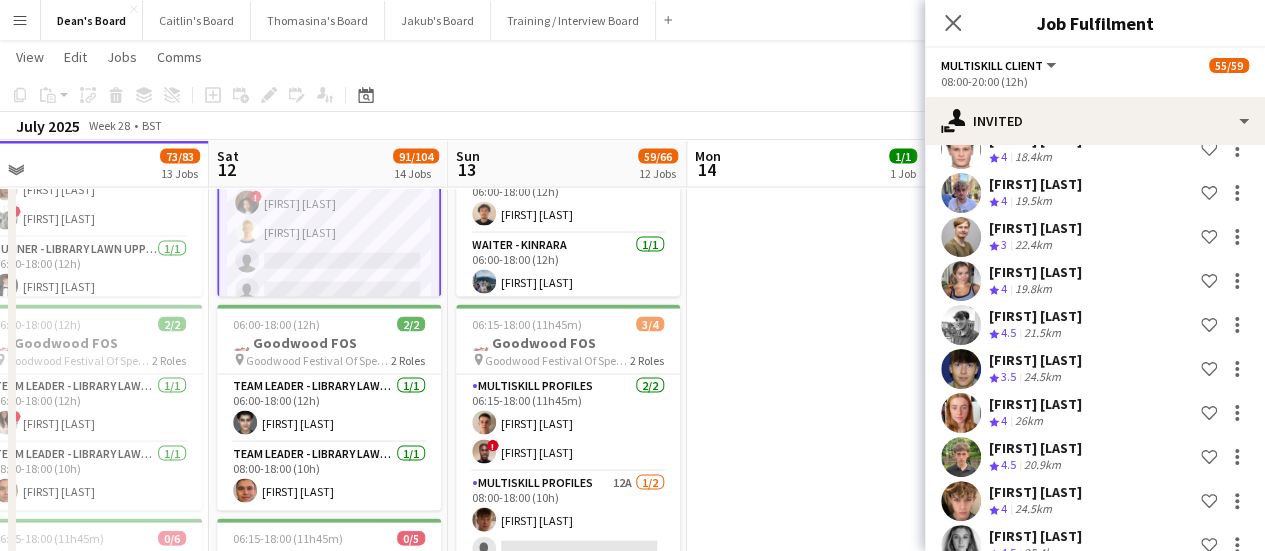 click at bounding box center (806, 572) 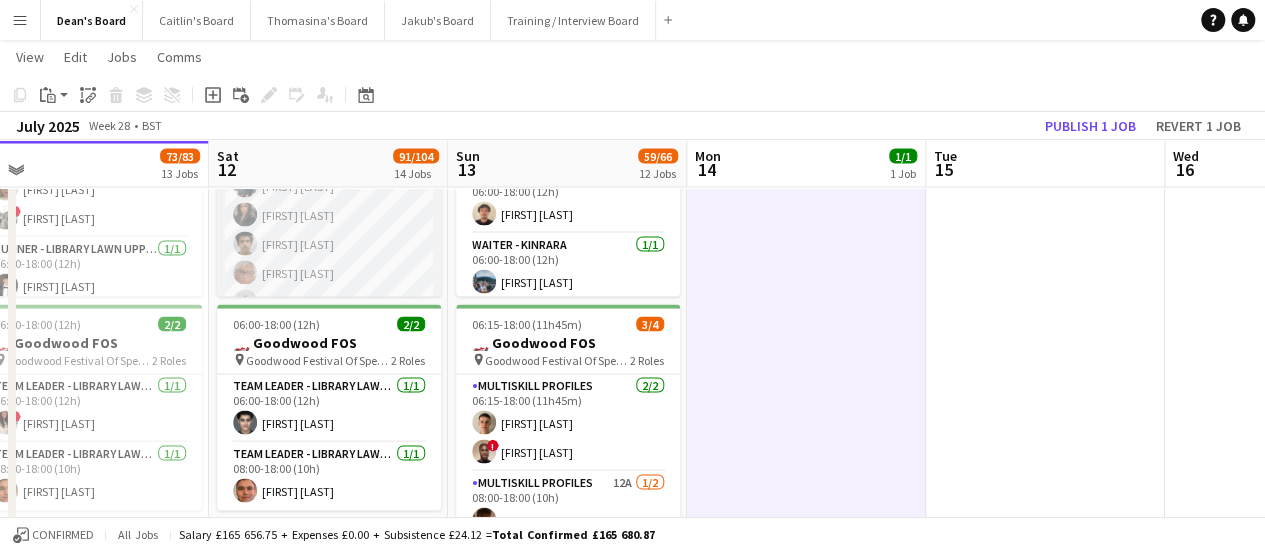 scroll, scrollTop: 1443, scrollLeft: 0, axis: vertical 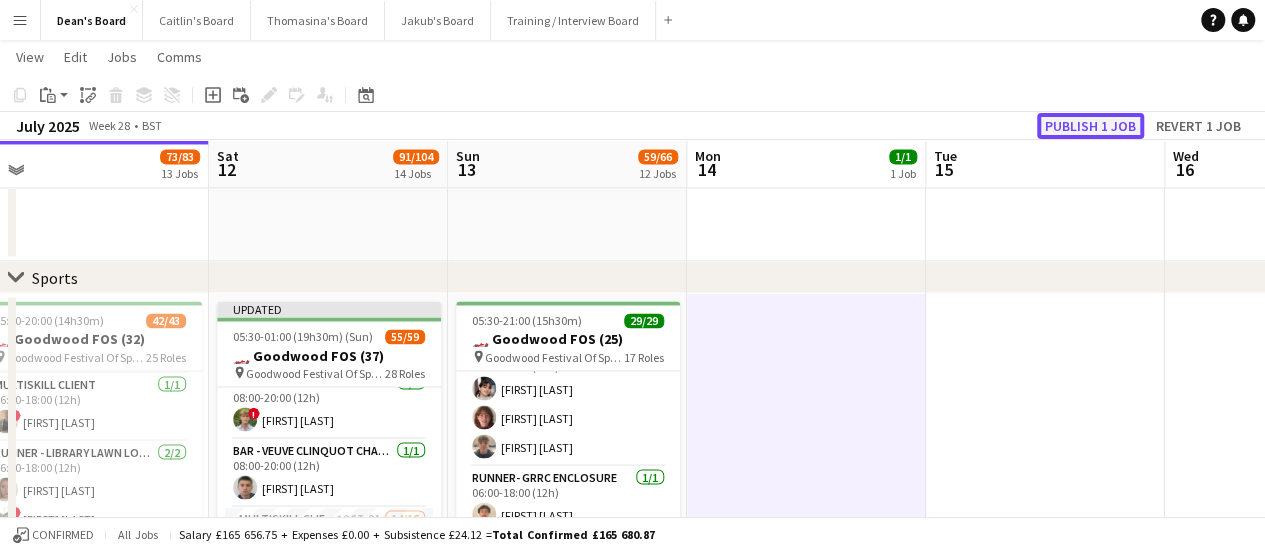 click on "Publish 1 job" 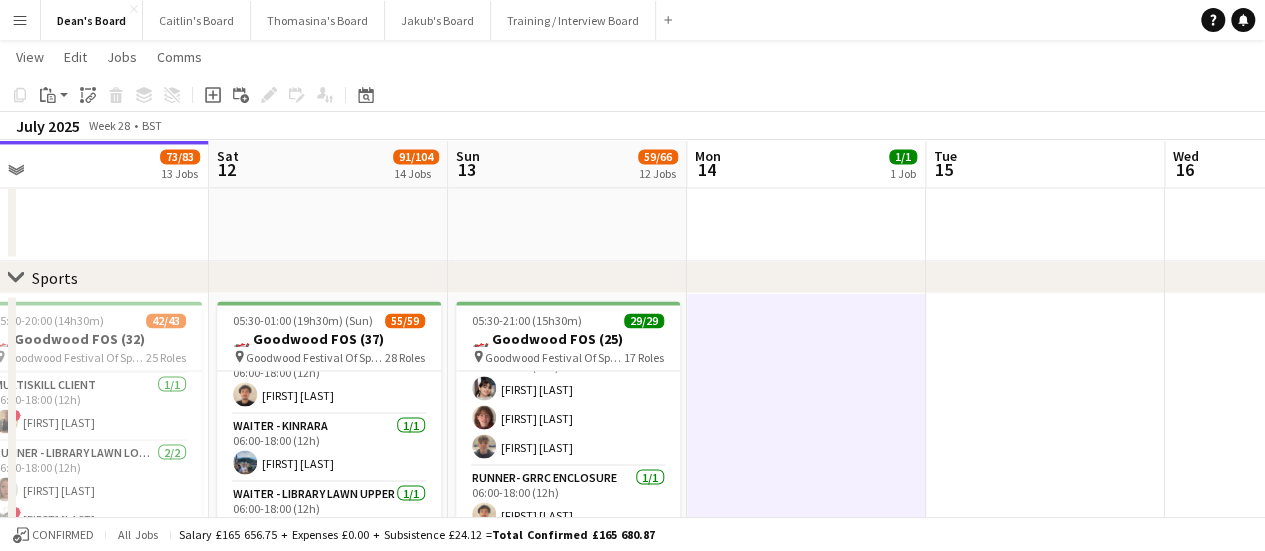 scroll, scrollTop: 943, scrollLeft: 0, axis: vertical 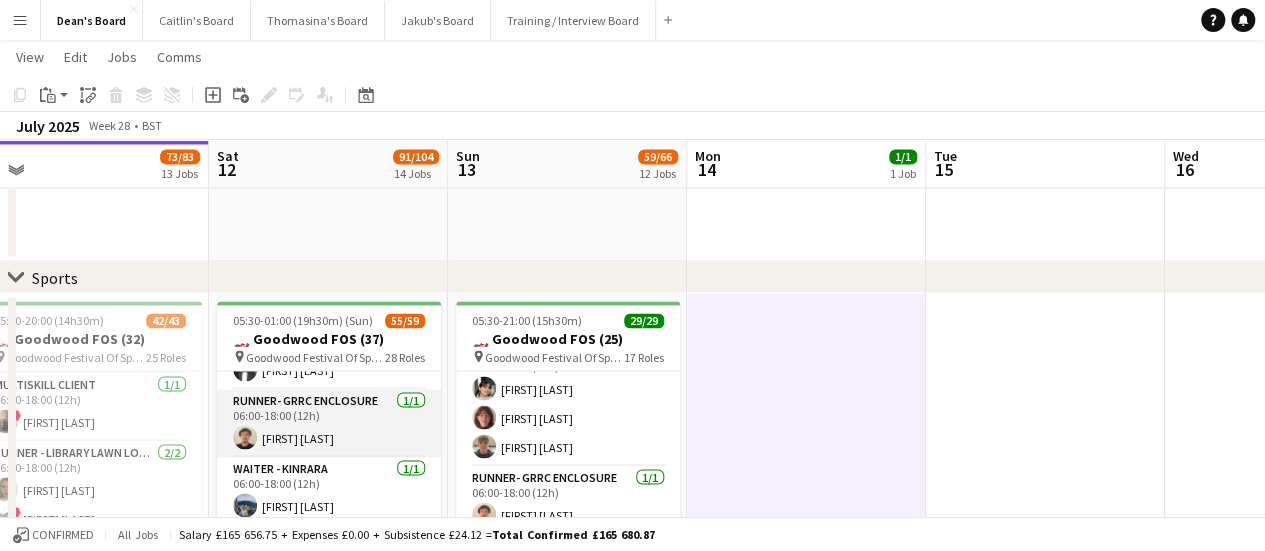 click on "Runner- GRRC Enclosure   1/1   06:00-18:00 (12h)
[FIRST] [LAST]" at bounding box center [329, 423] 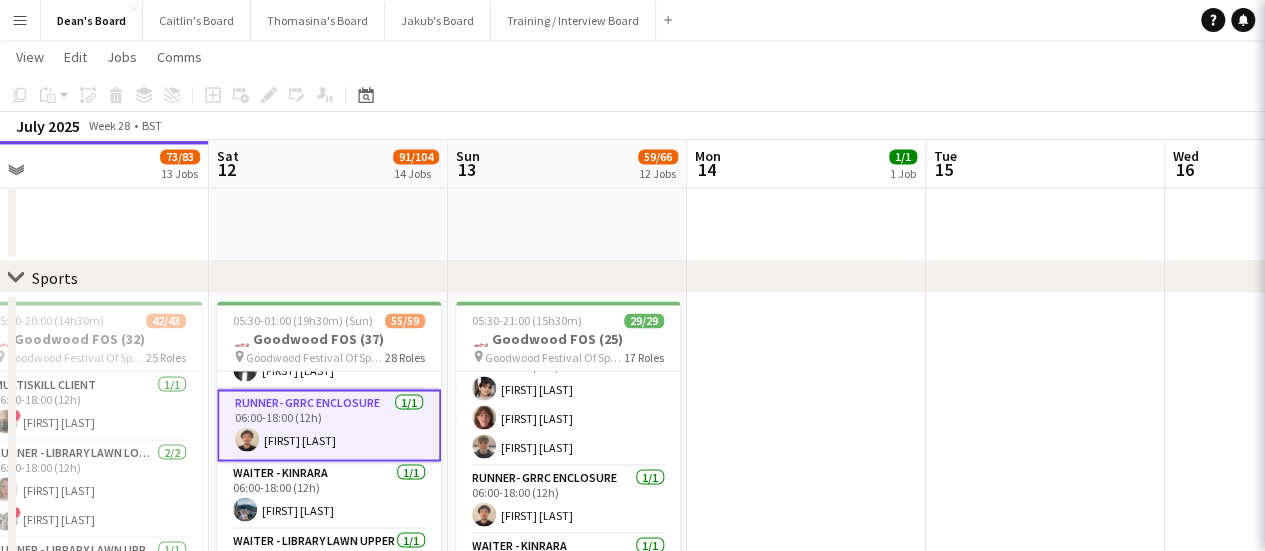 scroll, scrollTop: 0, scrollLeft: 506, axis: horizontal 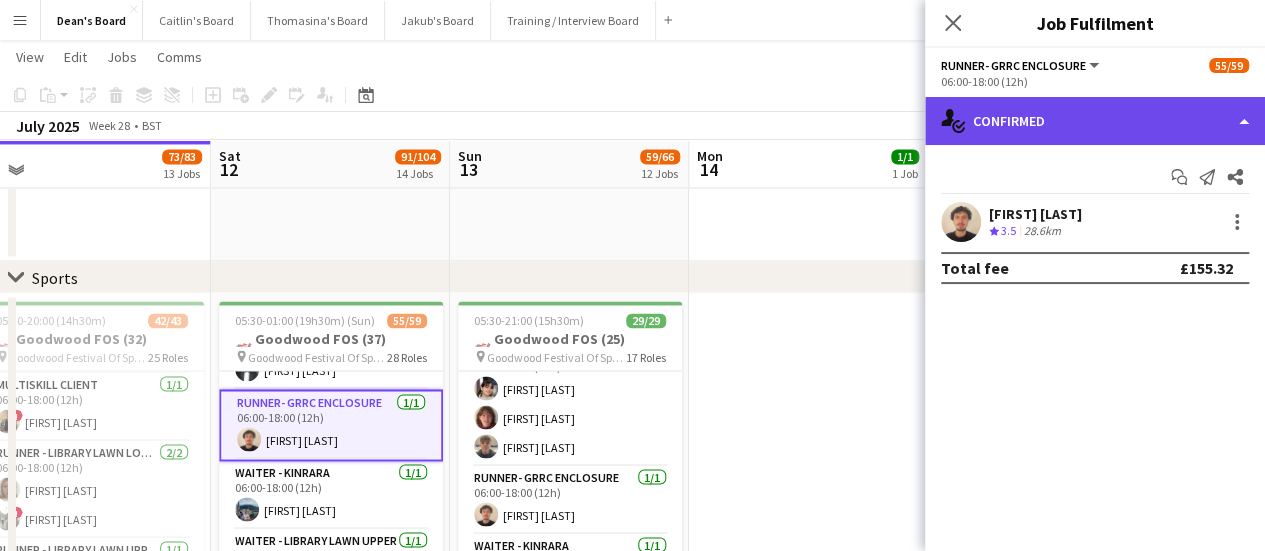 click on "single-neutral-actions-check-2
Confirmed" 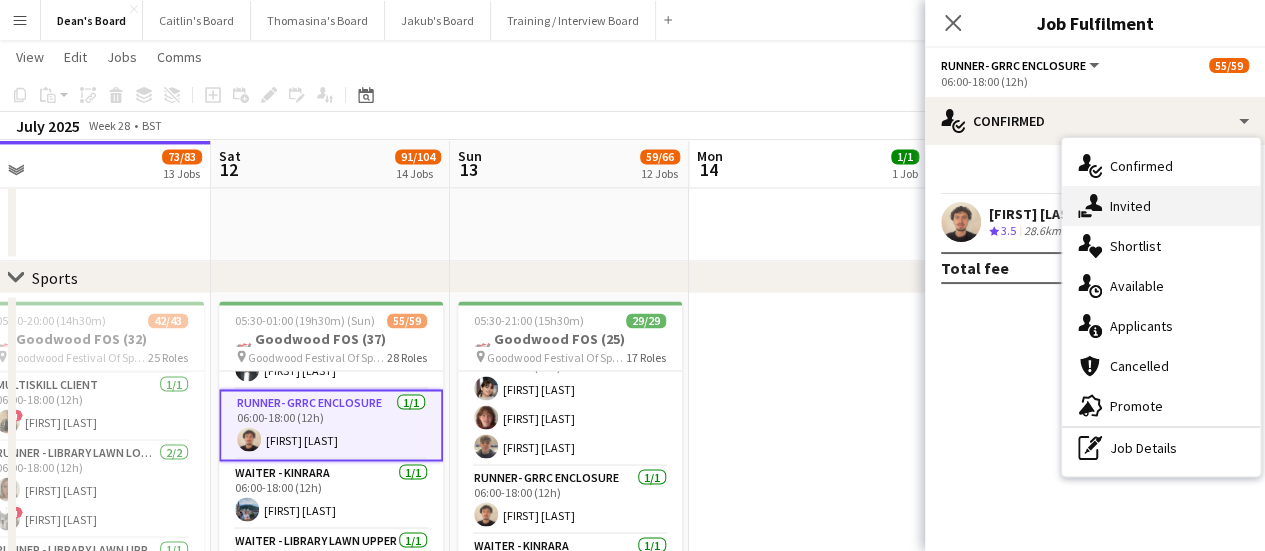 click on "single-neutral-actions-share-1
Invited" at bounding box center [1161, 206] 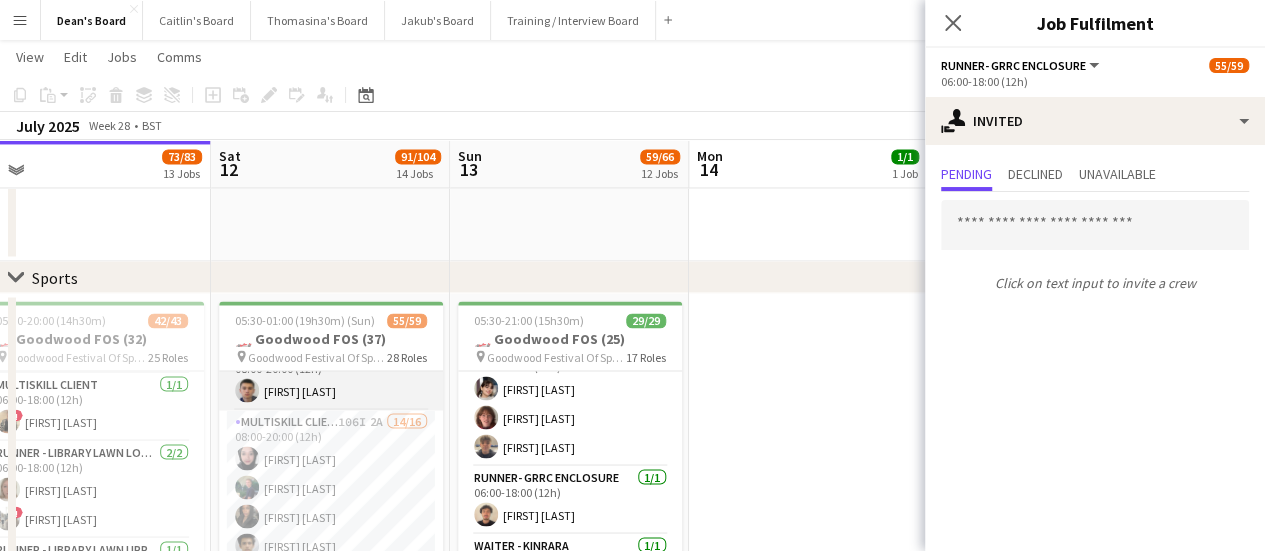 scroll, scrollTop: 1643, scrollLeft: 0, axis: vertical 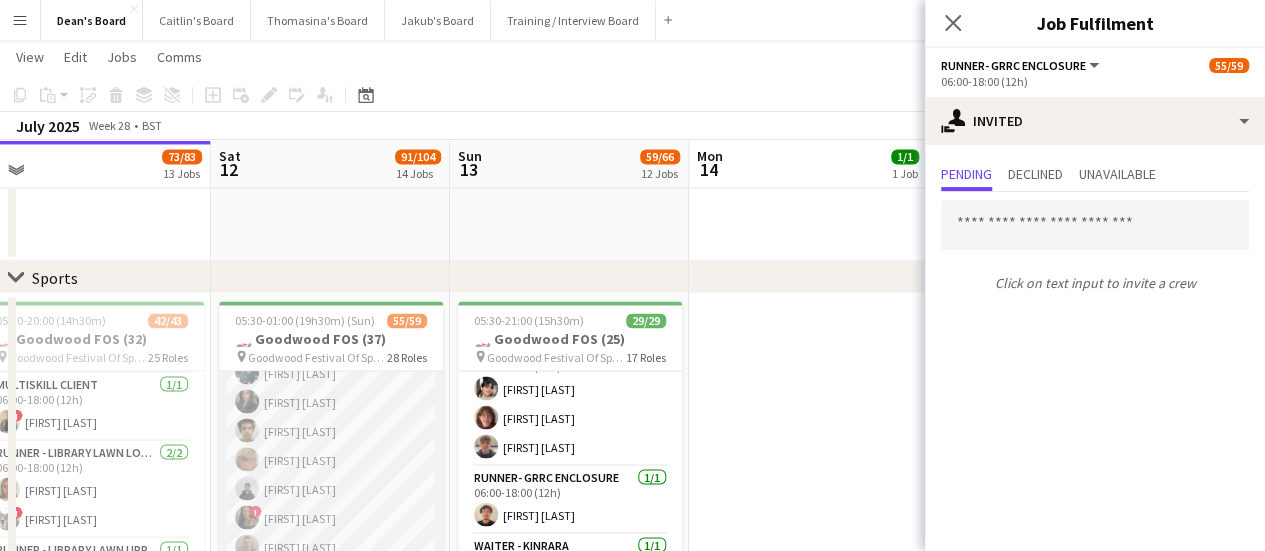 click on "MULTISKILL CLIENT   106I   2A   14/16   08:00-20:00 (12h)
[FIRST] [LAST] [FIRST] [LAST] [FIRST] [LAST] [FIRST] [LAST] [FIRST] [LAST] [FIRST] [LAST] ! [FIRST] [LAST] [FIRST] [LAST] [FIRST] [LAST] [FIRST] [LAST] [FIRST] [LAST] ! [FIRST] [LAST] [FIRST] [LAST]
single-neutral-actions
single-neutral-actions" at bounding box center (331, 546) 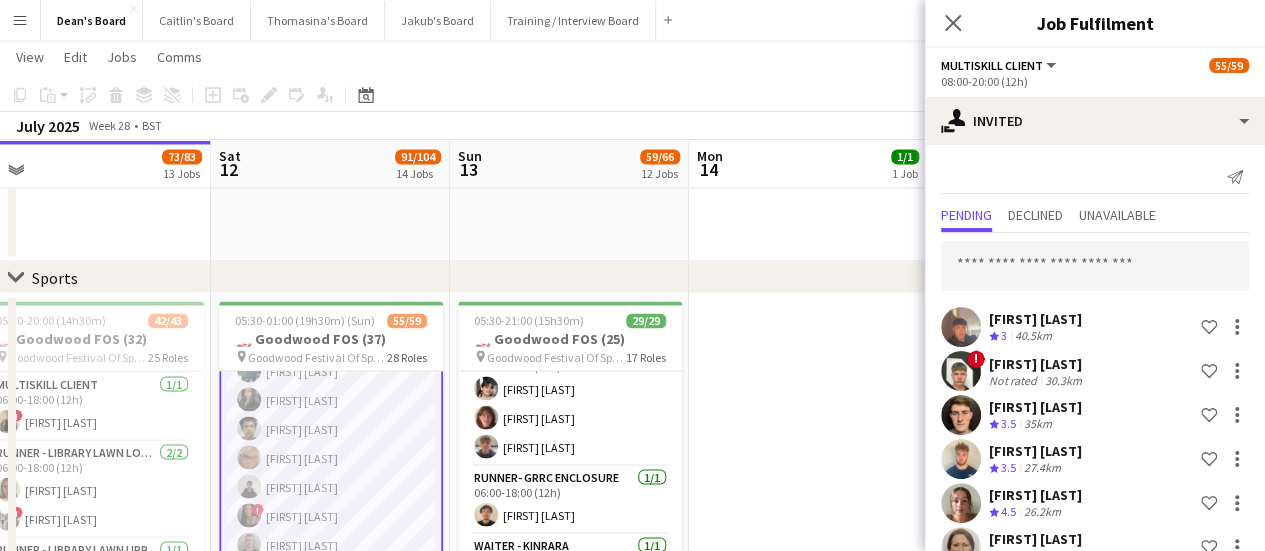 scroll, scrollTop: 0, scrollLeft: 506, axis: horizontal 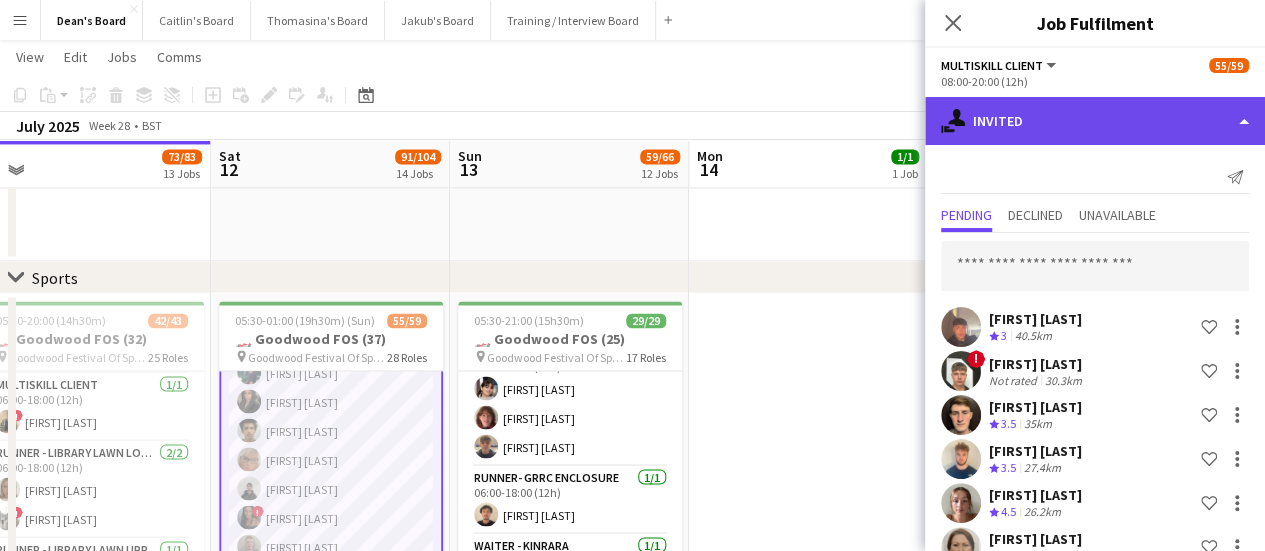 click on "single-neutral-actions-share-1
Invited" 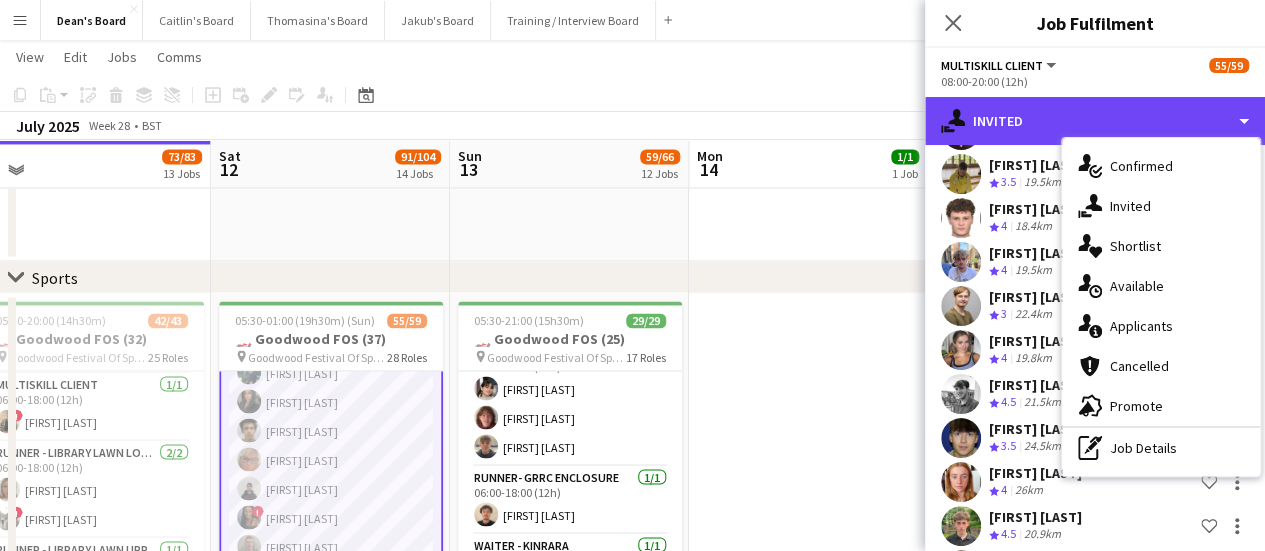 scroll, scrollTop: 4469, scrollLeft: 0, axis: vertical 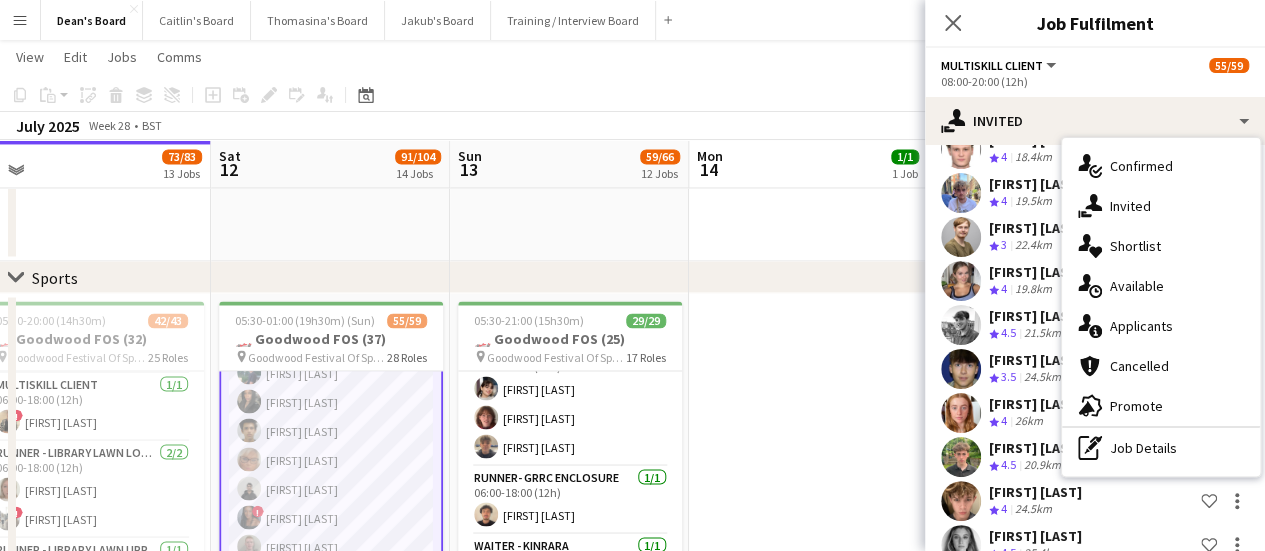 click 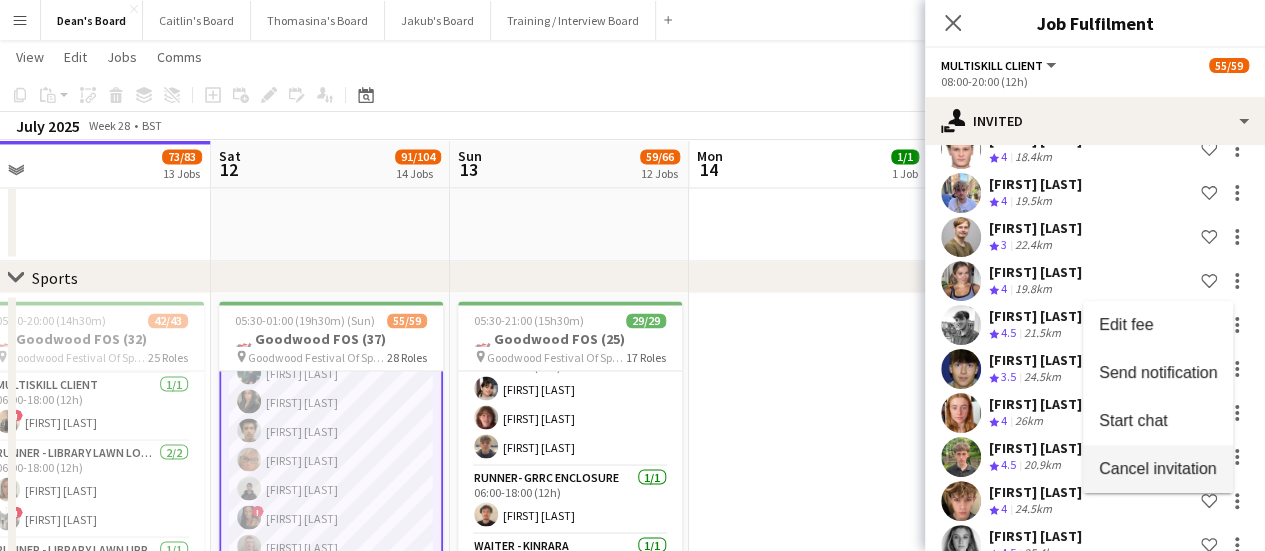 click on "Cancel invitation" at bounding box center (1157, 468) 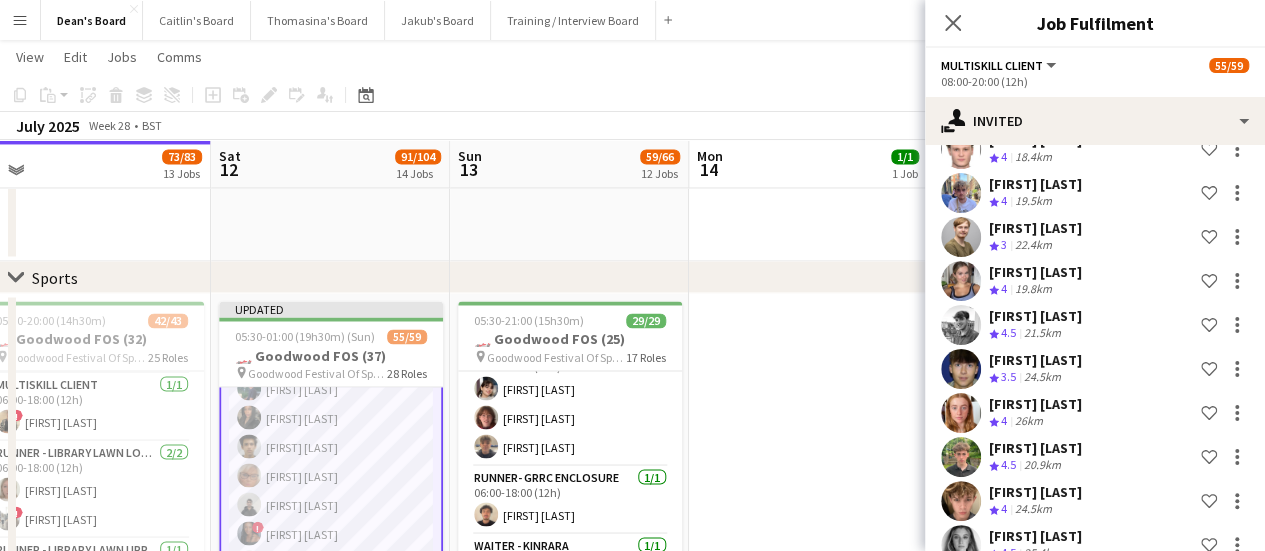 scroll, scrollTop: 4414, scrollLeft: 0, axis: vertical 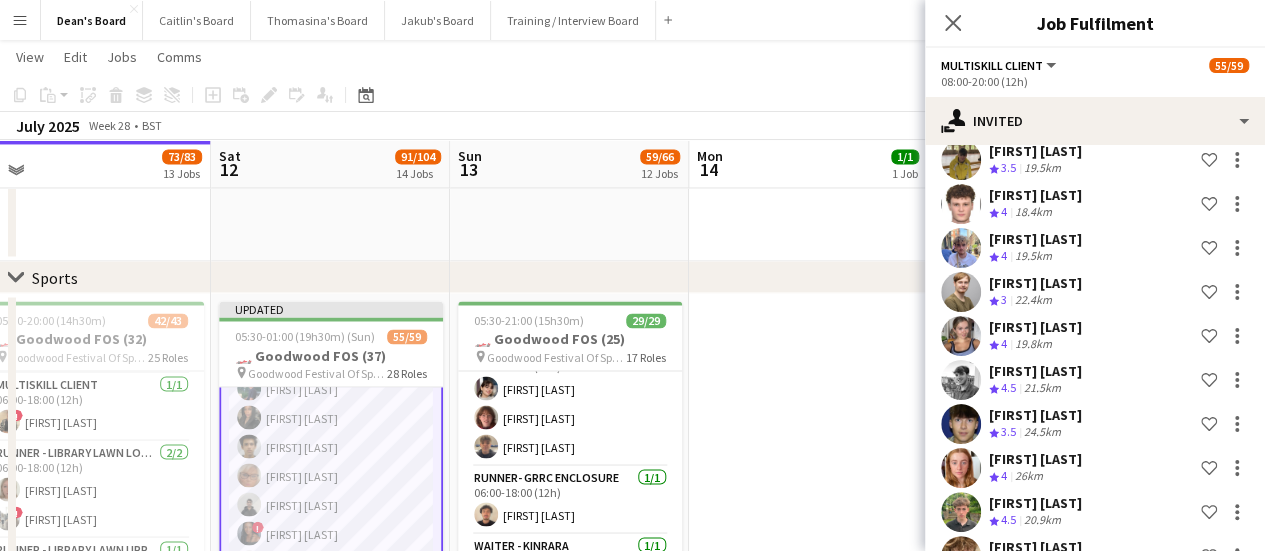 click at bounding box center [808, 872] 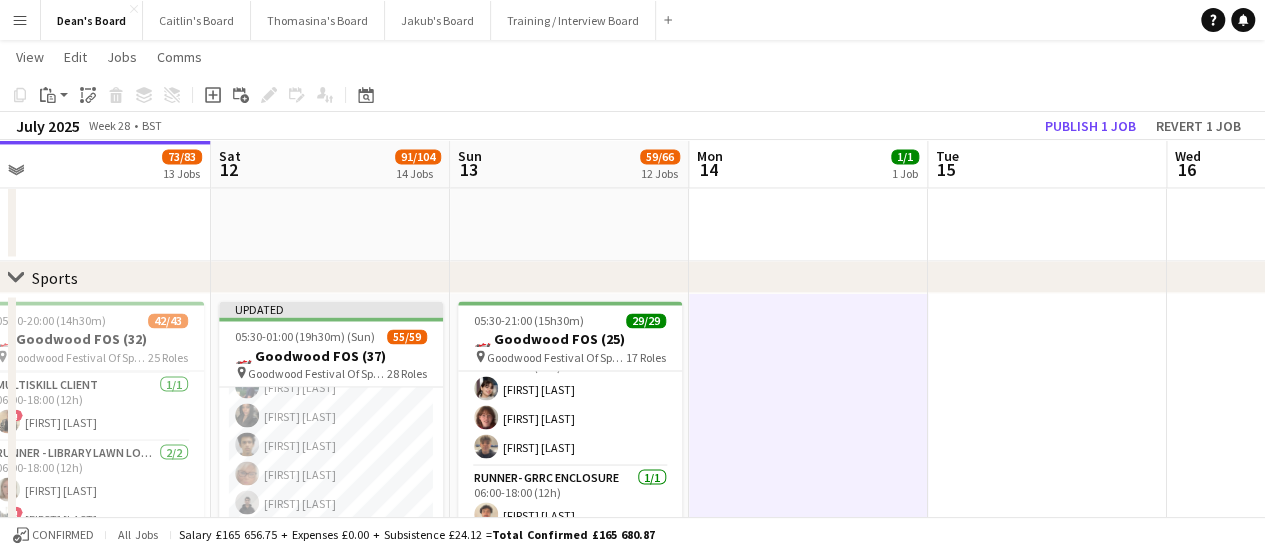 scroll, scrollTop: 1639, scrollLeft: 0, axis: vertical 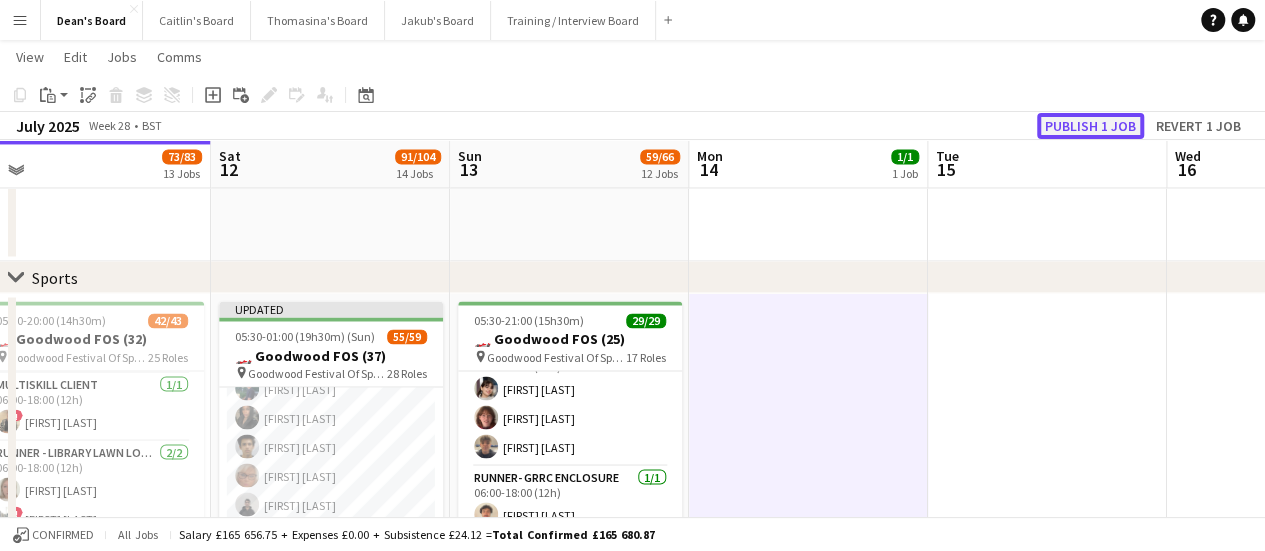click on "Publish 1 job" 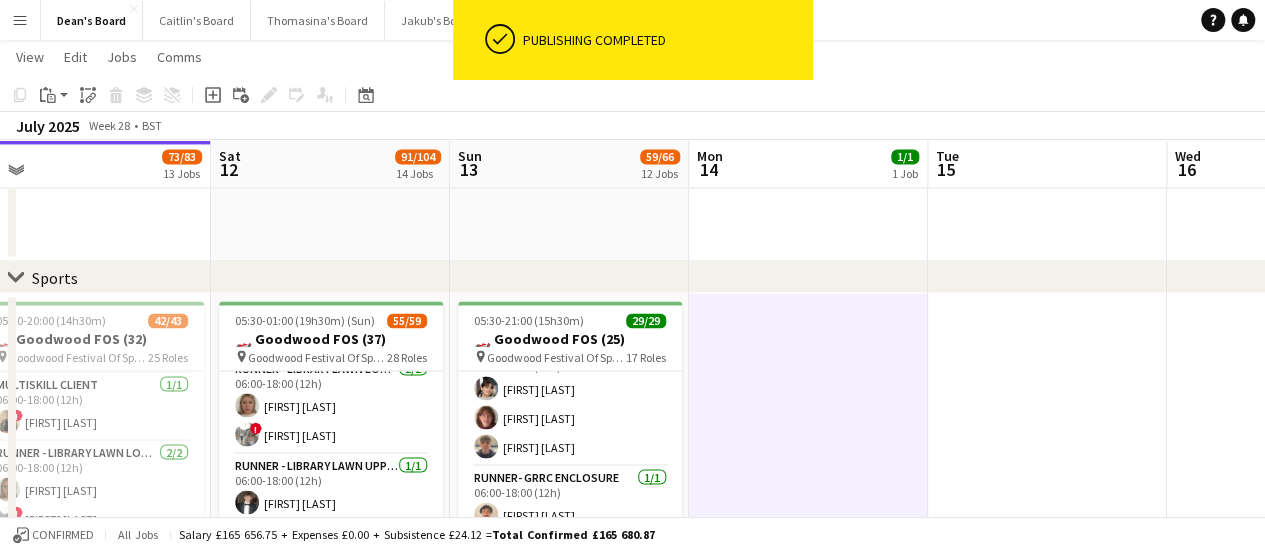 scroll, scrollTop: 839, scrollLeft: 0, axis: vertical 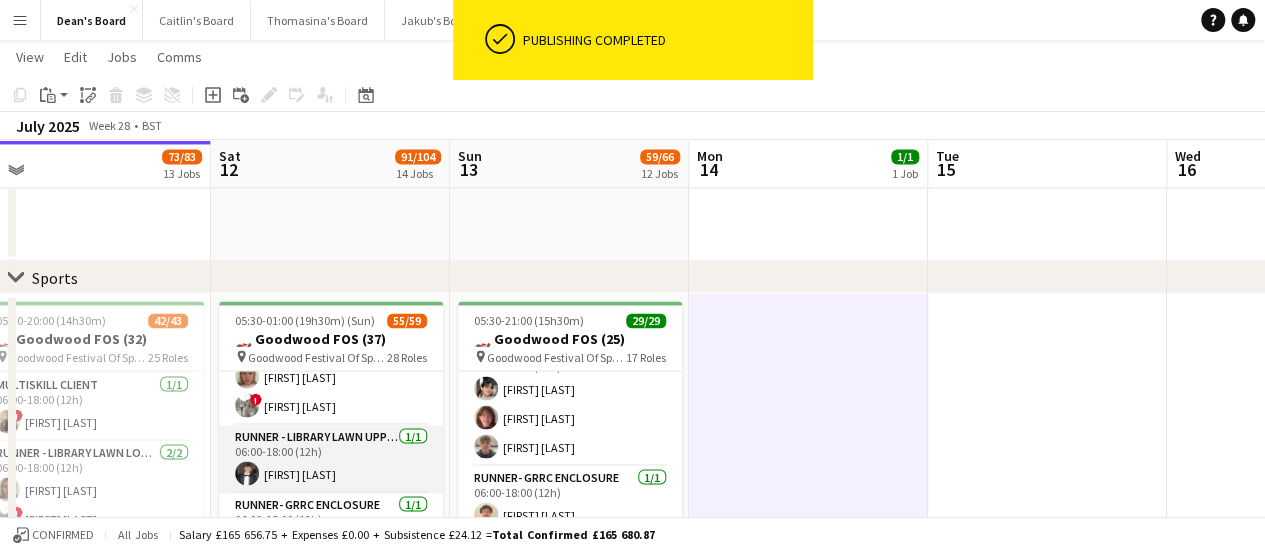 click on "Runner - Library Lawn Upper   1/1   06:00-18:00 (12h)
[FIRST] [LAST]" at bounding box center (331, 459) 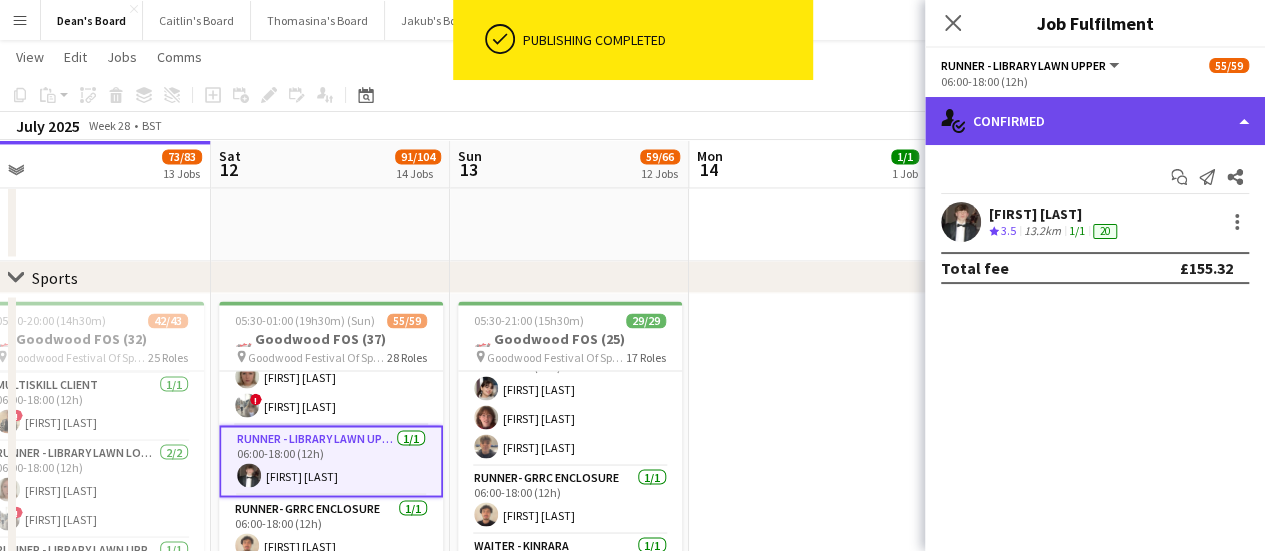 click on "single-neutral-actions-check-2
Confirmed" 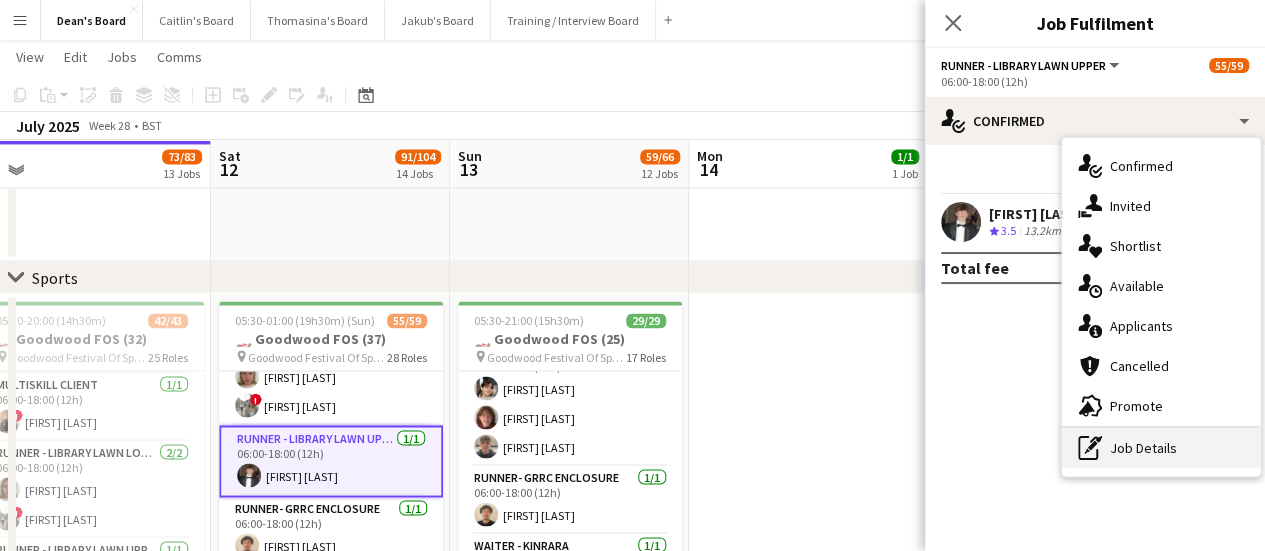 click on "pen-write
Job Details" at bounding box center [1161, 448] 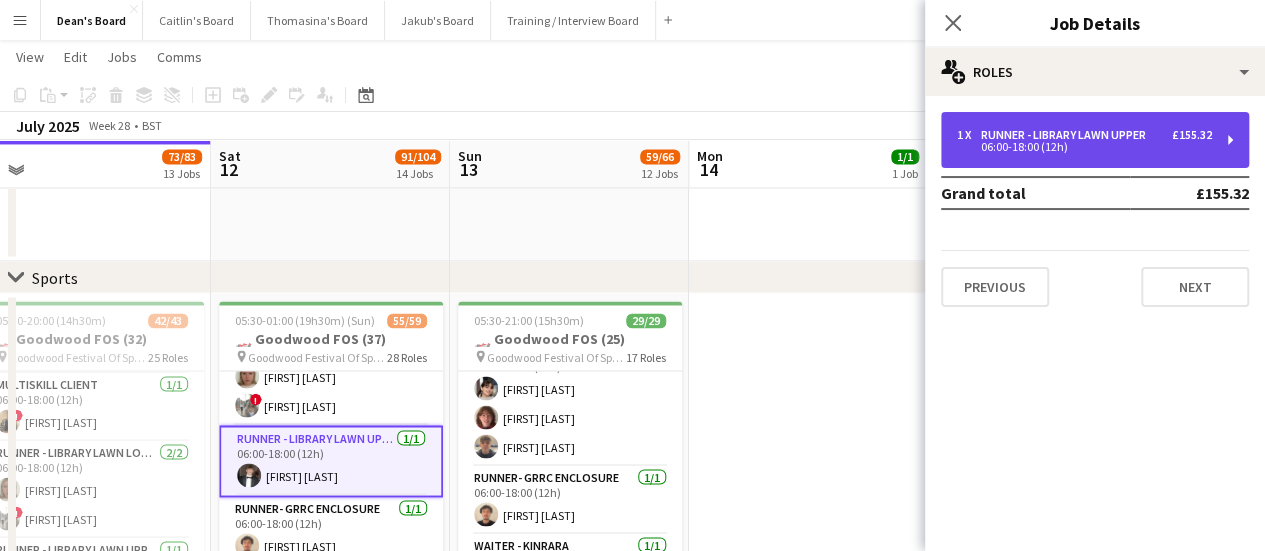 click on "06:00-18:00 (12h)" at bounding box center [1084, 147] 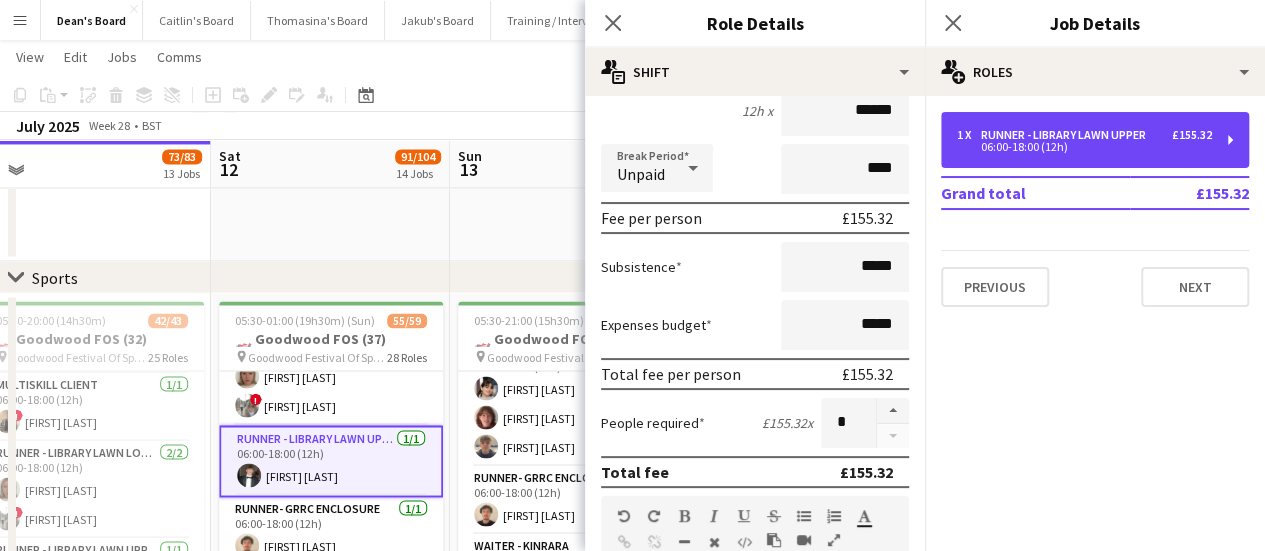 scroll, scrollTop: 300, scrollLeft: 0, axis: vertical 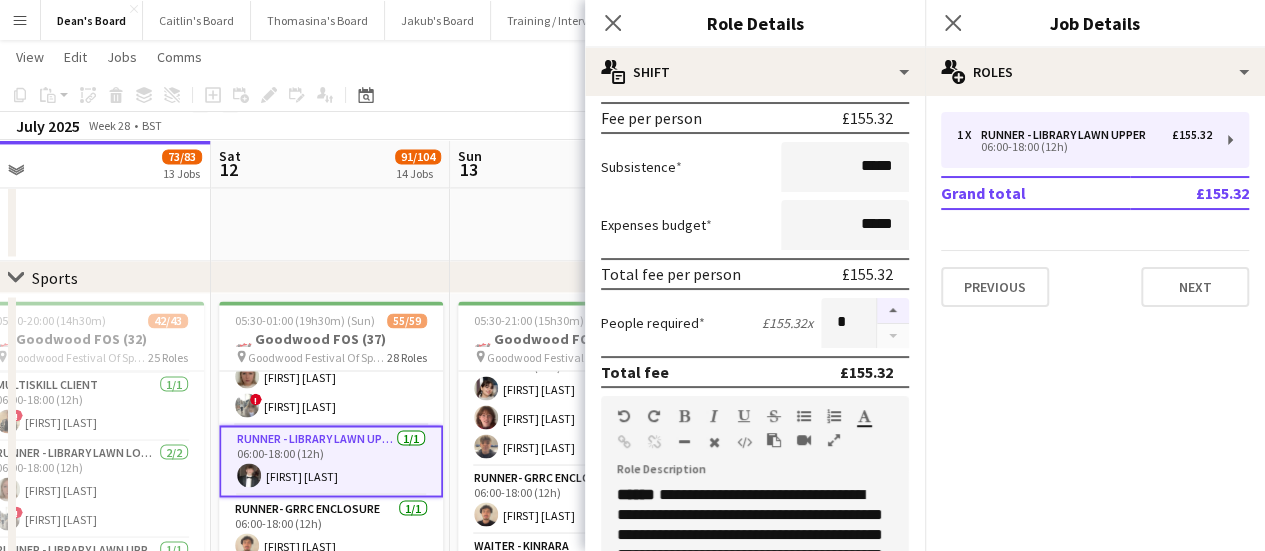 click at bounding box center [893, 311] 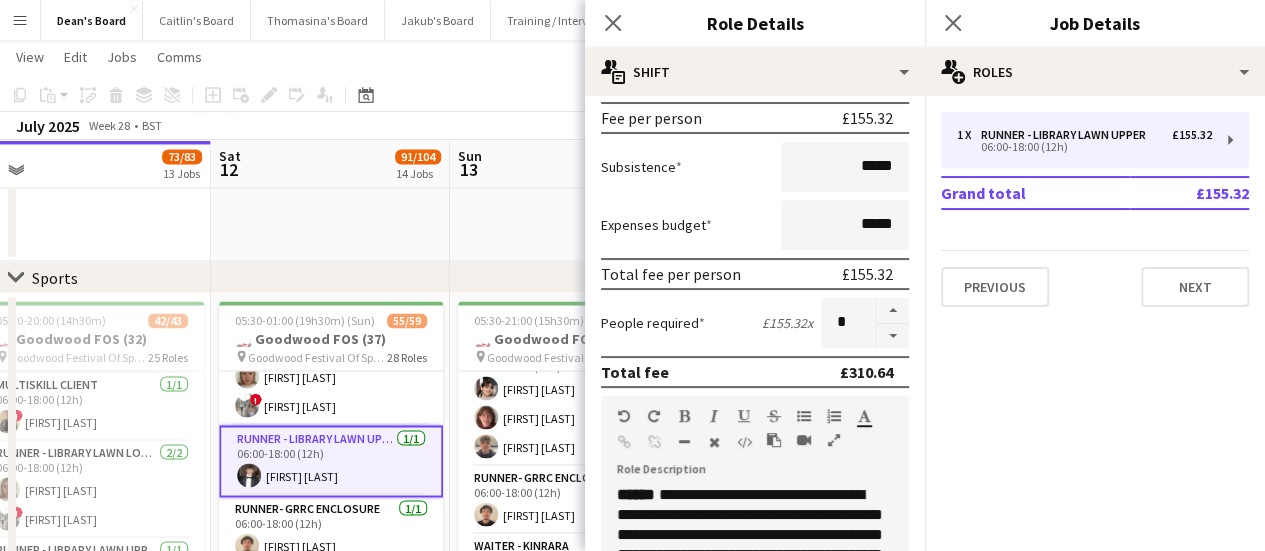 click on "Total fee per person   £155.32" at bounding box center (755, 274) 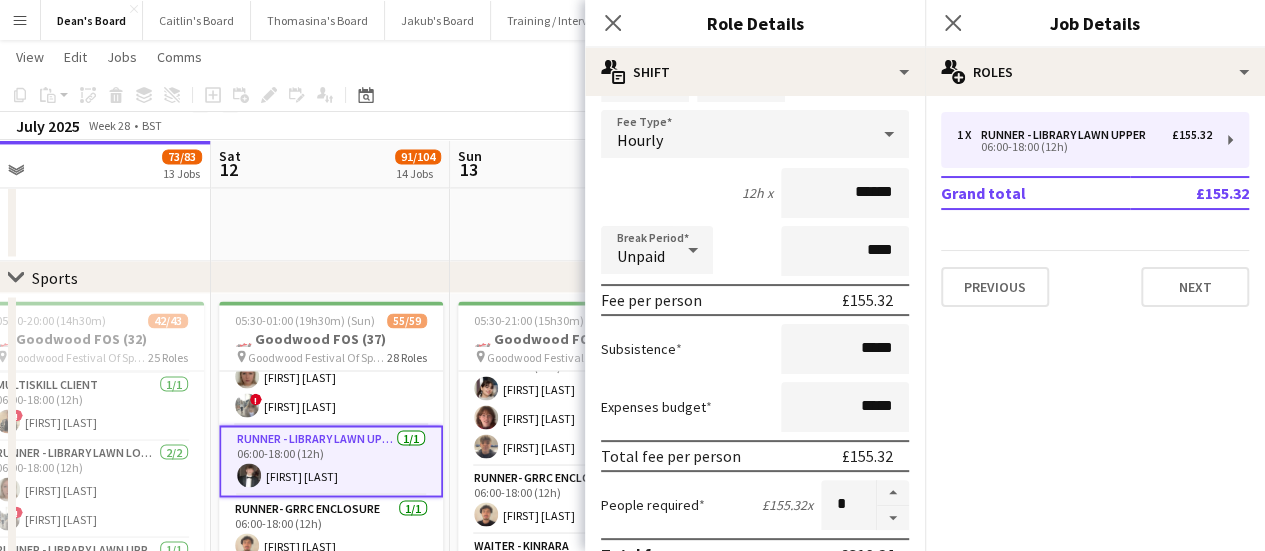 scroll, scrollTop: 100, scrollLeft: 0, axis: vertical 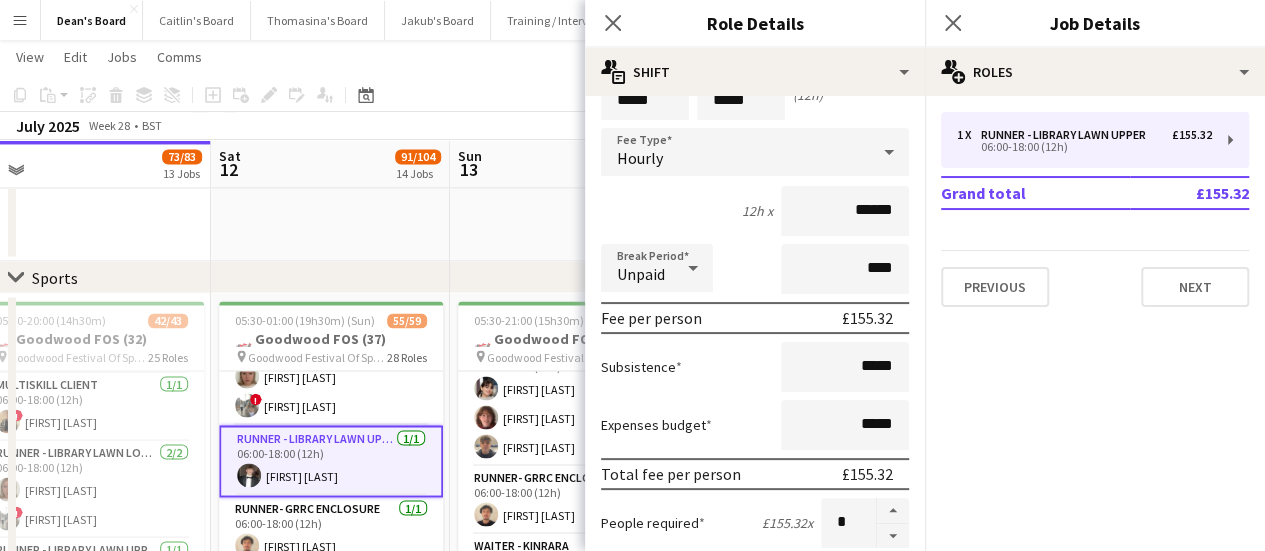 click on "06:00-18:00 (12h)    0/1
pin
Goodwood Festival Of Speed Chichester, PO18 0PH   1 Role   Shortlisted   104A   0/1   06:00-18:00 (12h)
single-neutral-actions
06:30-20:00 (13h30m)    16/17   🏎️ Kerb @ Goodwood FOS (16)
pin
Goodwood Festival Of Speed Chichester, PO18 0PH   6 Roles   Bartender- Cricket Pitch    1/1   06:30-13:30 (7h)
[FIRST] [LAST]  BAR - CATHEDRAL WALK   3/3   06:30-20:00 (13h30m)
[FIRST] [LAST] [FIRST] [LAST] [FIRST] [LAST]  Bartender- Cricket Pitch    2/2   06:30-20:00 (13h30m)
[FIRST] [LAST] [FIRST] [LAST]  BAR - CATHEDRAL WALK   6/6   10:00-20:00 (10h)
[FIRST] [LAST] ! [FIRST] [LAST] [FIRST] [LAST] [FIRST] [LAST] [FIRST] [LAST] [FIRST] [LAST]  Bartender- Cricket Pitch    4/4   10:00-20:00 (10h)
[FIRST] [LAST] [FIRST] [LAST] [FIRST] [LAST] [FIRST] [LAST]  Bartender- Cricket Pitch    4A   0/1   13:30-20:00 (6h30m)
single-neutral-actions" at bounding box center (569, -567) 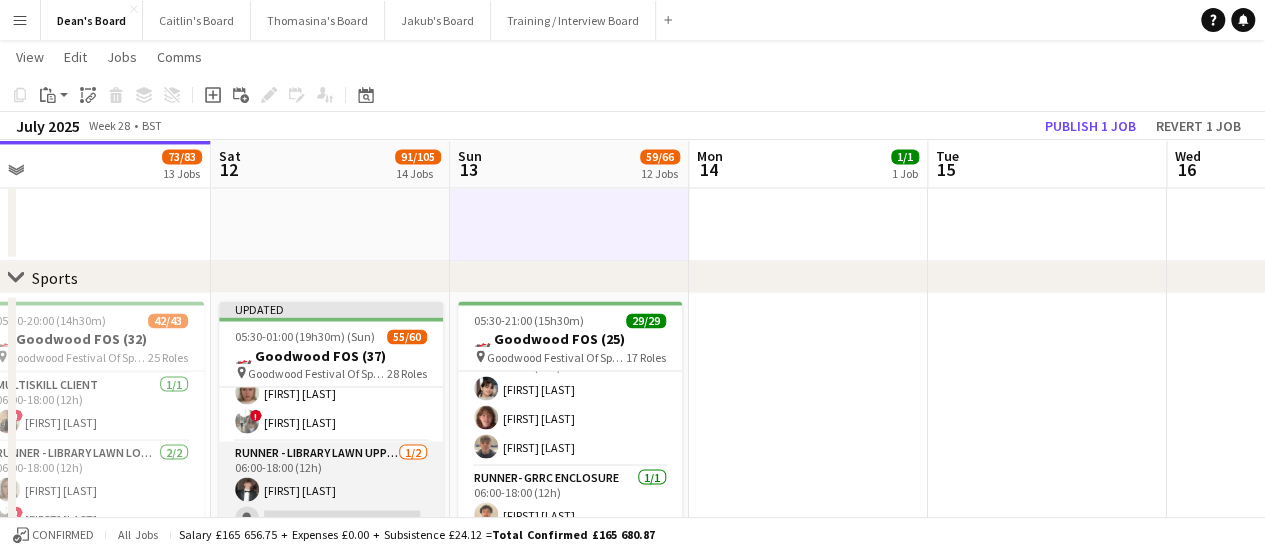 click on "Runner - Library Lawn Upper   1/2   06:00-18:00 (12h)
[FIRST] [LAST]
single-neutral-actions" at bounding box center [331, 489] 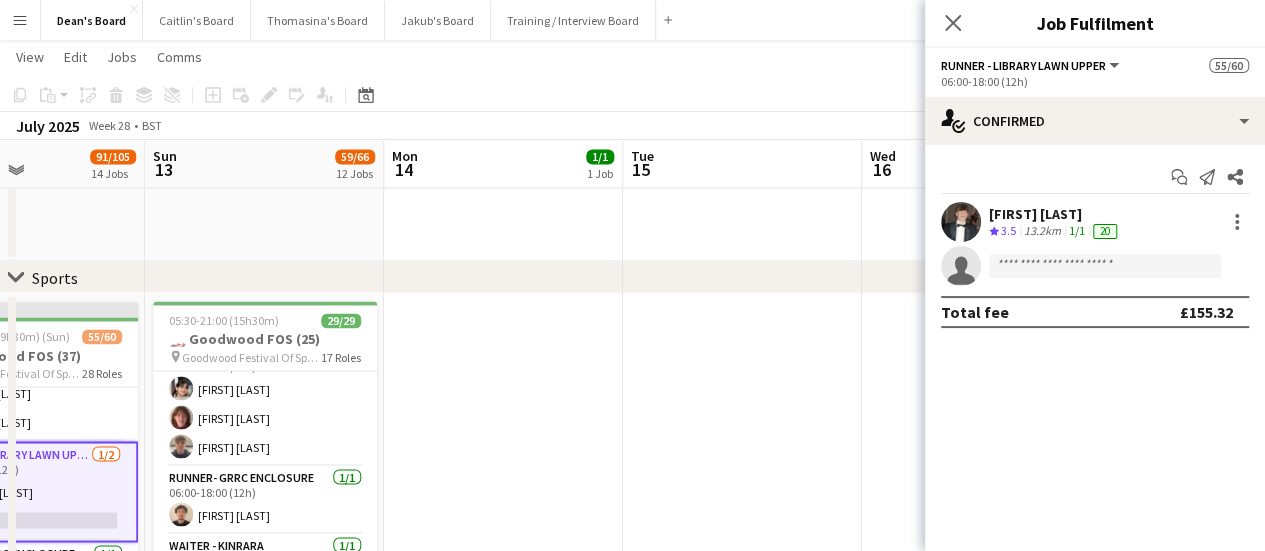 drag, startPoint x: 823, startPoint y: 239, endPoint x: 535, endPoint y: 205, distance: 290 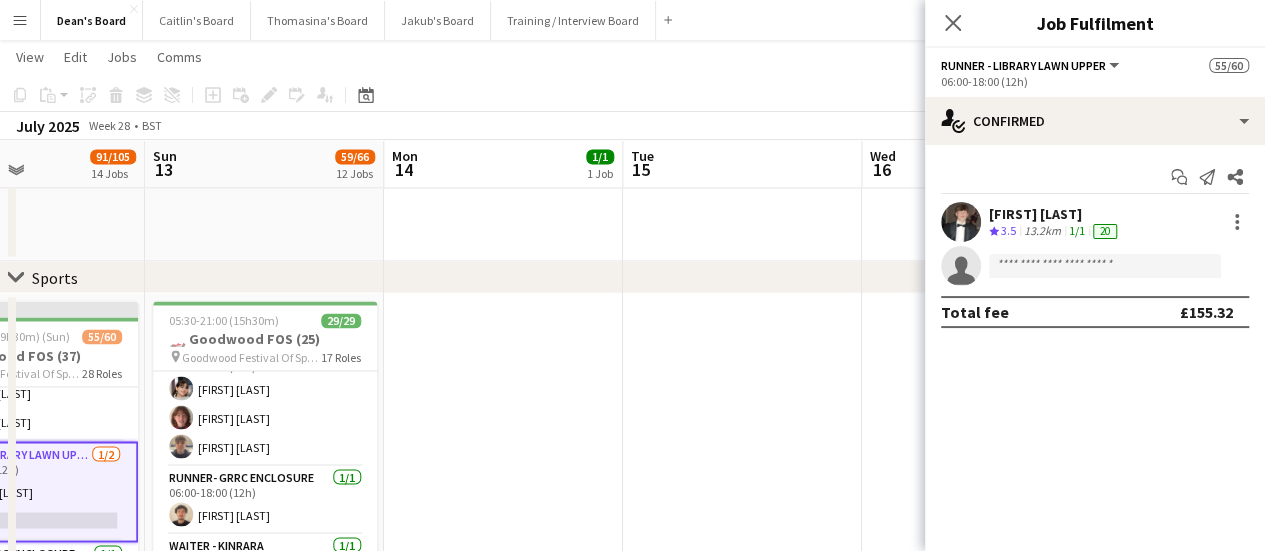 click at bounding box center (503, -567) 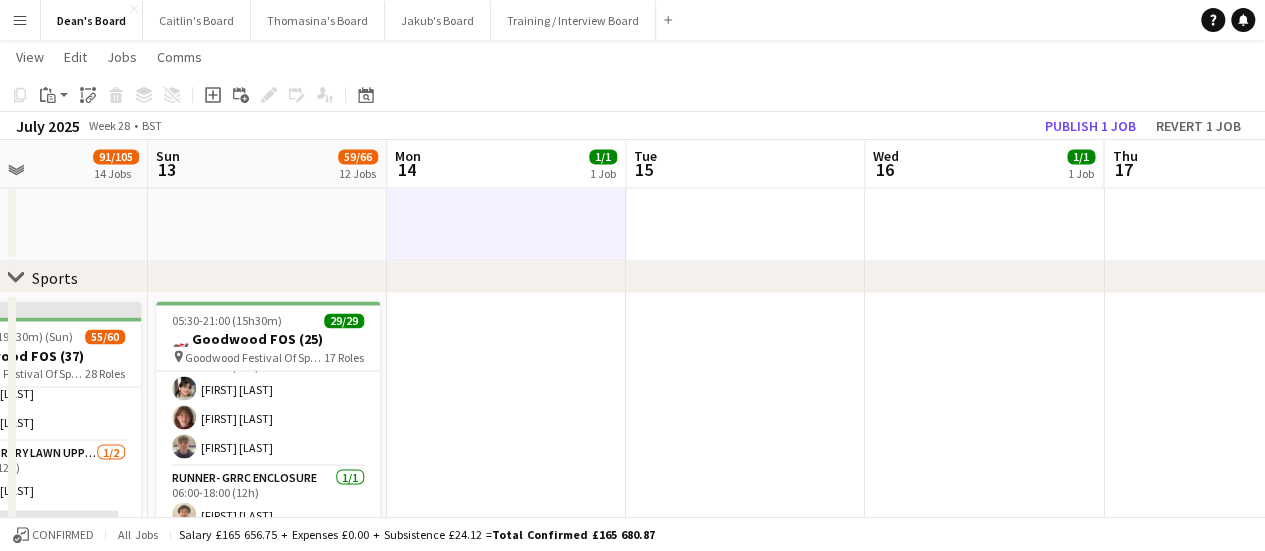 drag, startPoint x: 576, startPoint y: 263, endPoint x: 553, endPoint y: 289, distance: 34.713108 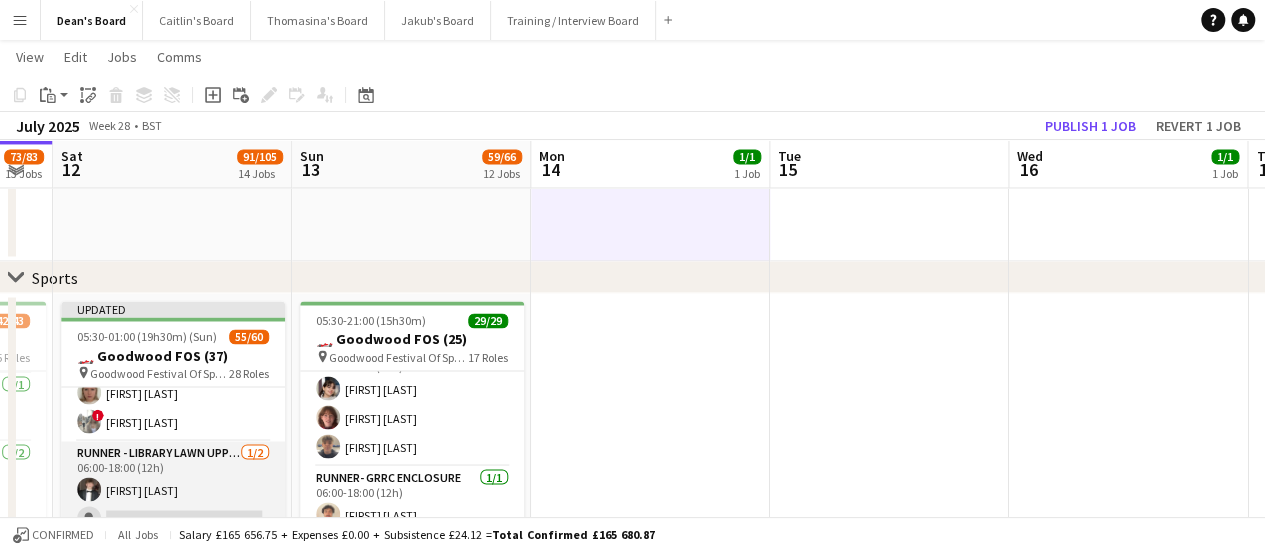 click on "Runner - Library Lawn Upper   1/2   06:00-18:00 (12h)
[FIRST] [LAST]
single-neutral-actions" at bounding box center (173, 489) 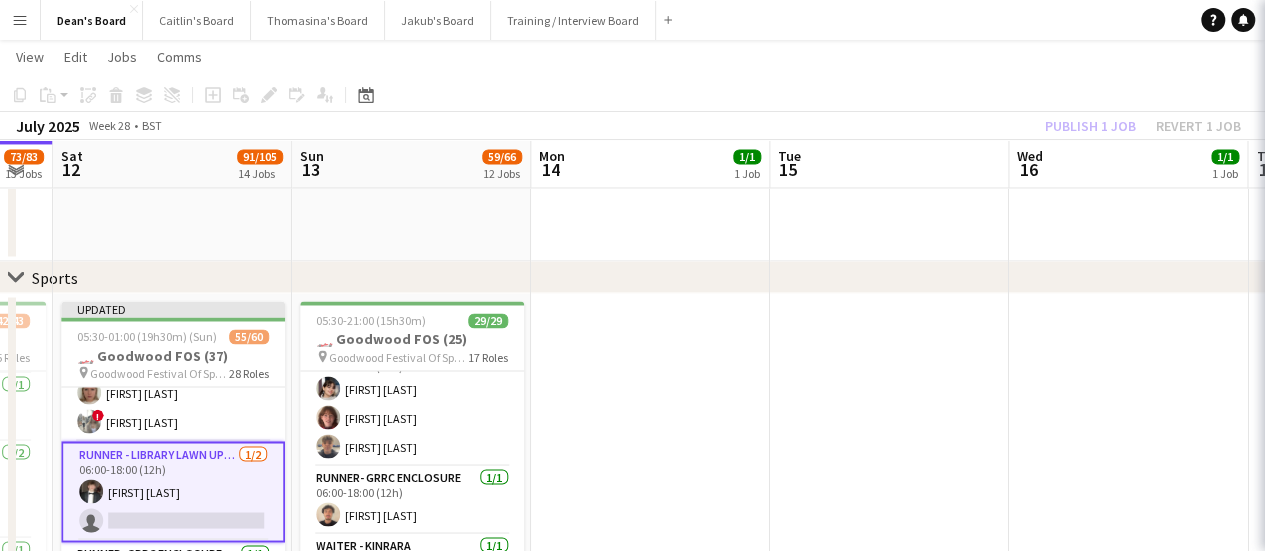 scroll, scrollTop: 0, scrollLeft: 666, axis: horizontal 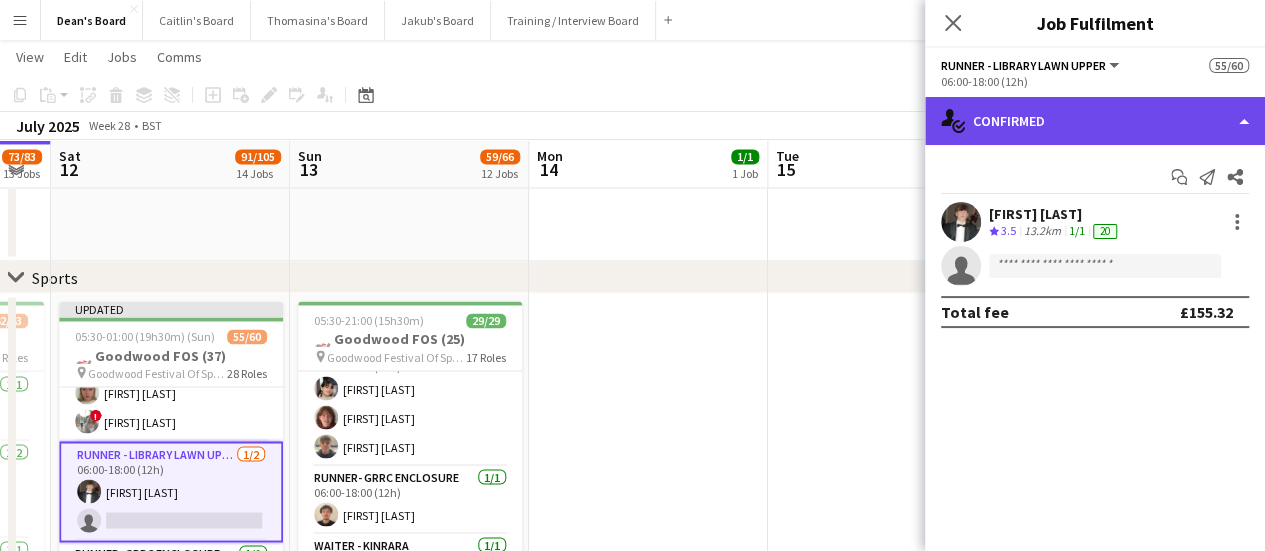 click on "single-neutral-actions-check-2
Confirmed" 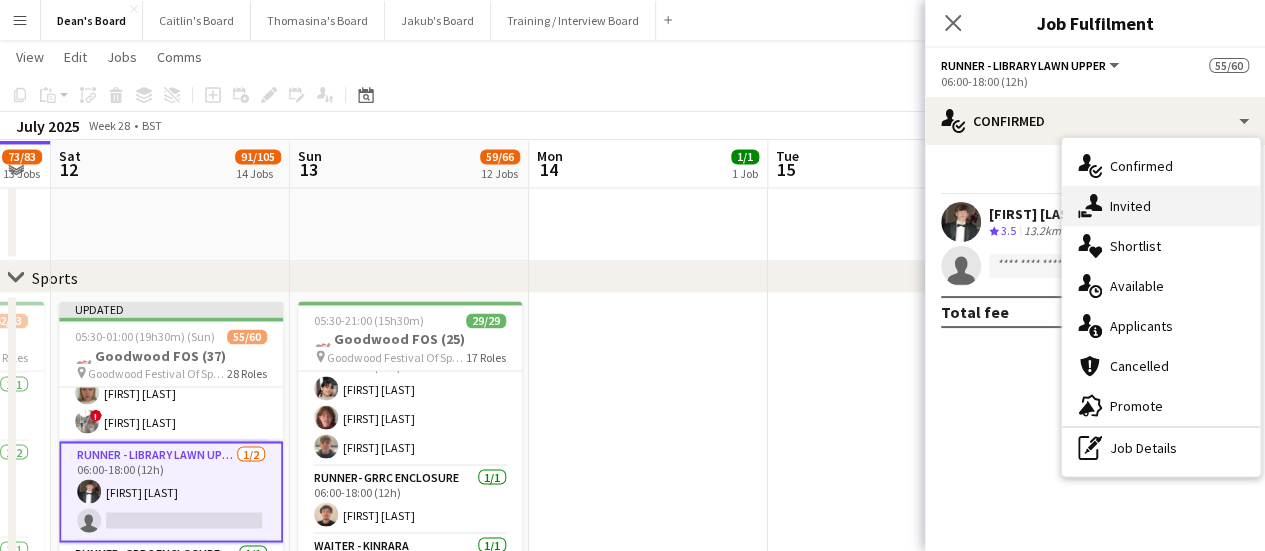 click on "single-neutral-actions-share-1
Invited" at bounding box center [1161, 206] 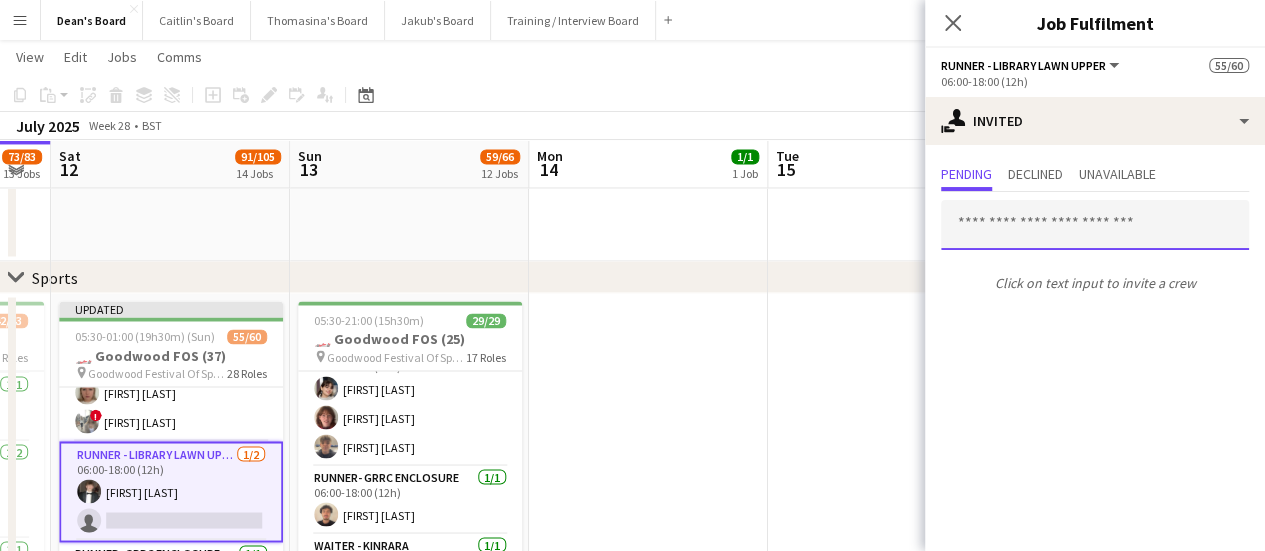 click at bounding box center (1095, 225) 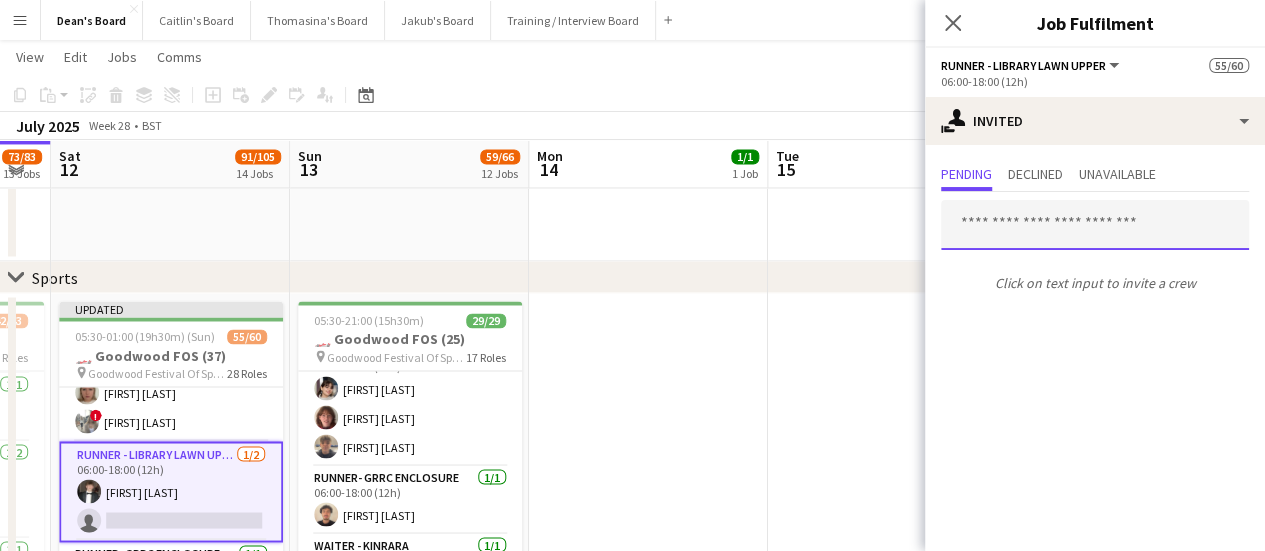 paste on "**********" 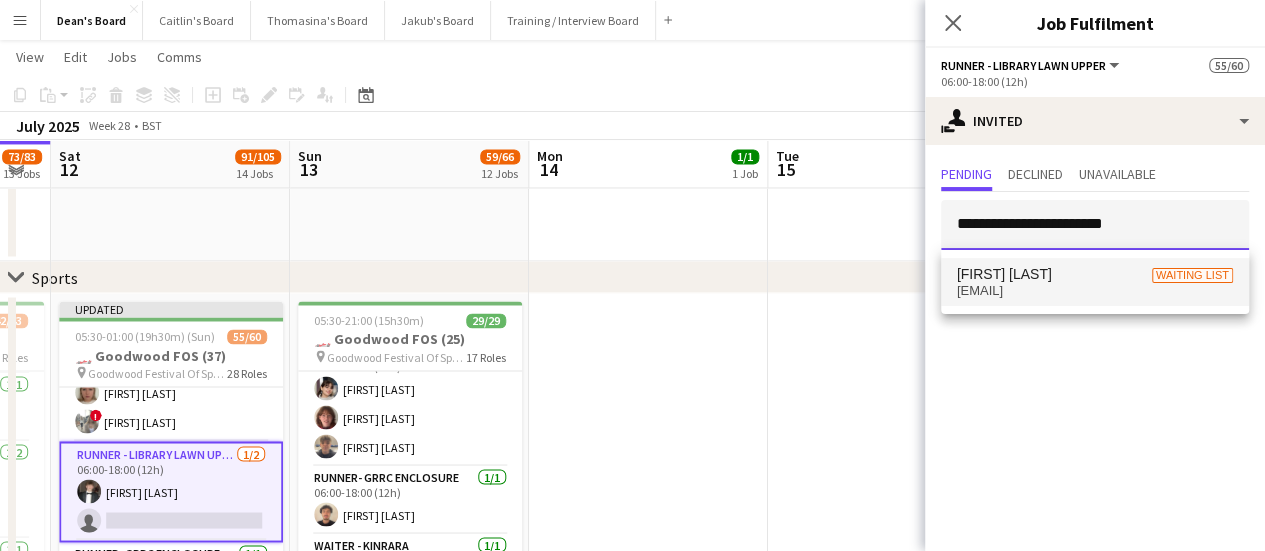 type on "**********" 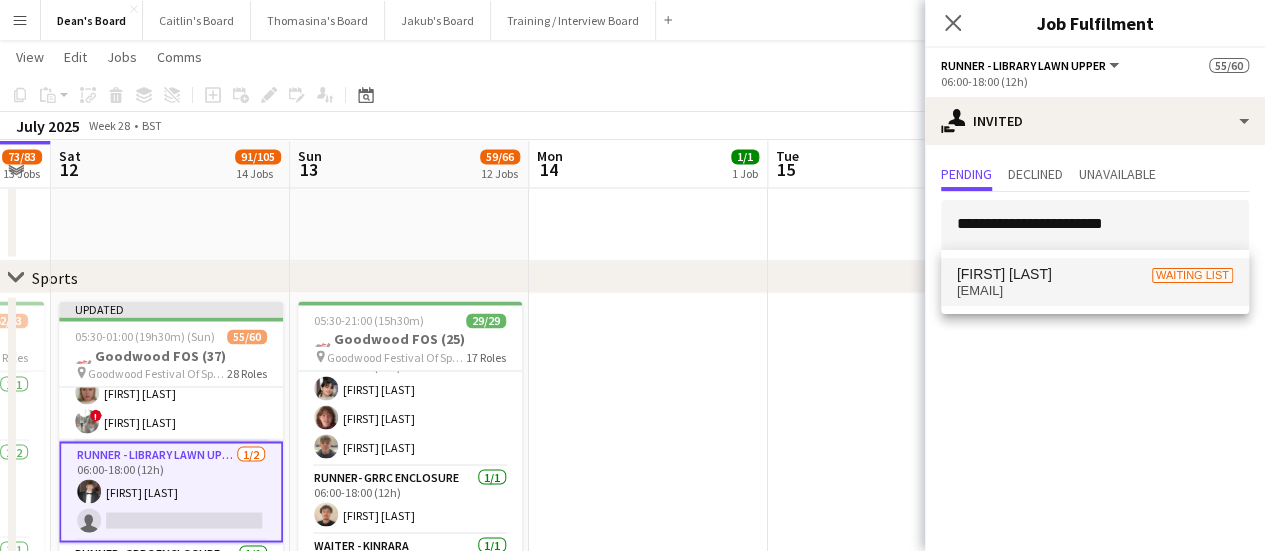 click on "[EMAIL]" at bounding box center [1095, 291] 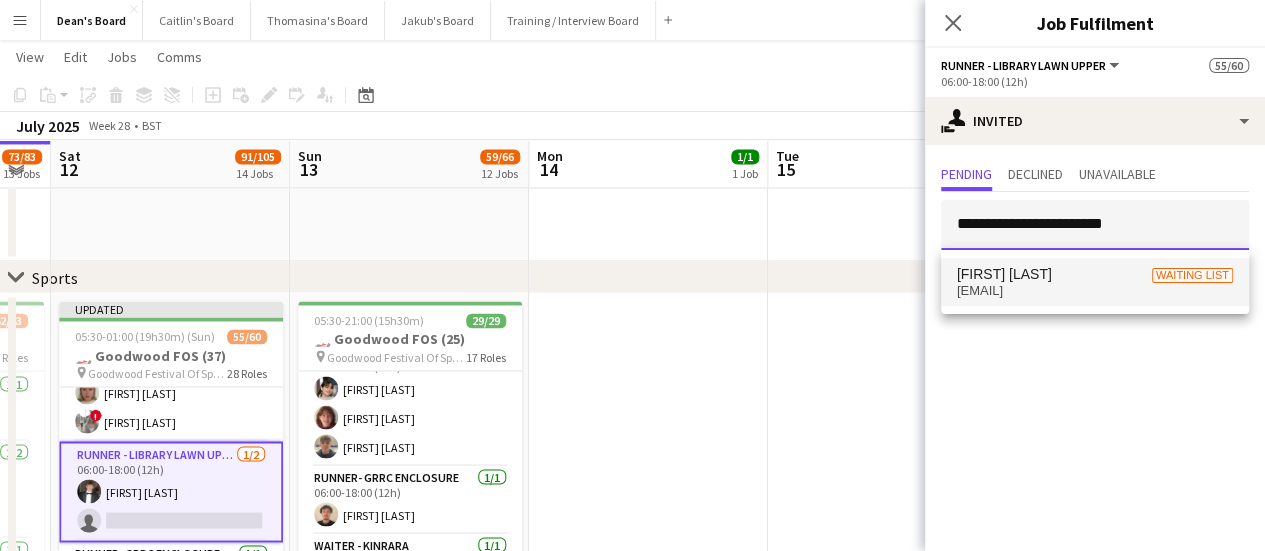 type 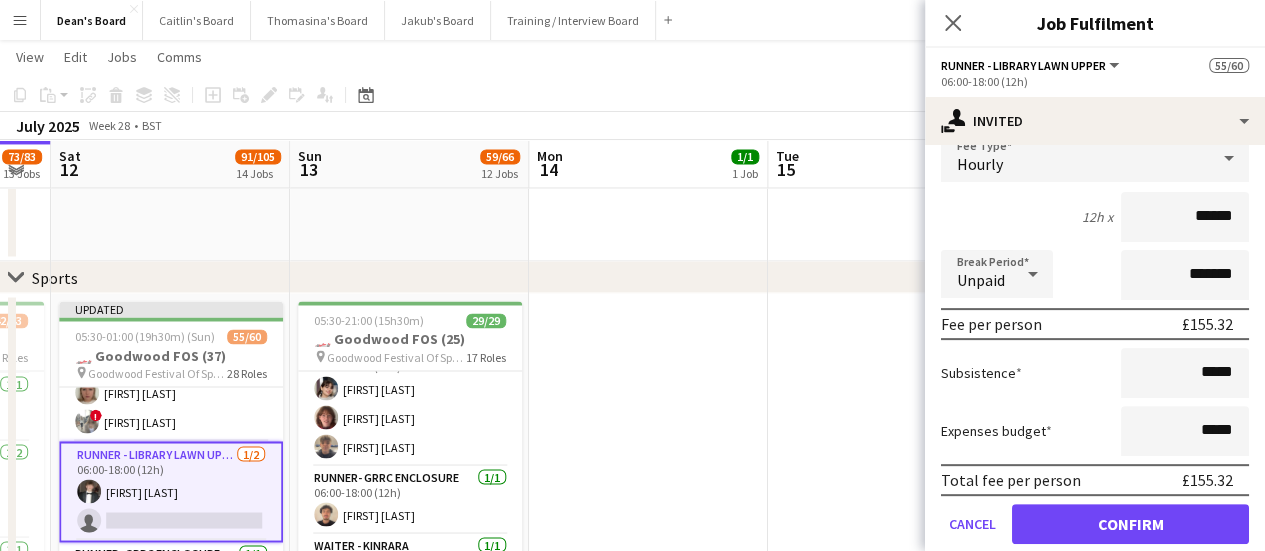 scroll, scrollTop: 280, scrollLeft: 0, axis: vertical 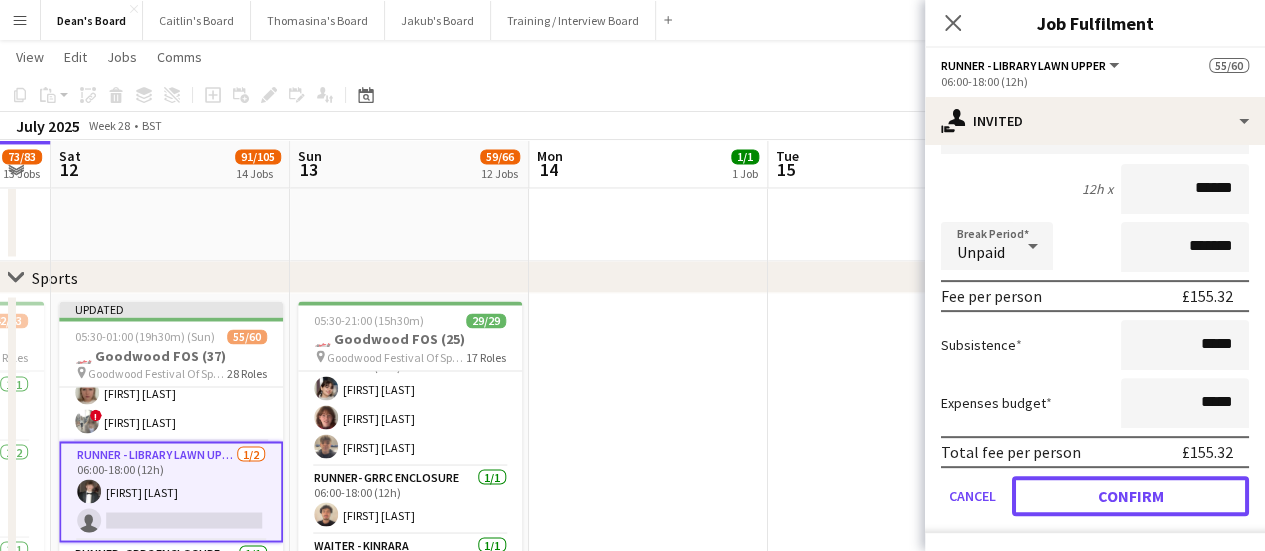 click on "Confirm" 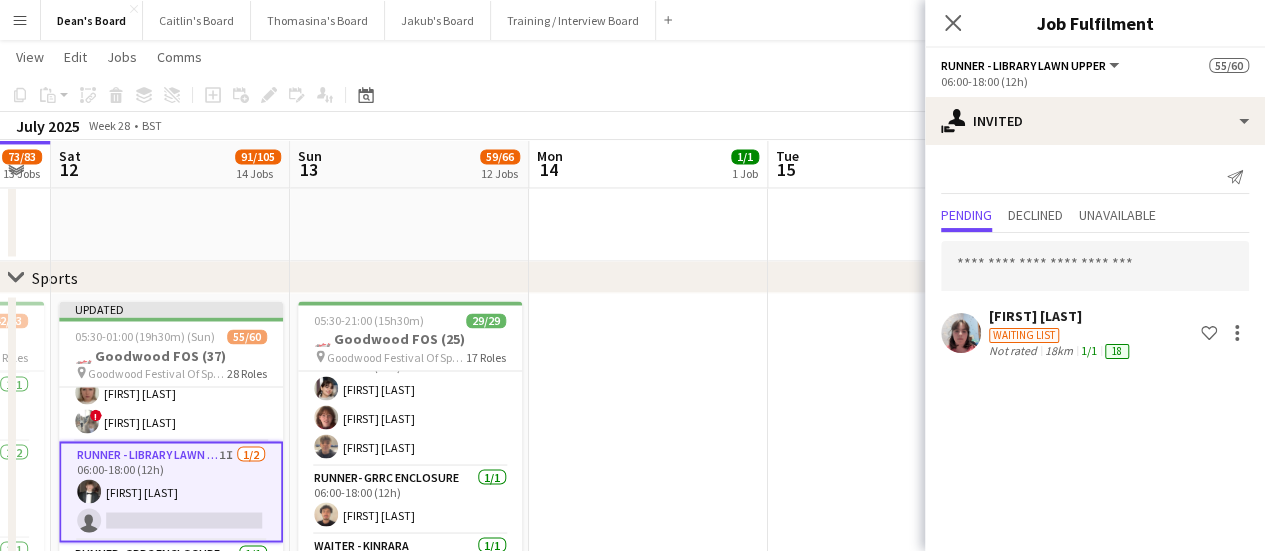 scroll, scrollTop: 0, scrollLeft: 0, axis: both 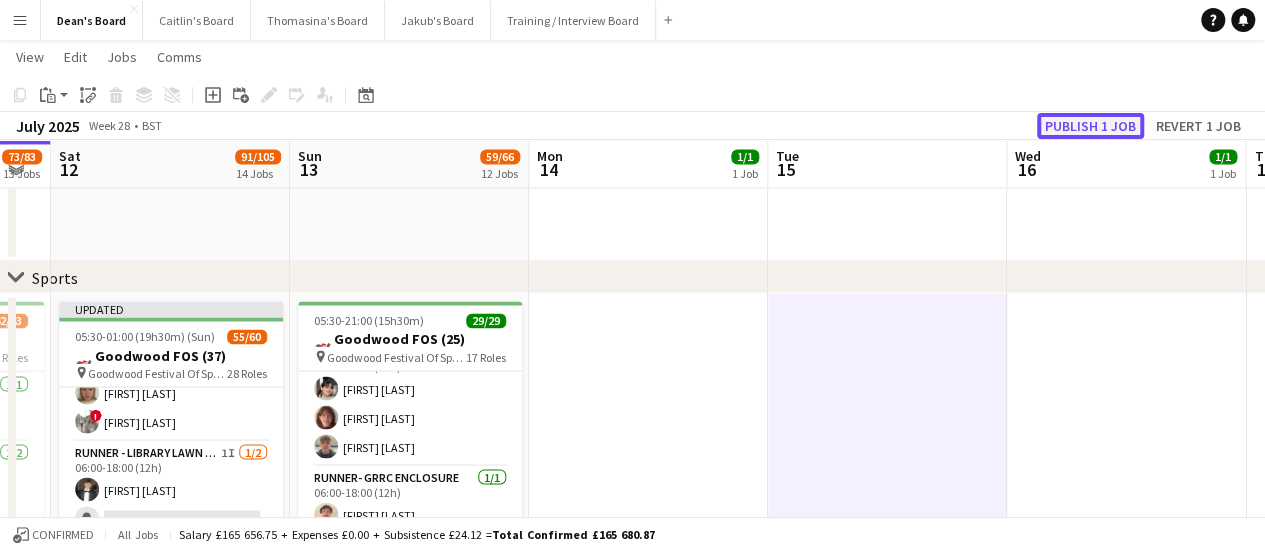 click on "Publish 1 job" 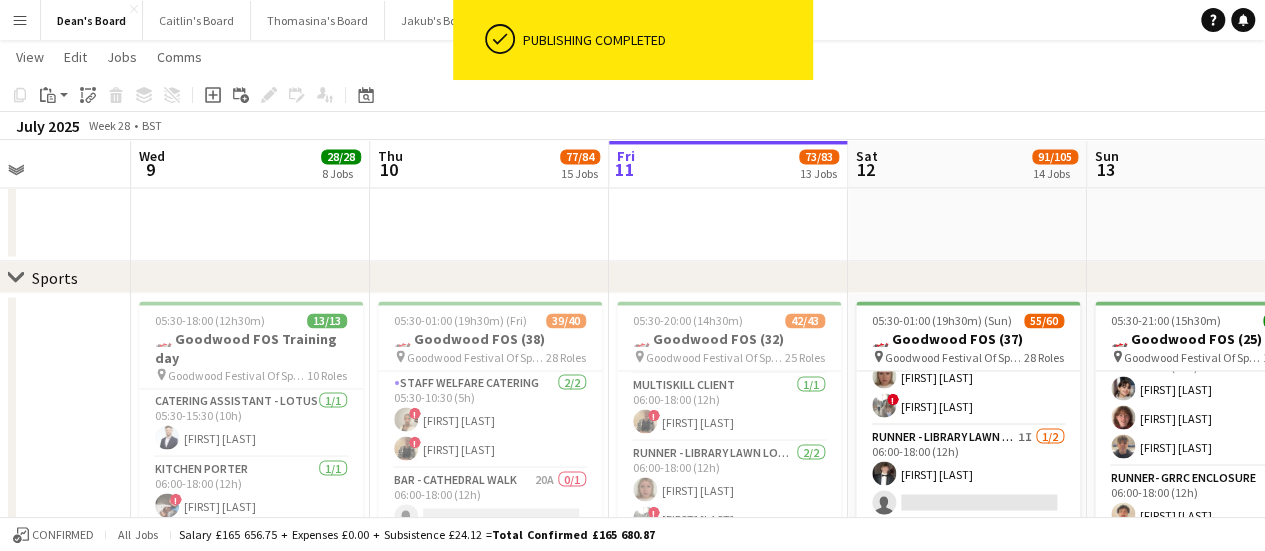 scroll, scrollTop: 0, scrollLeft: 585, axis: horizontal 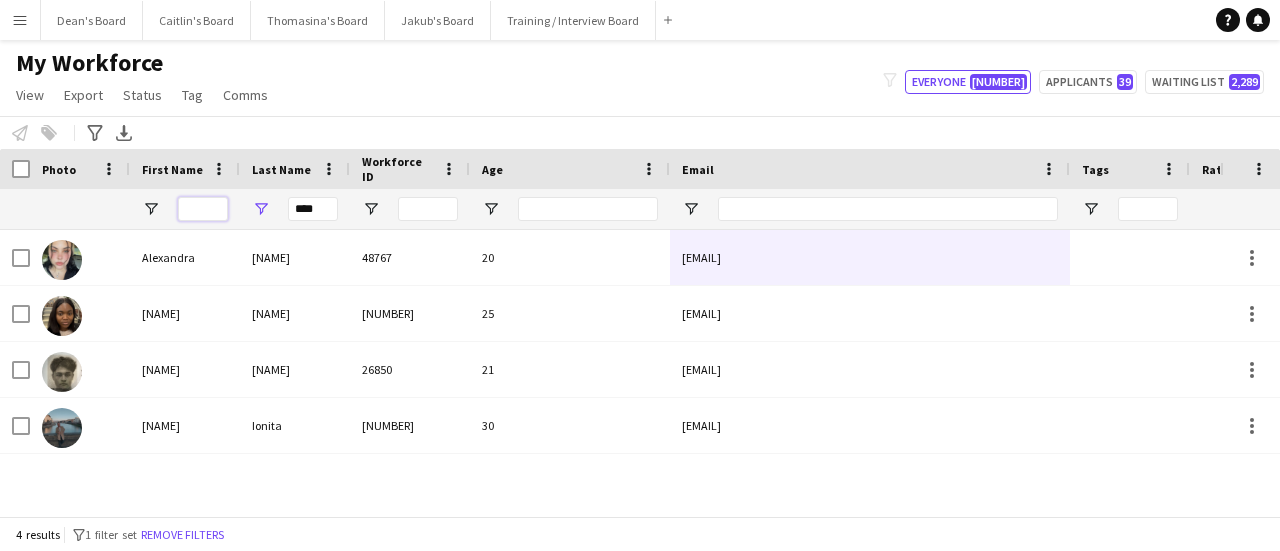 click at bounding box center (203, 209) 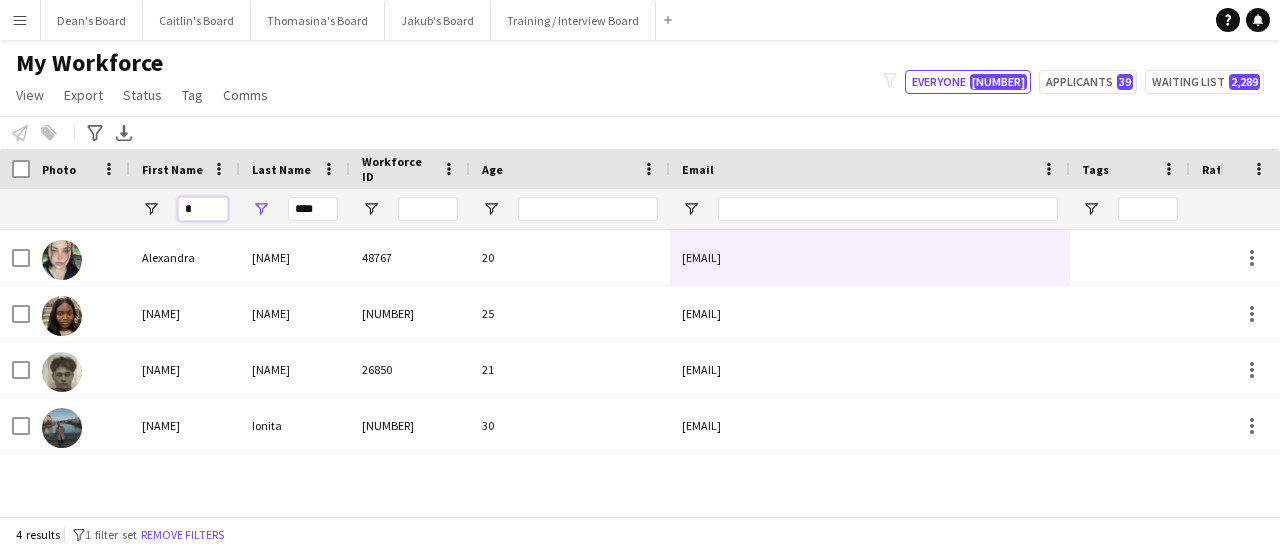 type 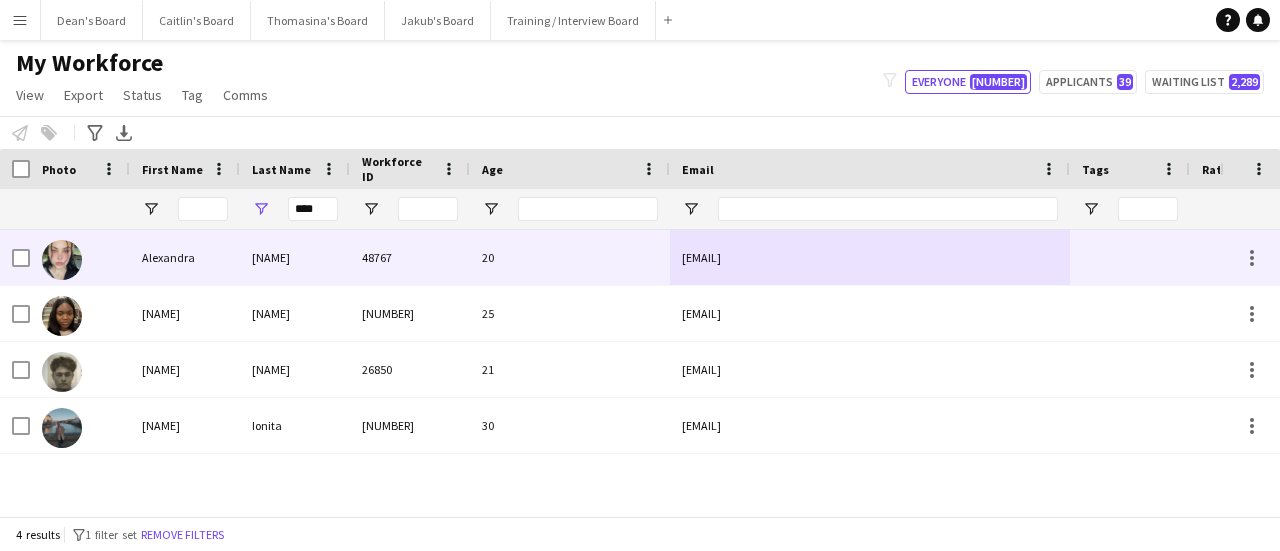 click at bounding box center [62, 260] 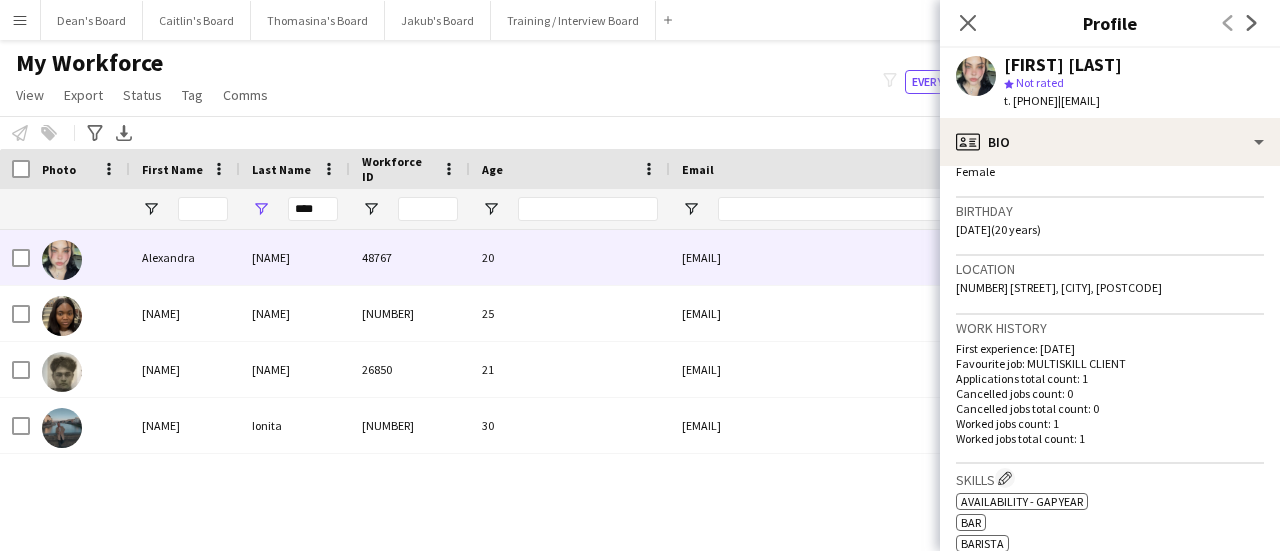 scroll, scrollTop: 300, scrollLeft: 0, axis: vertical 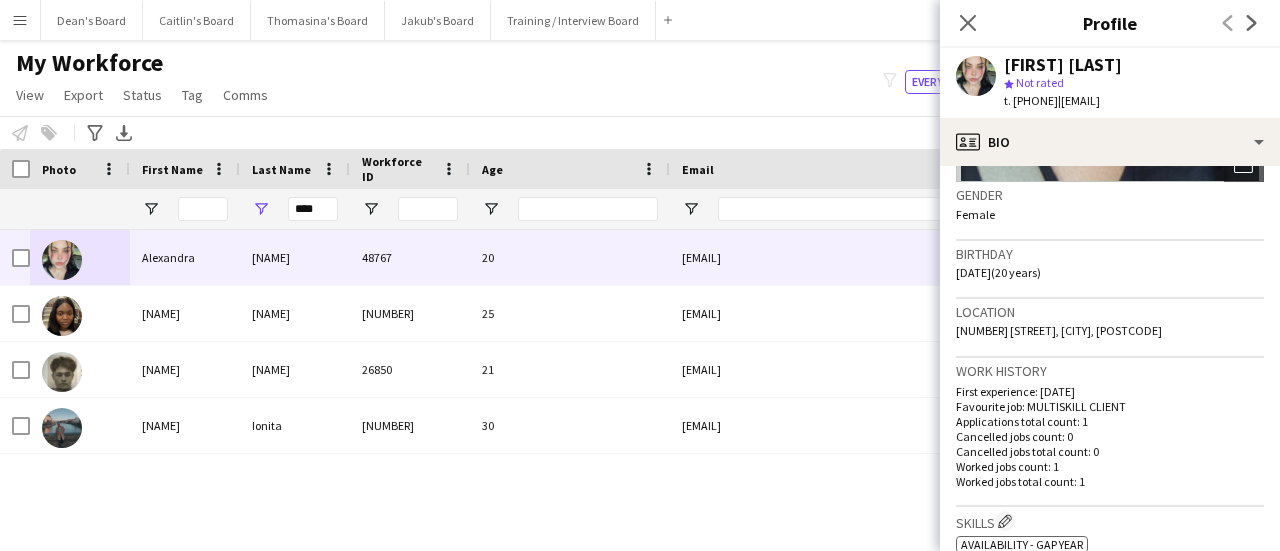 drag, startPoint x: 1014, startPoint y: 271, endPoint x: 950, endPoint y: 273, distance: 64.03124 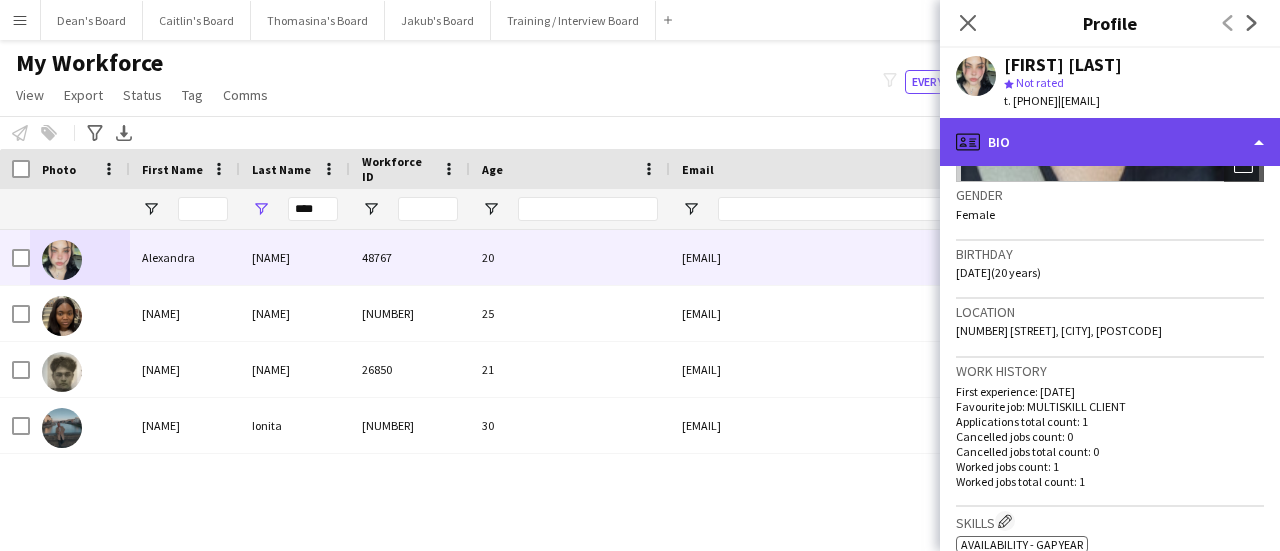 click on "profile
Bio" 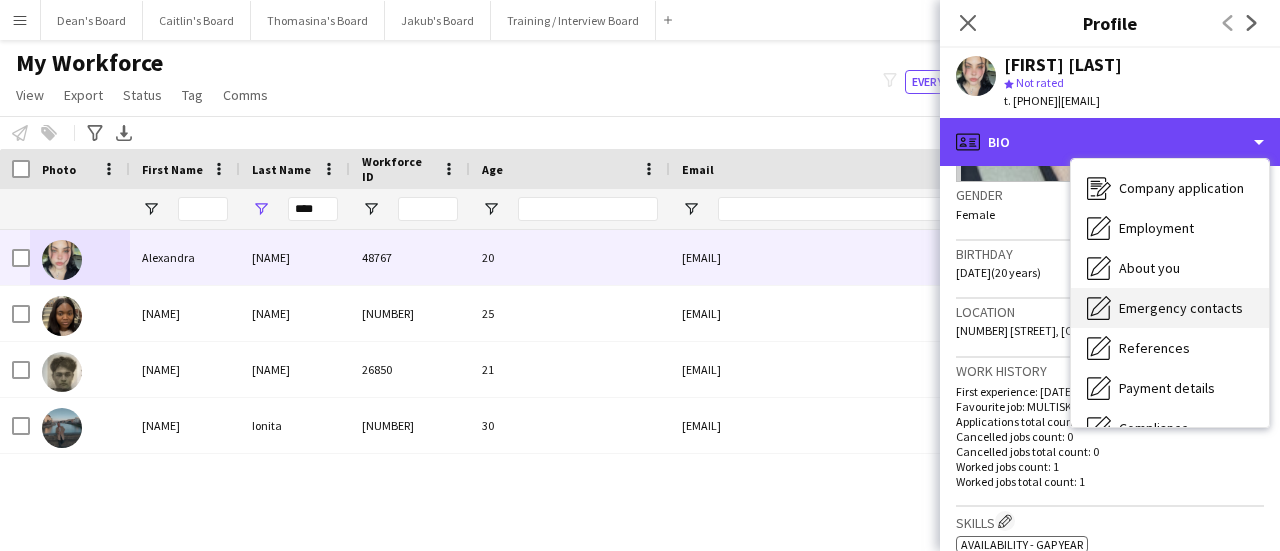 scroll, scrollTop: 100, scrollLeft: 0, axis: vertical 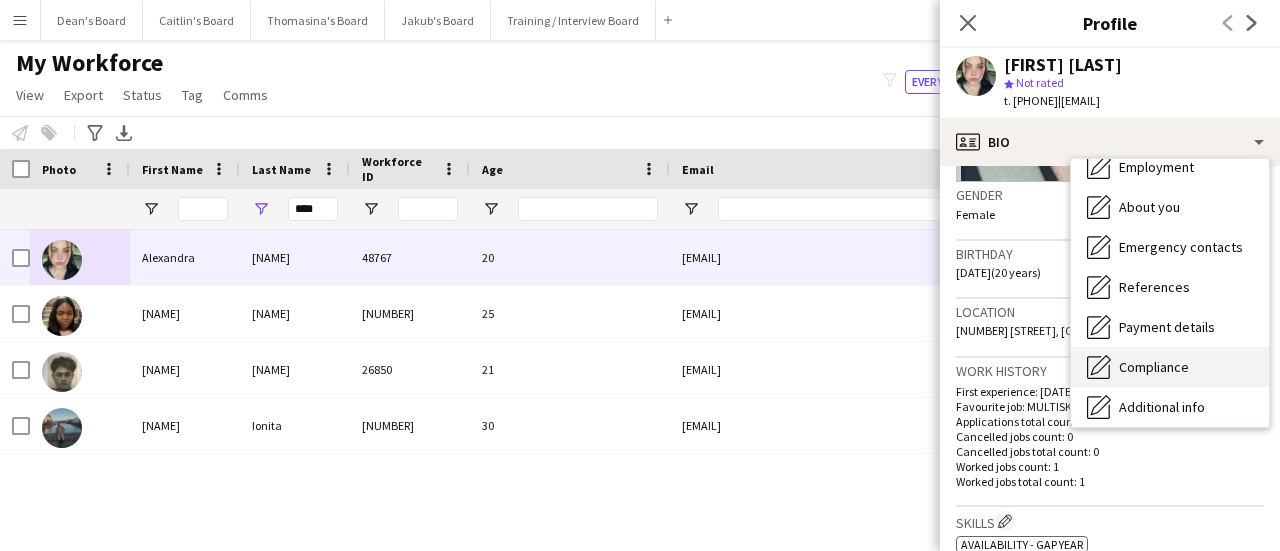 click on "Compliance" at bounding box center [1154, 367] 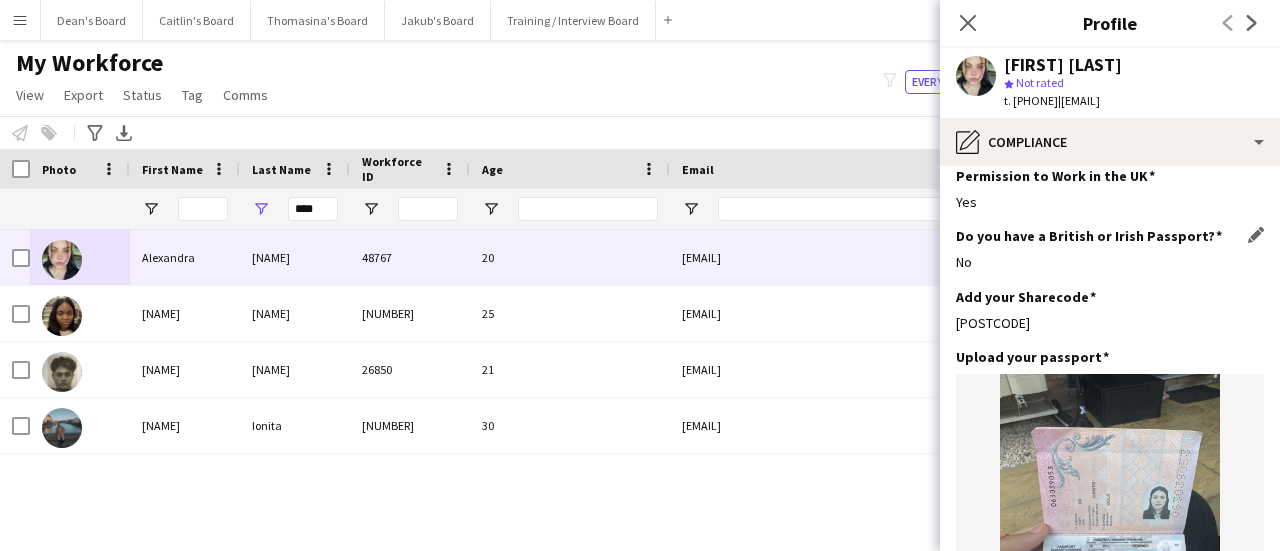 scroll, scrollTop: 100, scrollLeft: 0, axis: vertical 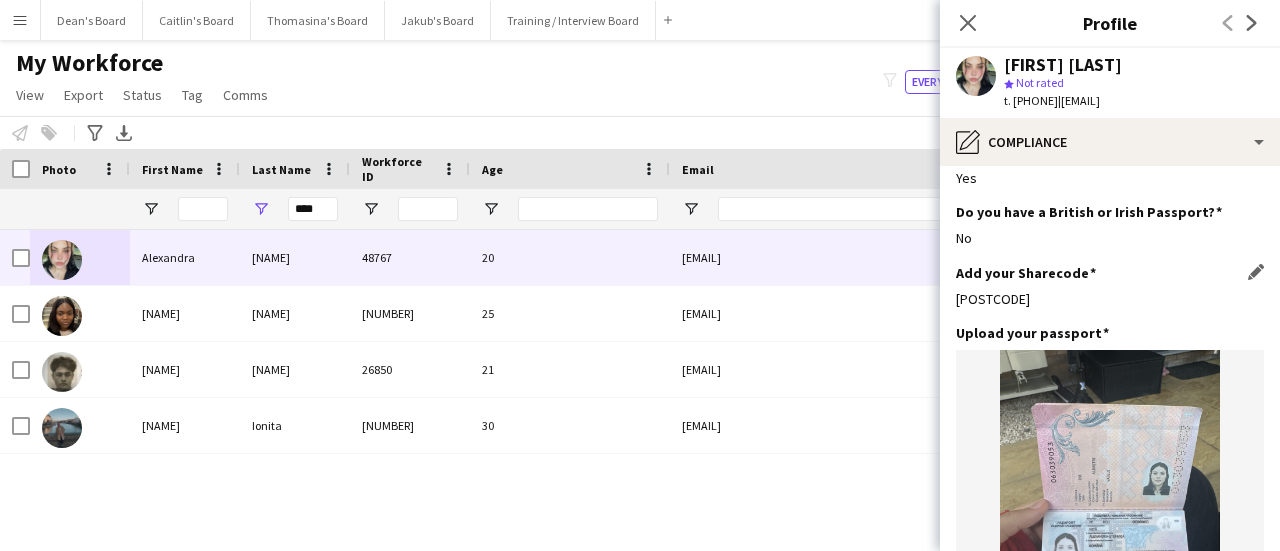 drag, startPoint x: 1042, startPoint y: 301, endPoint x: 965, endPoint y: 297, distance: 77.10383 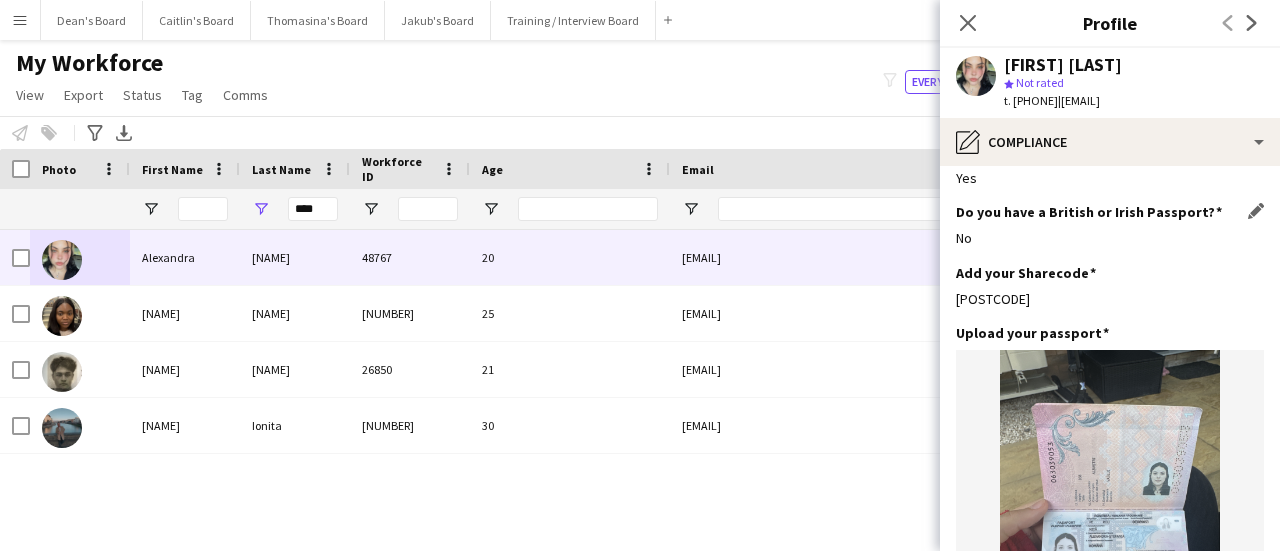 scroll, scrollTop: 0, scrollLeft: 0, axis: both 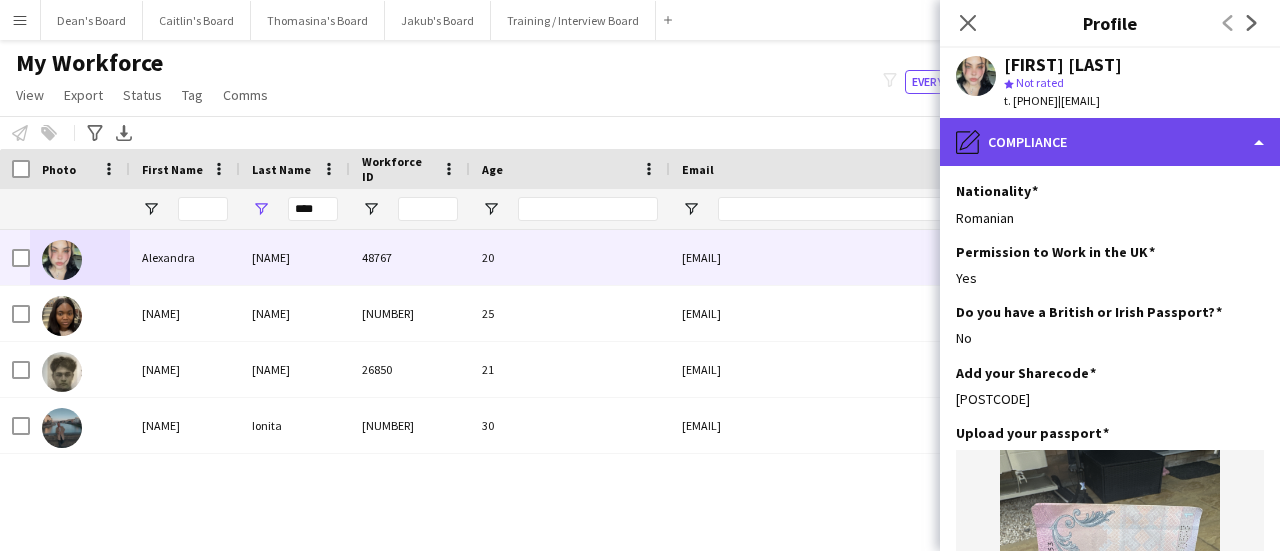 click on "pencil4
Compliance" 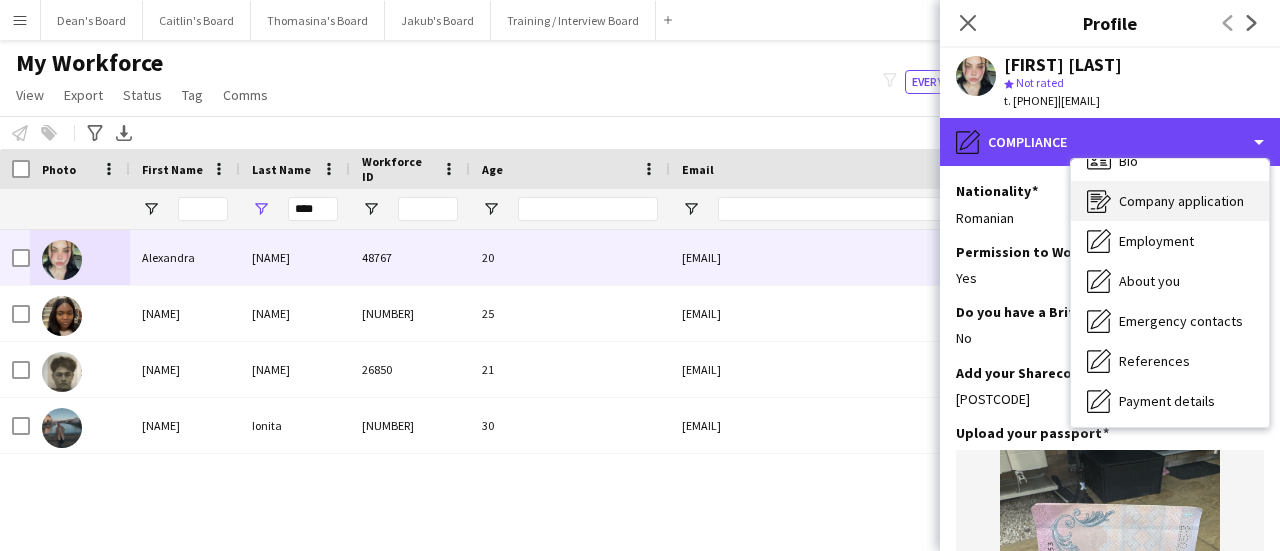 scroll, scrollTop: 0, scrollLeft: 0, axis: both 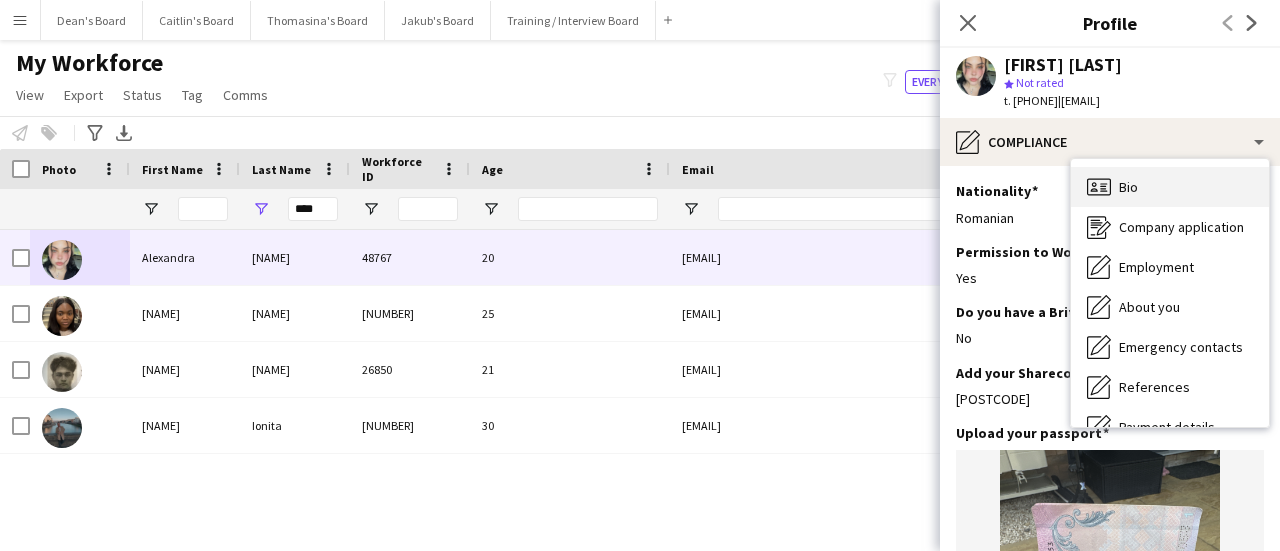 click on "Bio
Bio" at bounding box center (1170, 187) 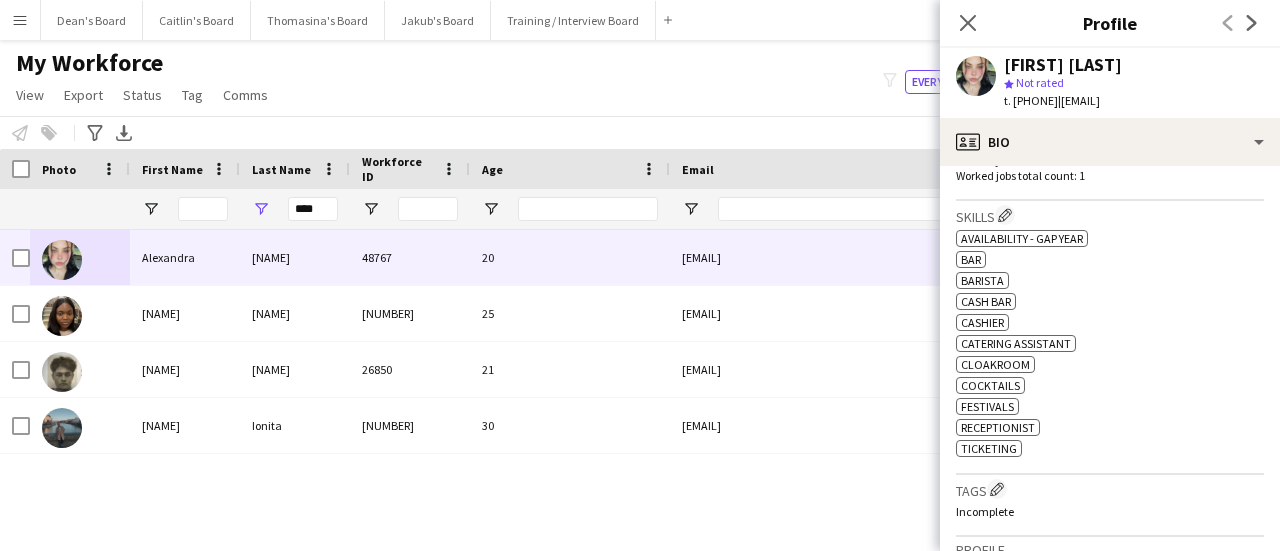 scroll, scrollTop: 600, scrollLeft: 0, axis: vertical 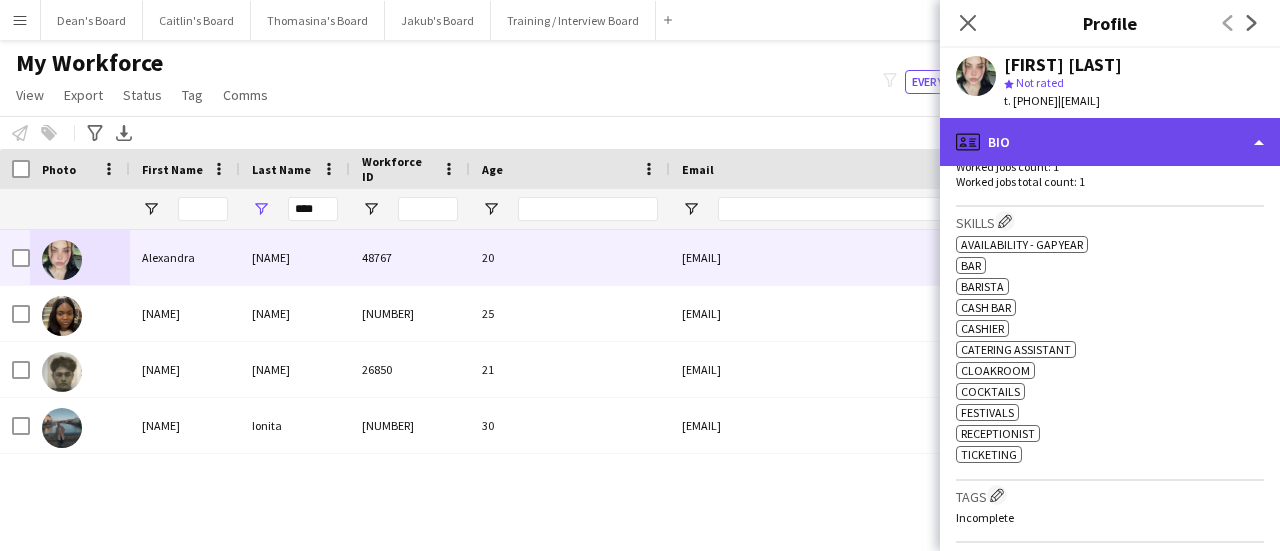 click on "profile
Bio" 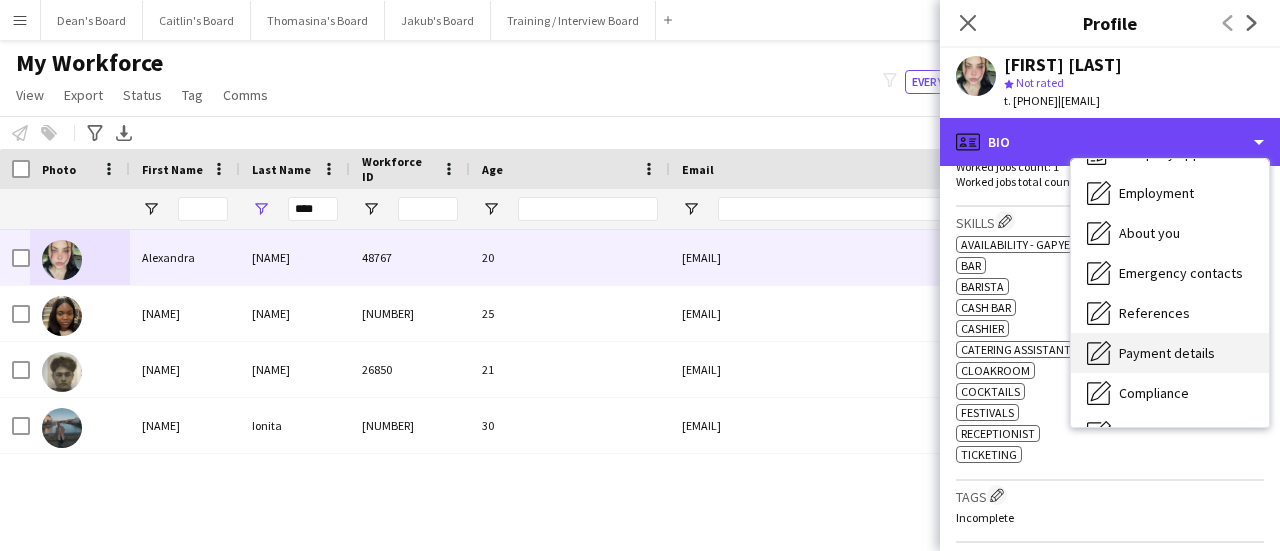 scroll, scrollTop: 100, scrollLeft: 0, axis: vertical 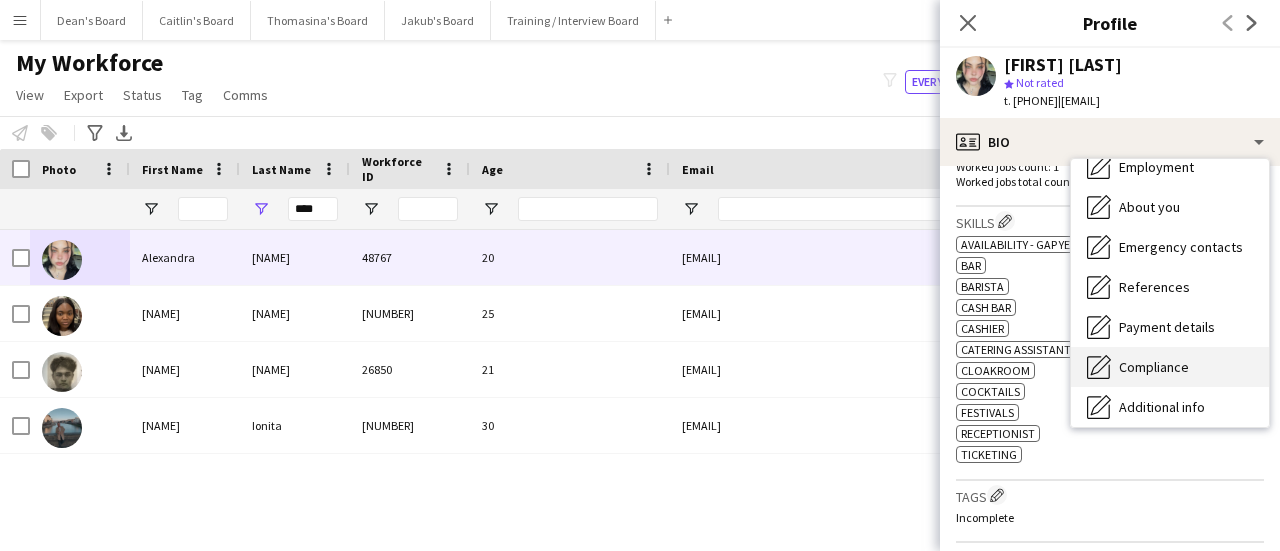 click on "Compliance" at bounding box center (1154, 367) 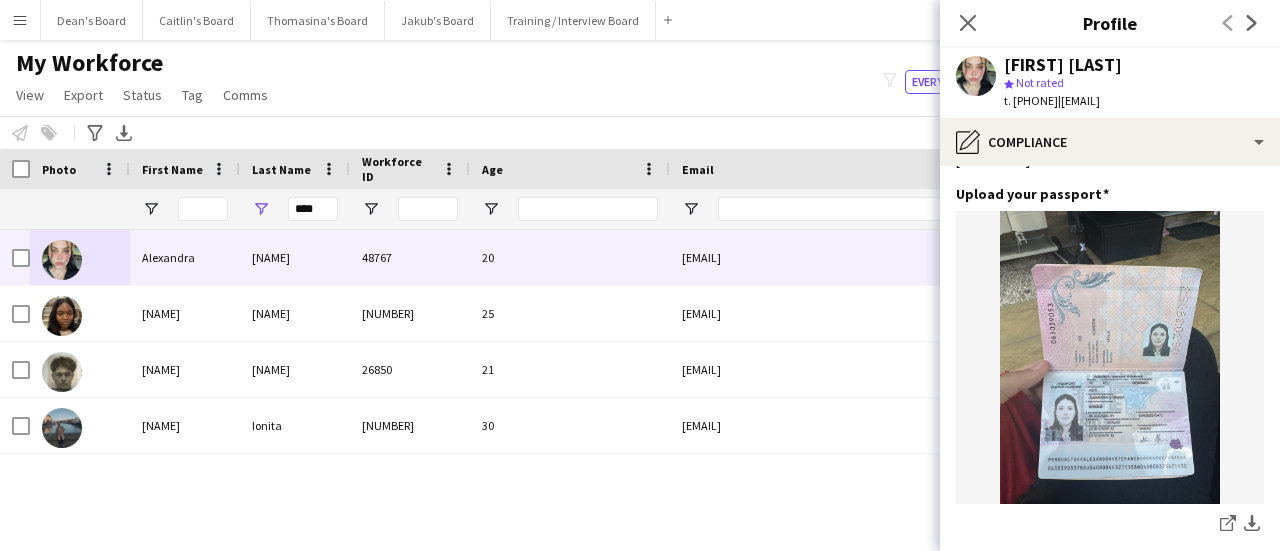 scroll, scrollTop: 200, scrollLeft: 0, axis: vertical 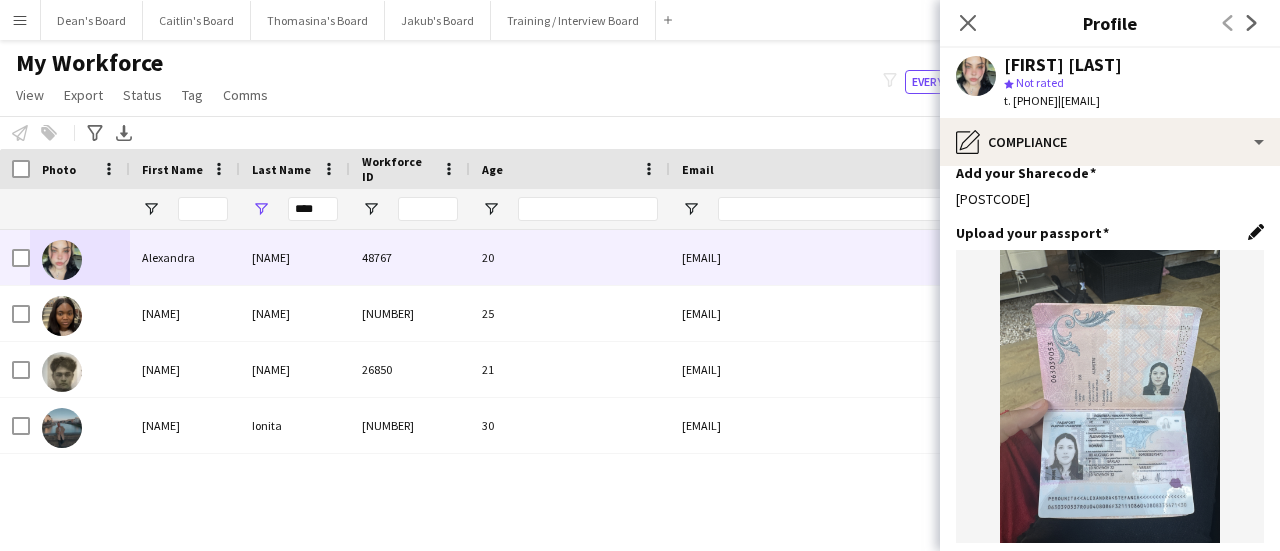 click on "Edit this field" 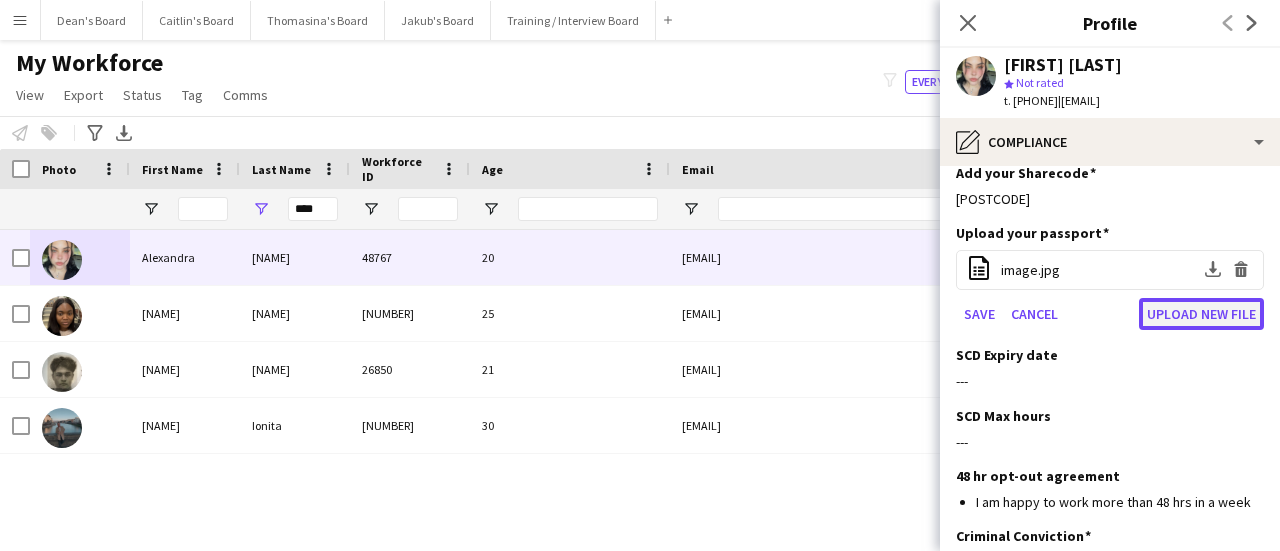 click on "Upload new file" 